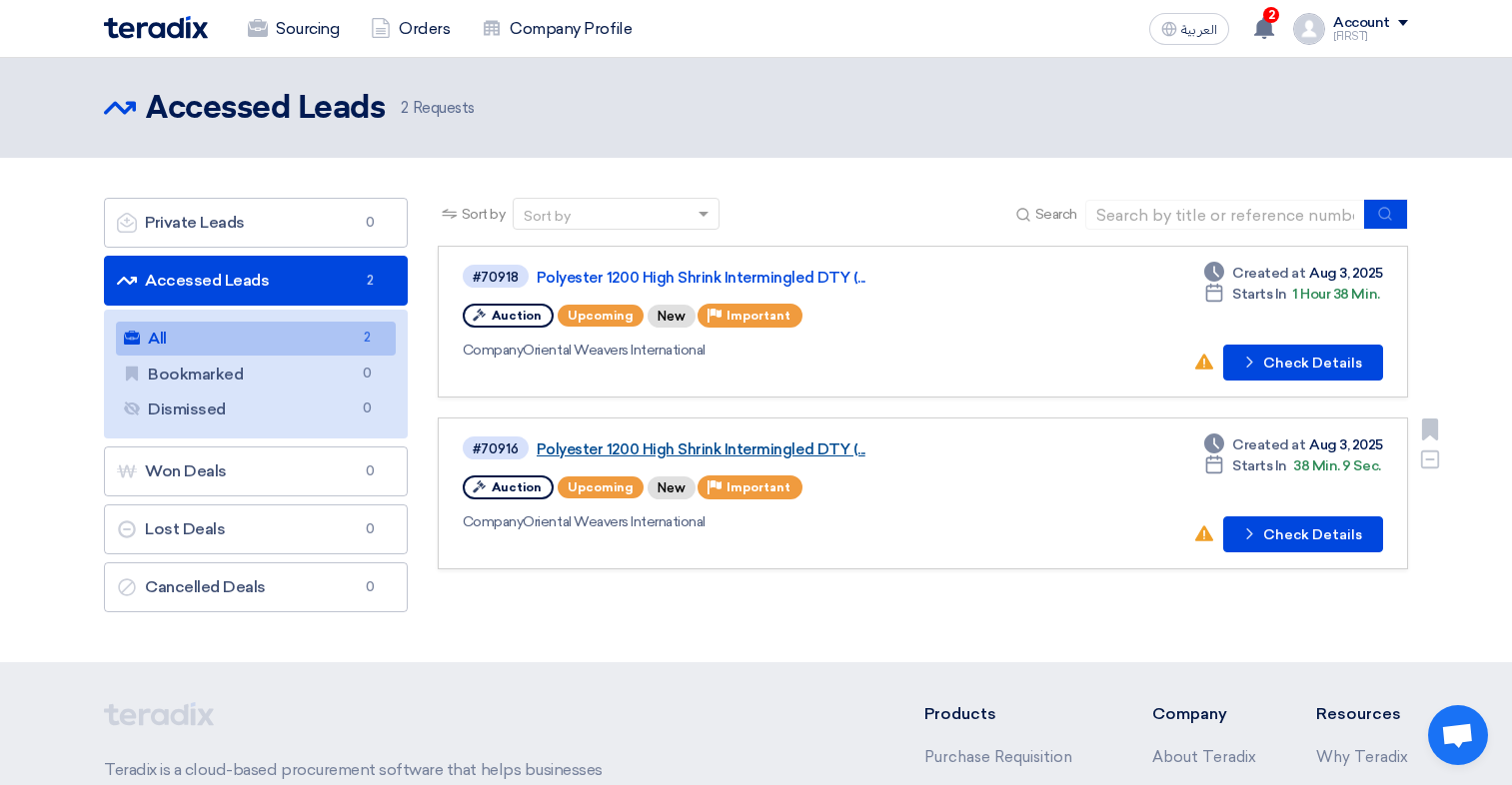 scroll, scrollTop: 0, scrollLeft: 0, axis: both 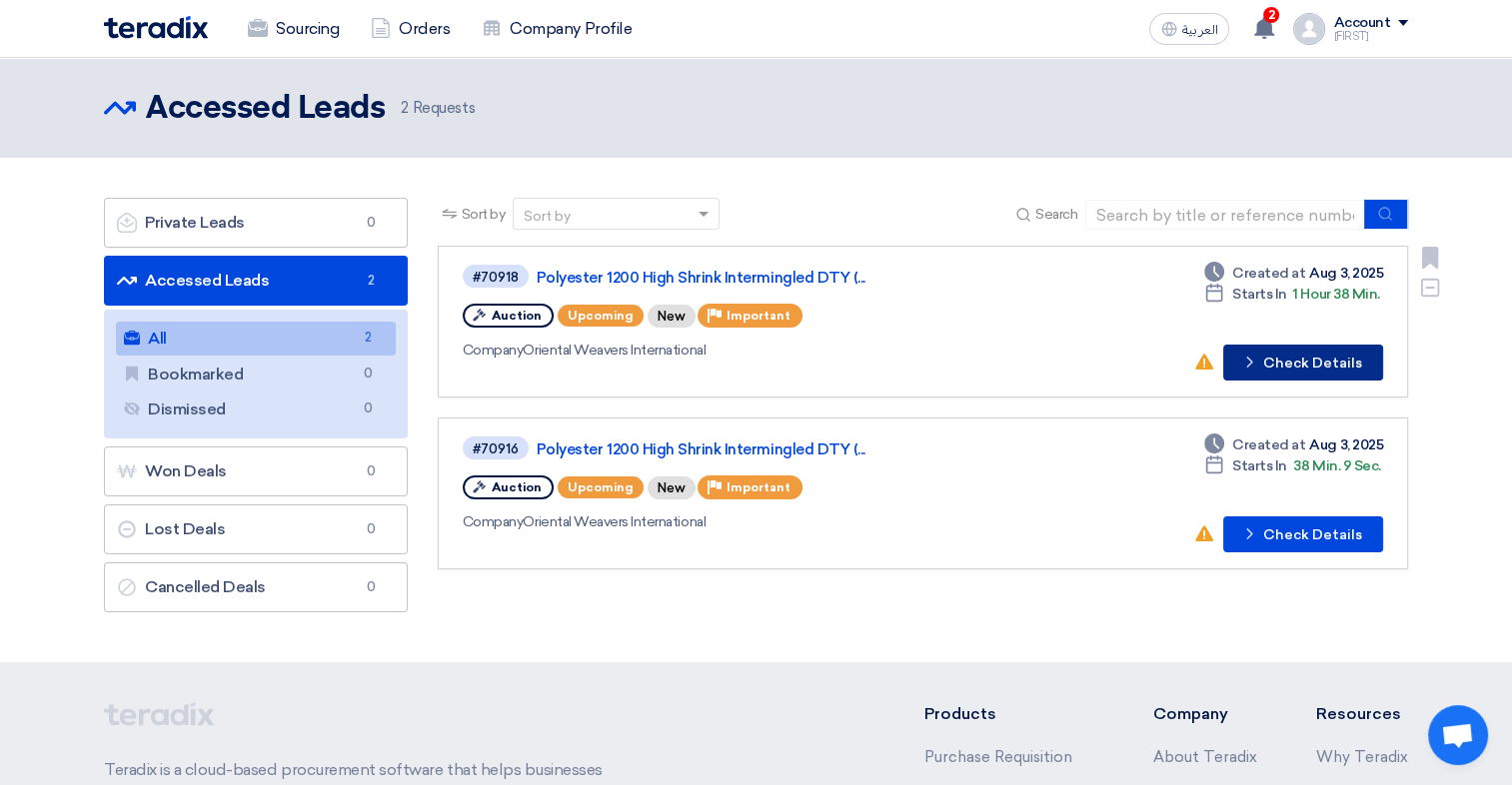 click on "Check details
Check Details" 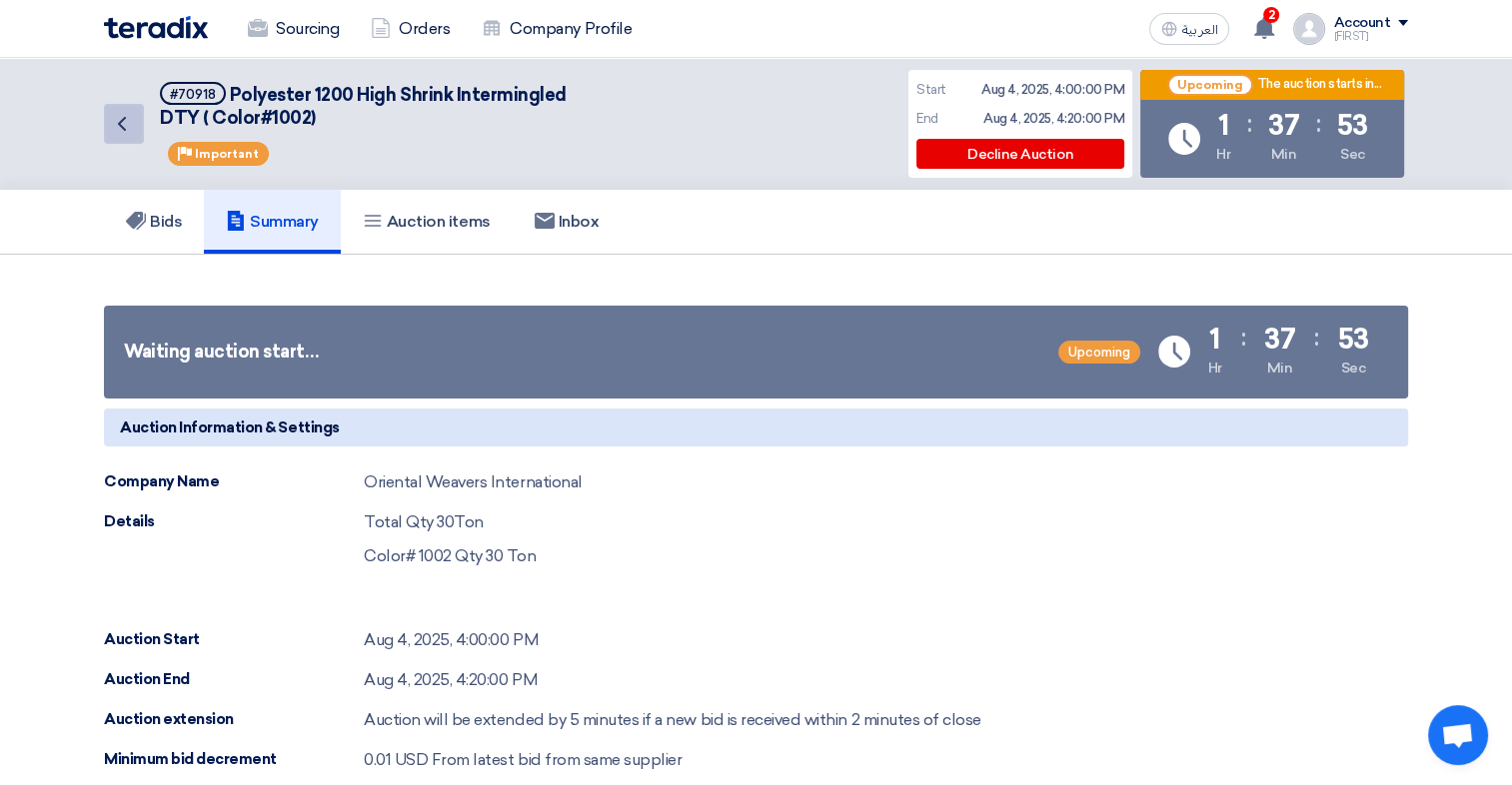 click on "Back" 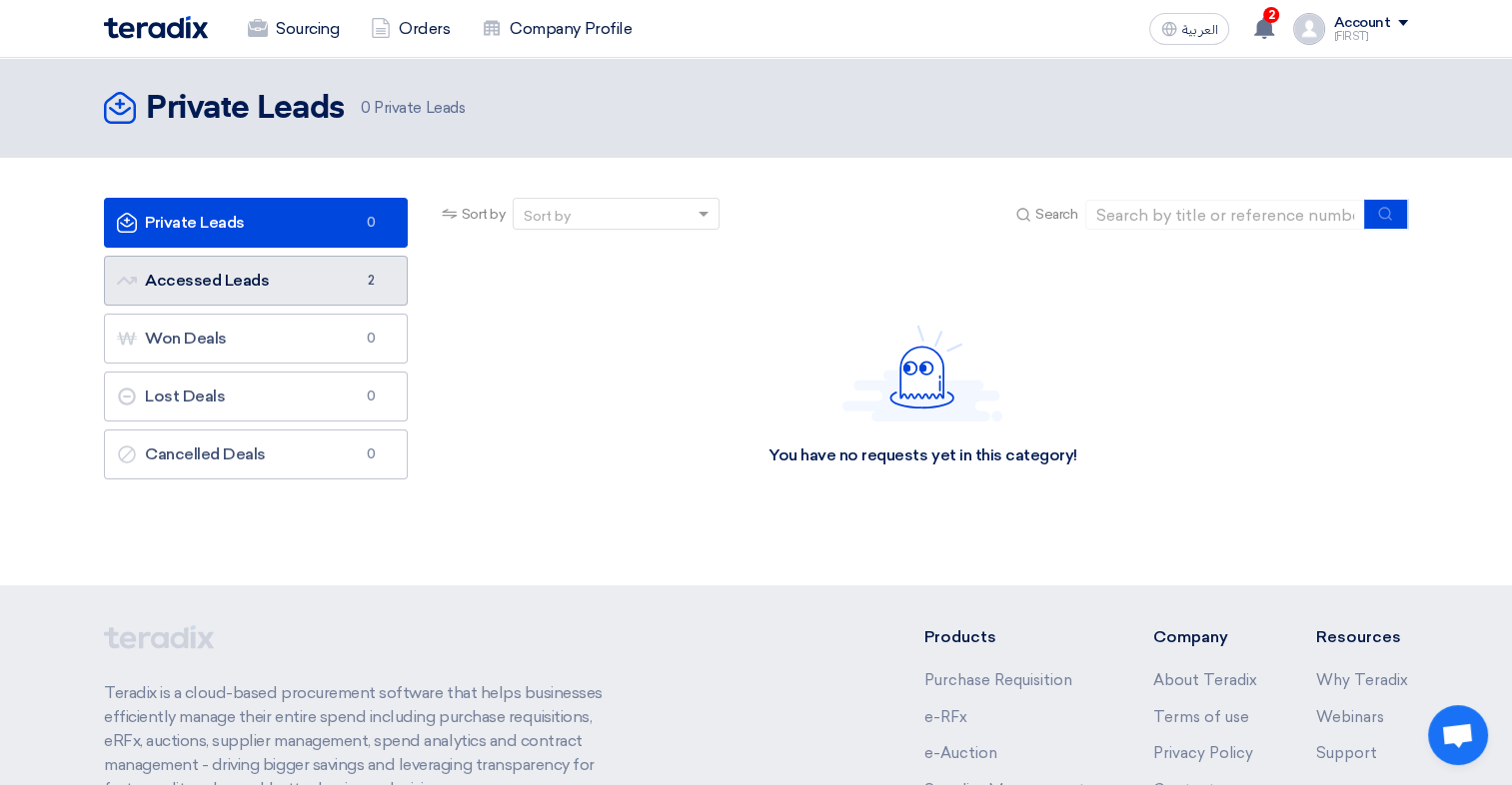 click on "Accessed Leads
Accessed Leads
2" 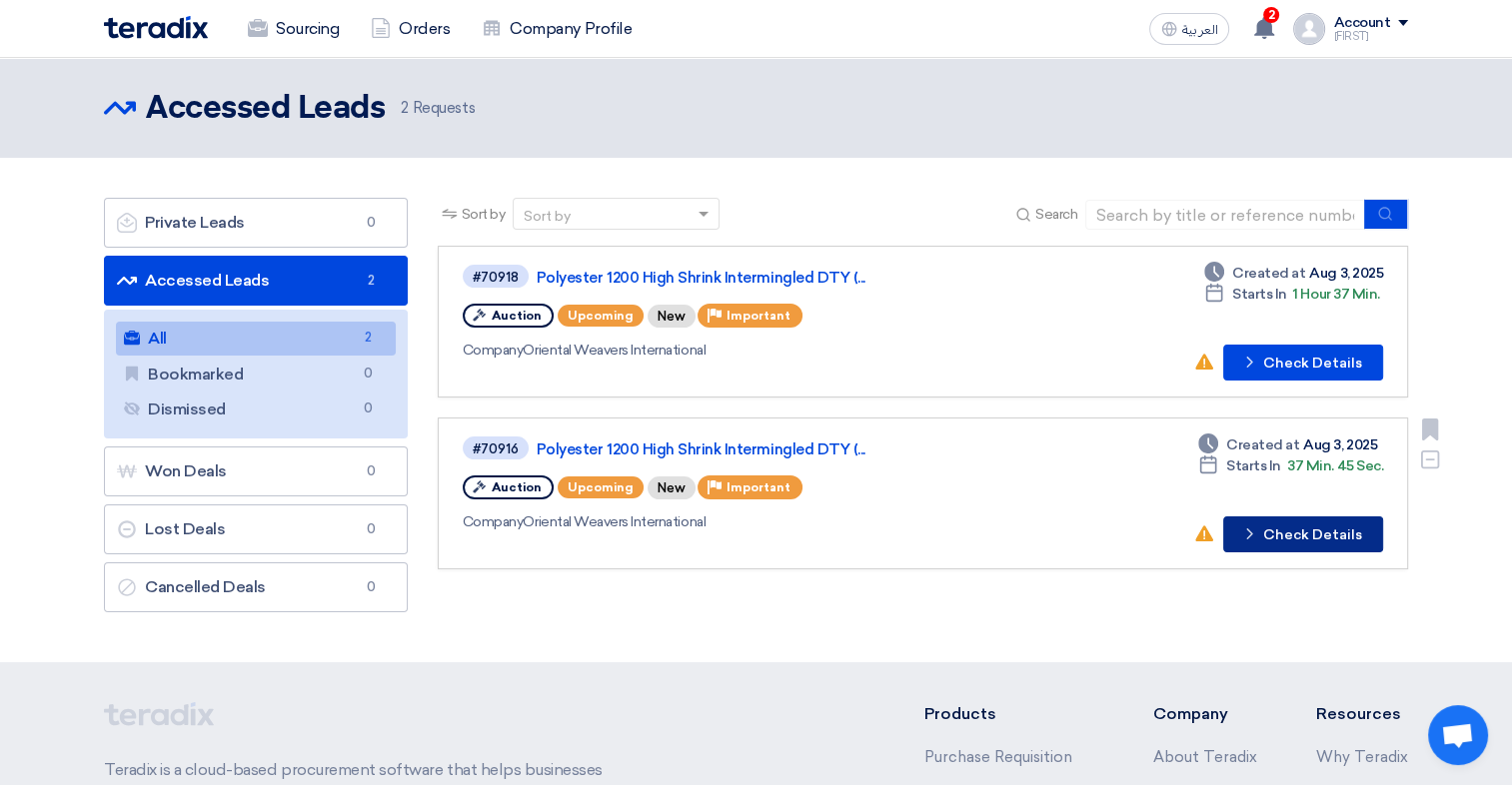 click on "Check details
Check Details" 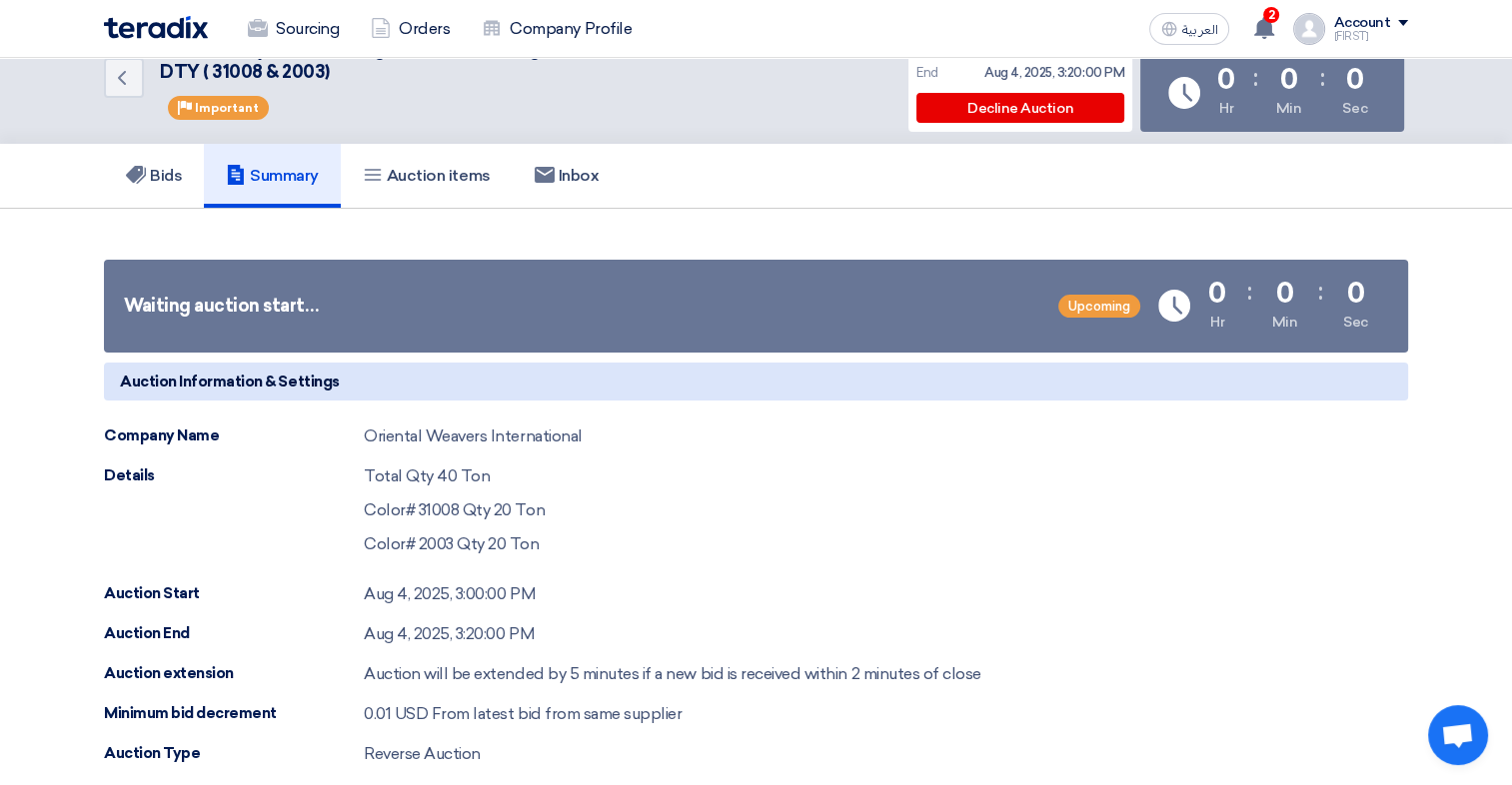 scroll, scrollTop: 0, scrollLeft: 0, axis: both 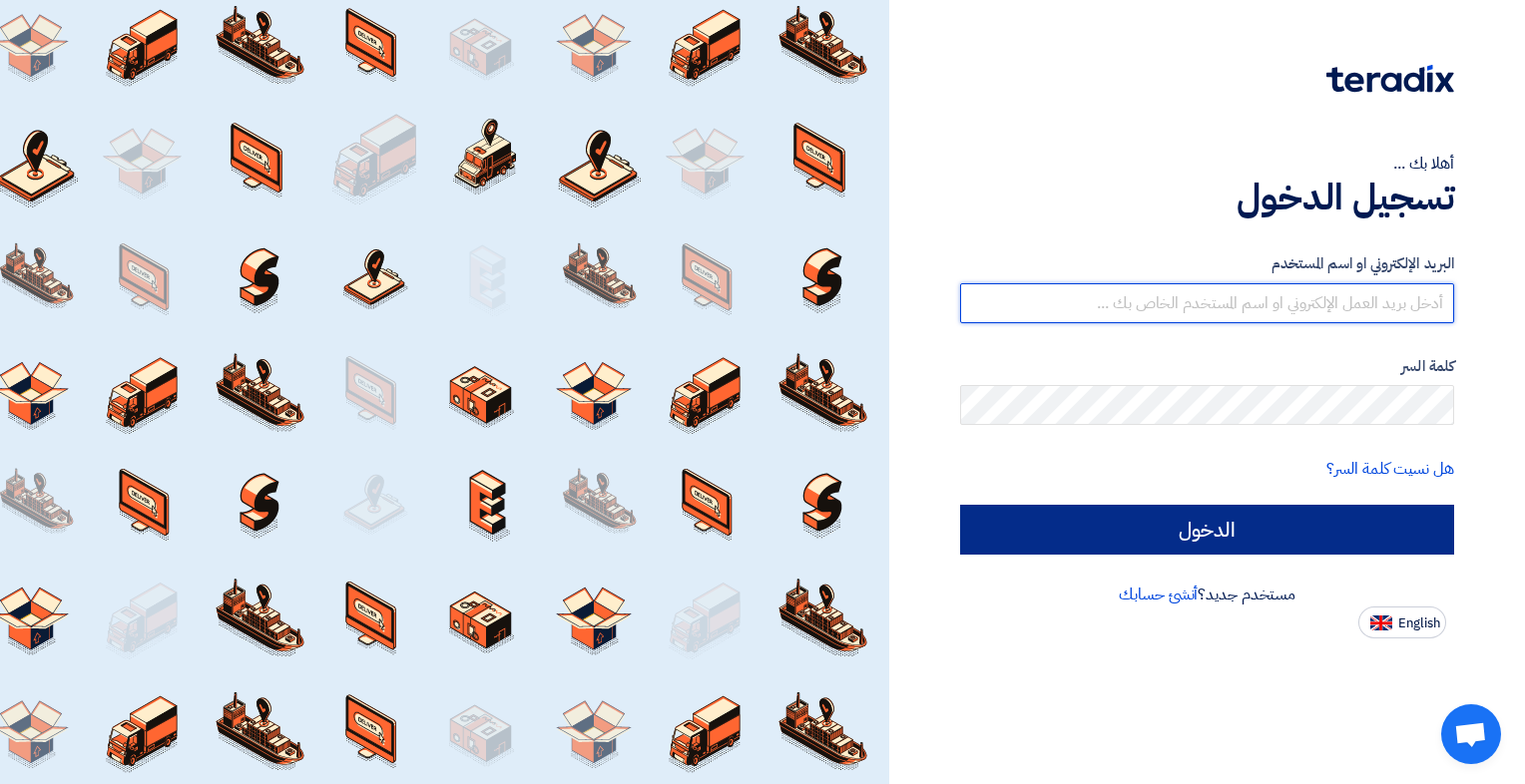 type on "export@alkatekstil.com.tr" 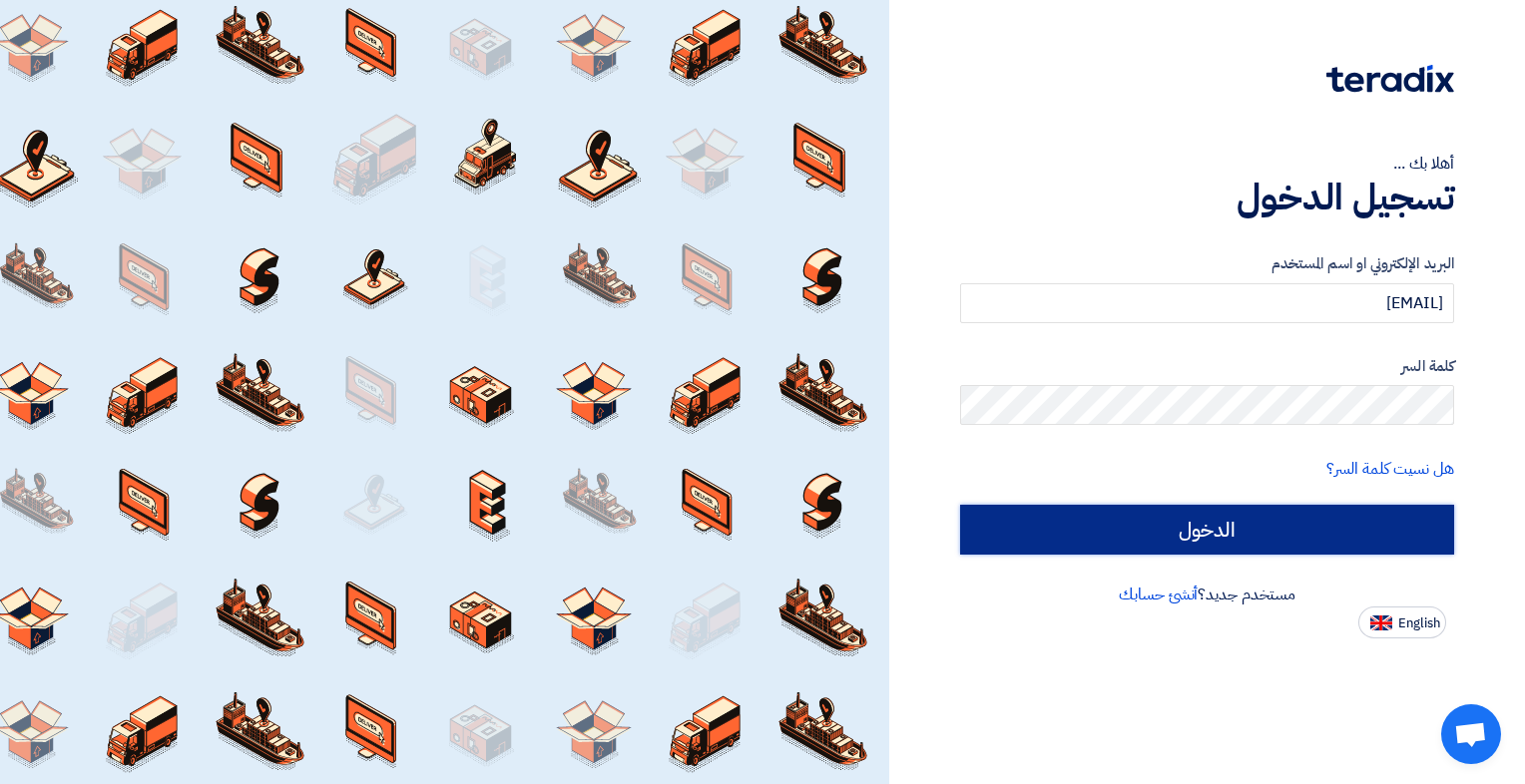 click on "الدخول" 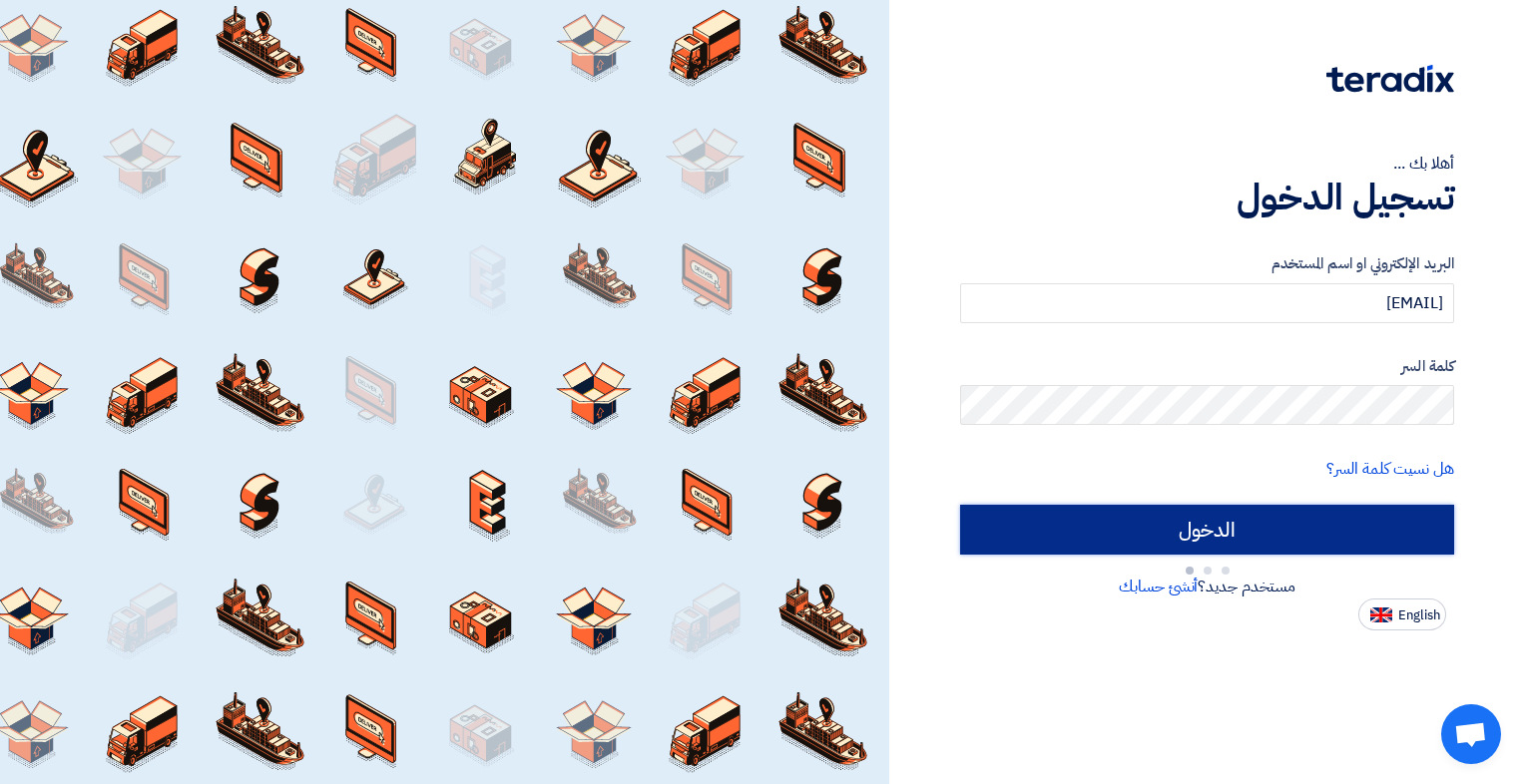type on "Sign in" 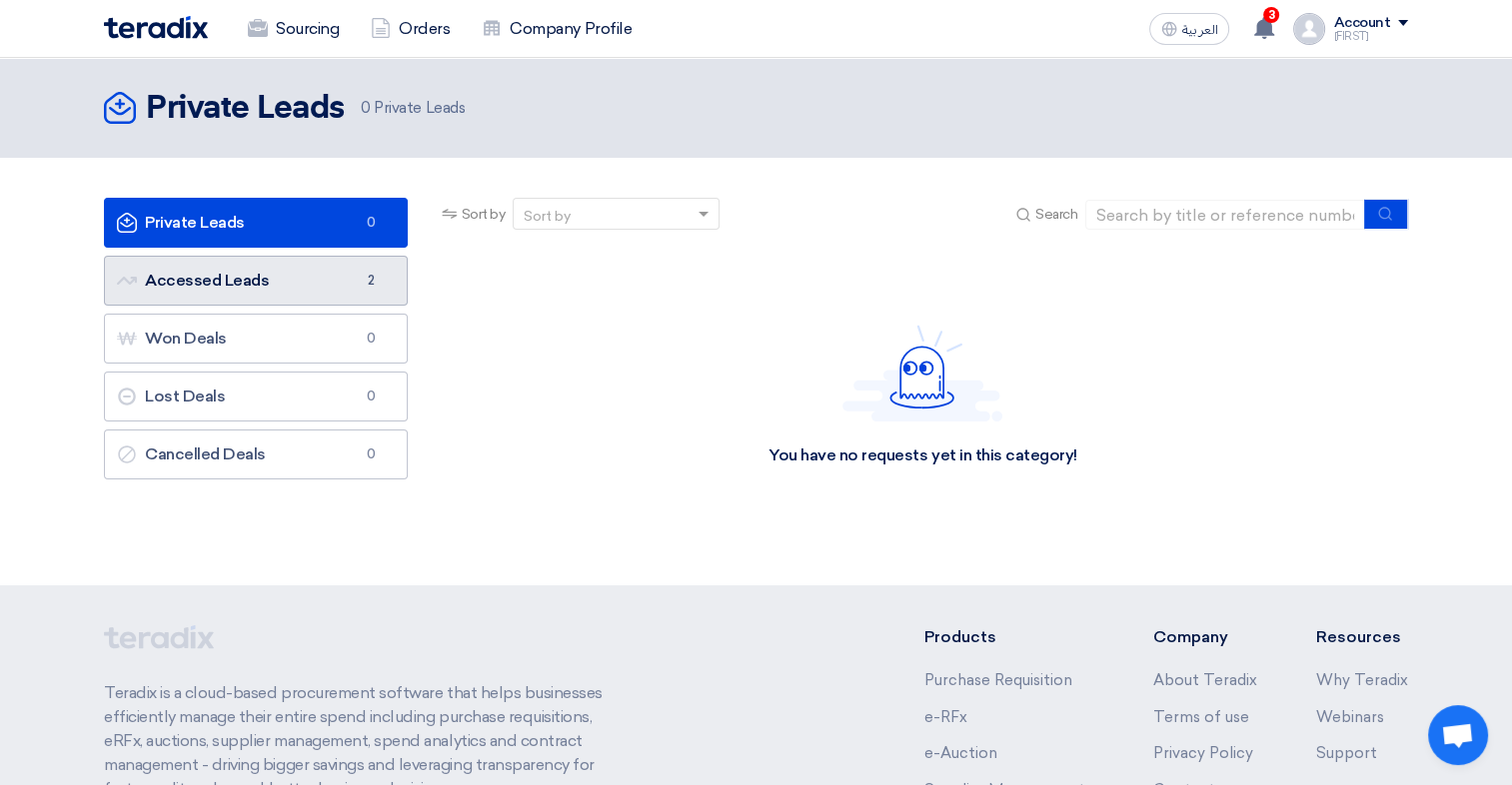 click on "Accessed Leads
Accessed Leads
2" 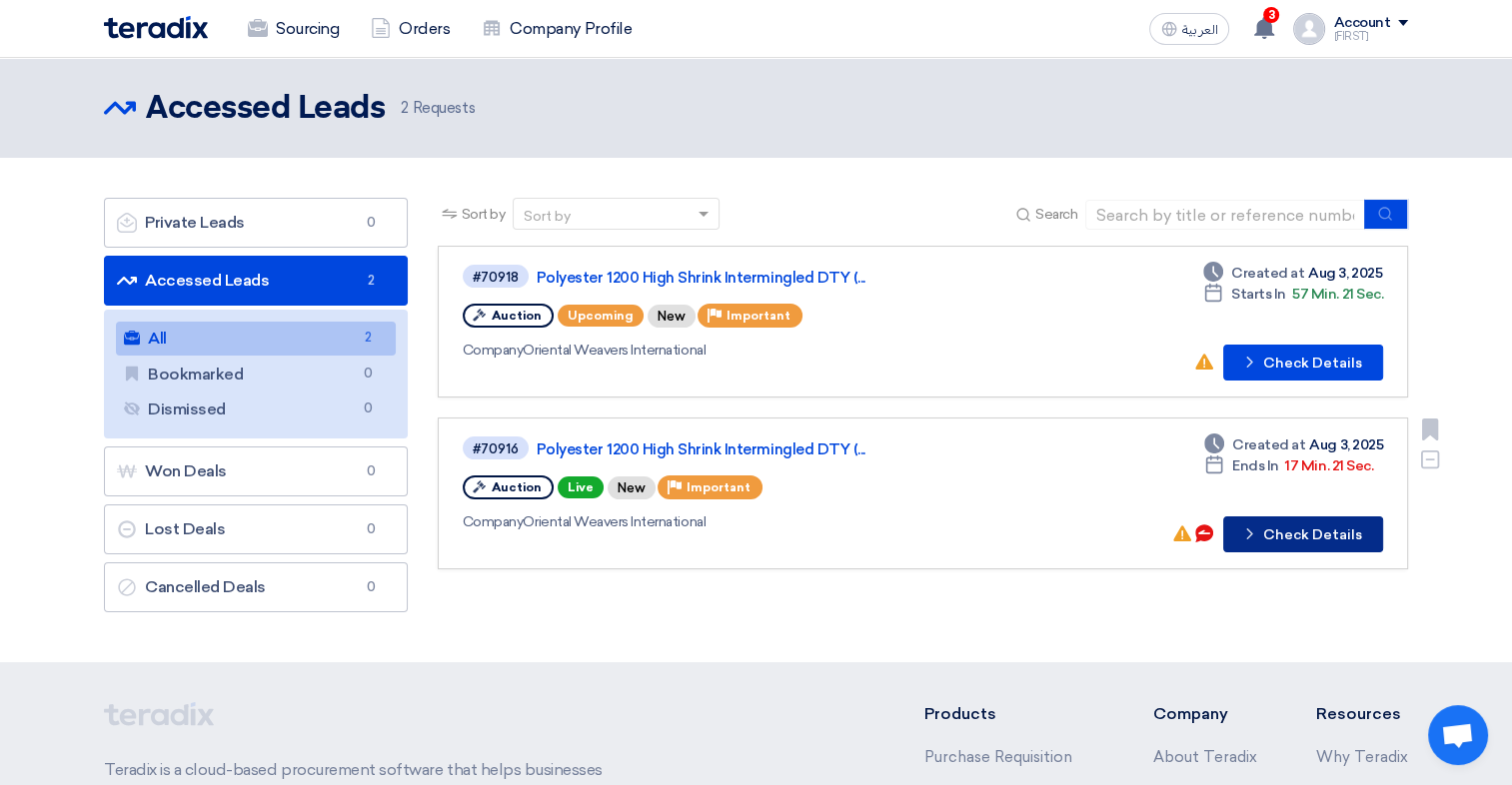 click on "Check details
Check Details" 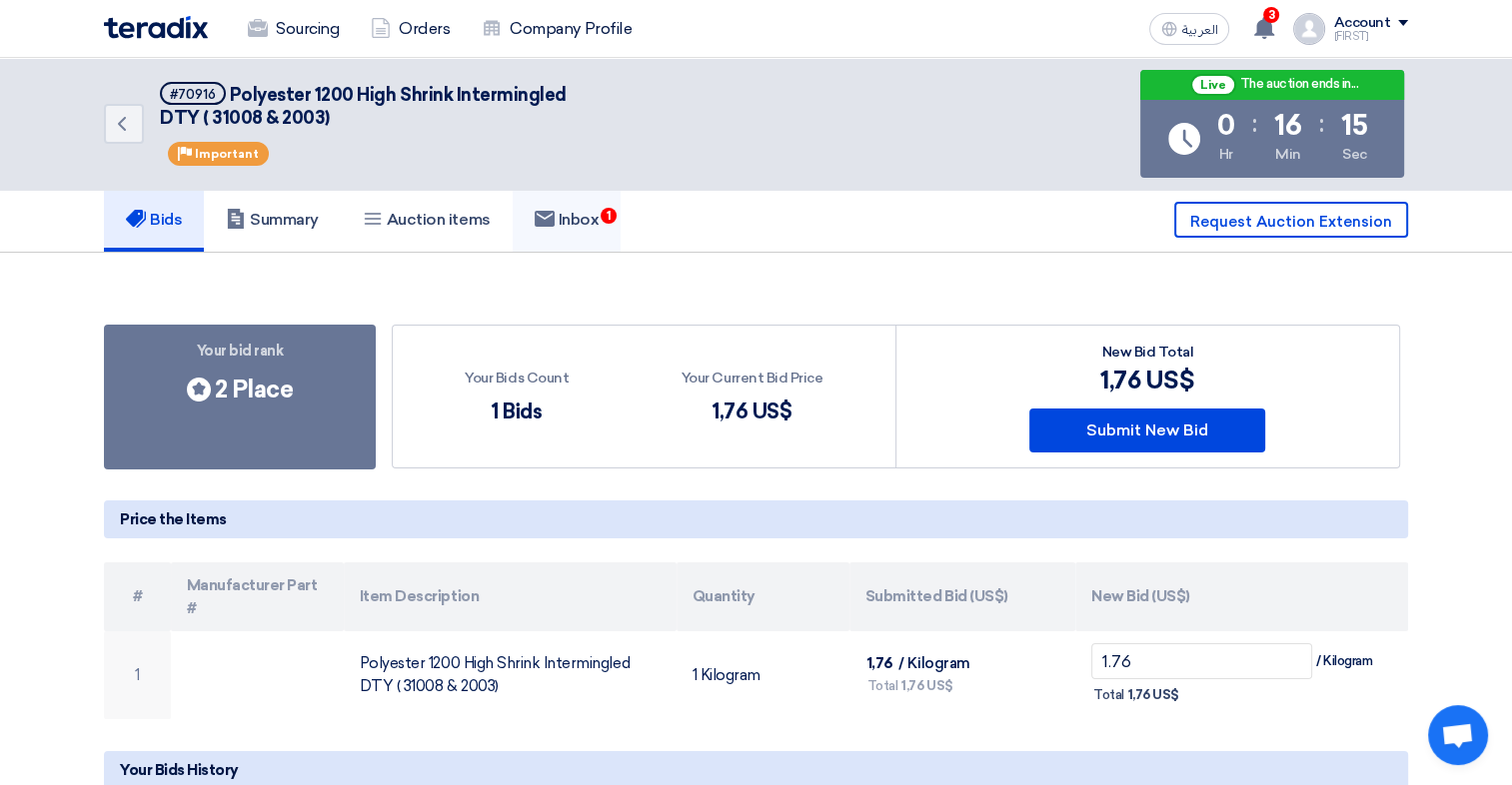click on "Inbox
1" 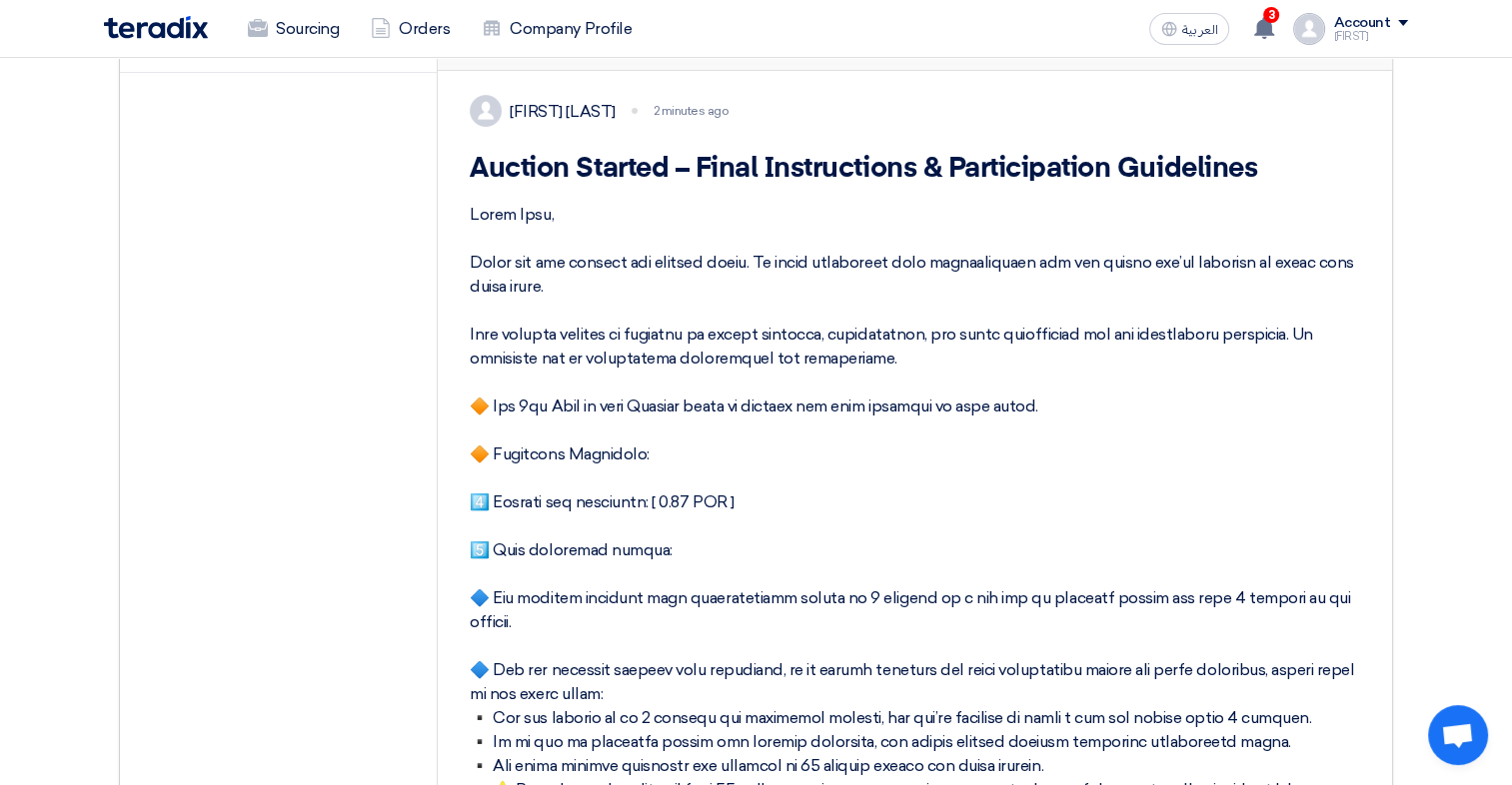 scroll, scrollTop: 399, scrollLeft: 0, axis: vertical 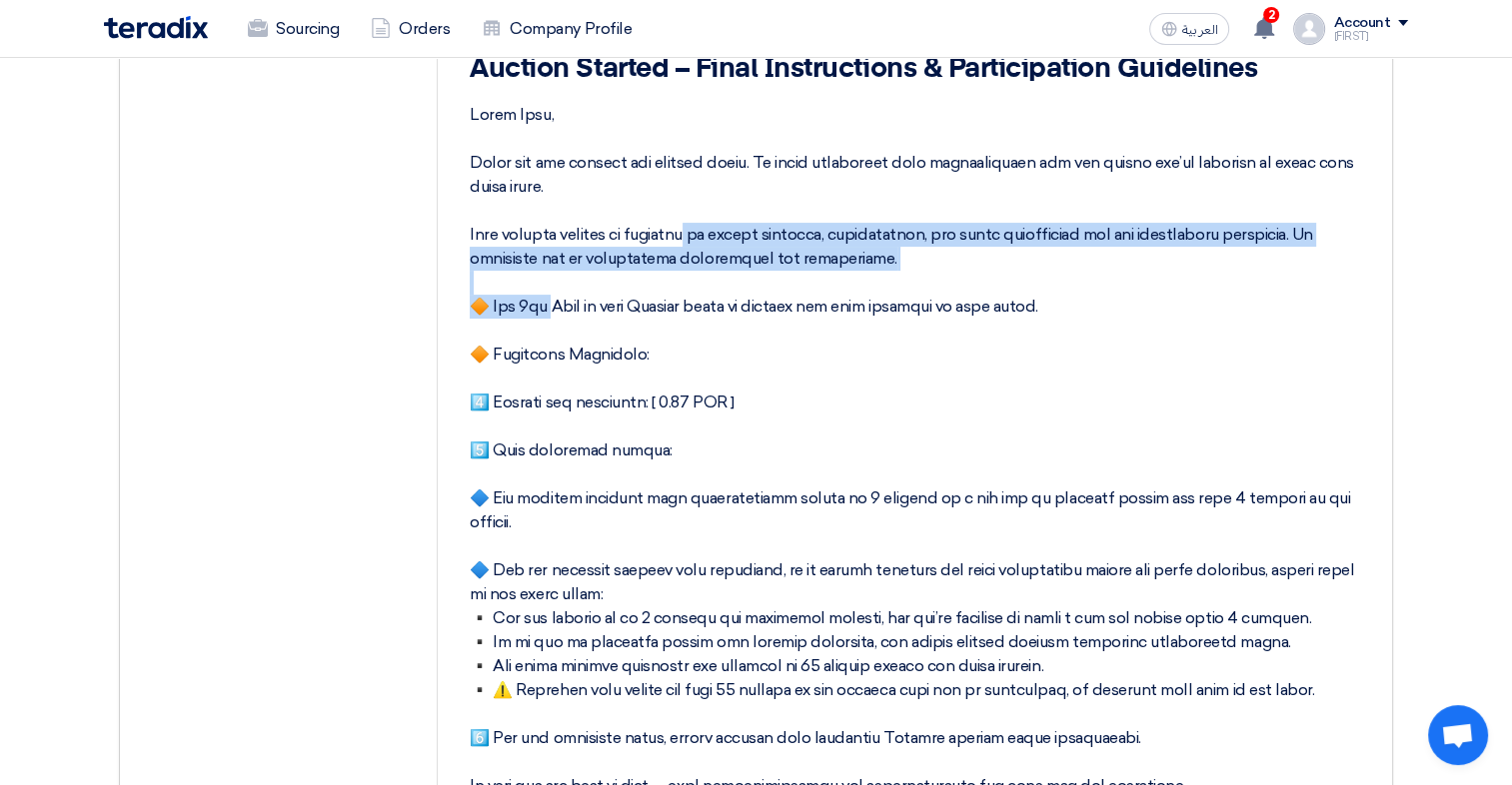 drag, startPoint x: 628, startPoint y: 257, endPoint x: 935, endPoint y: 287, distance: 308.46232 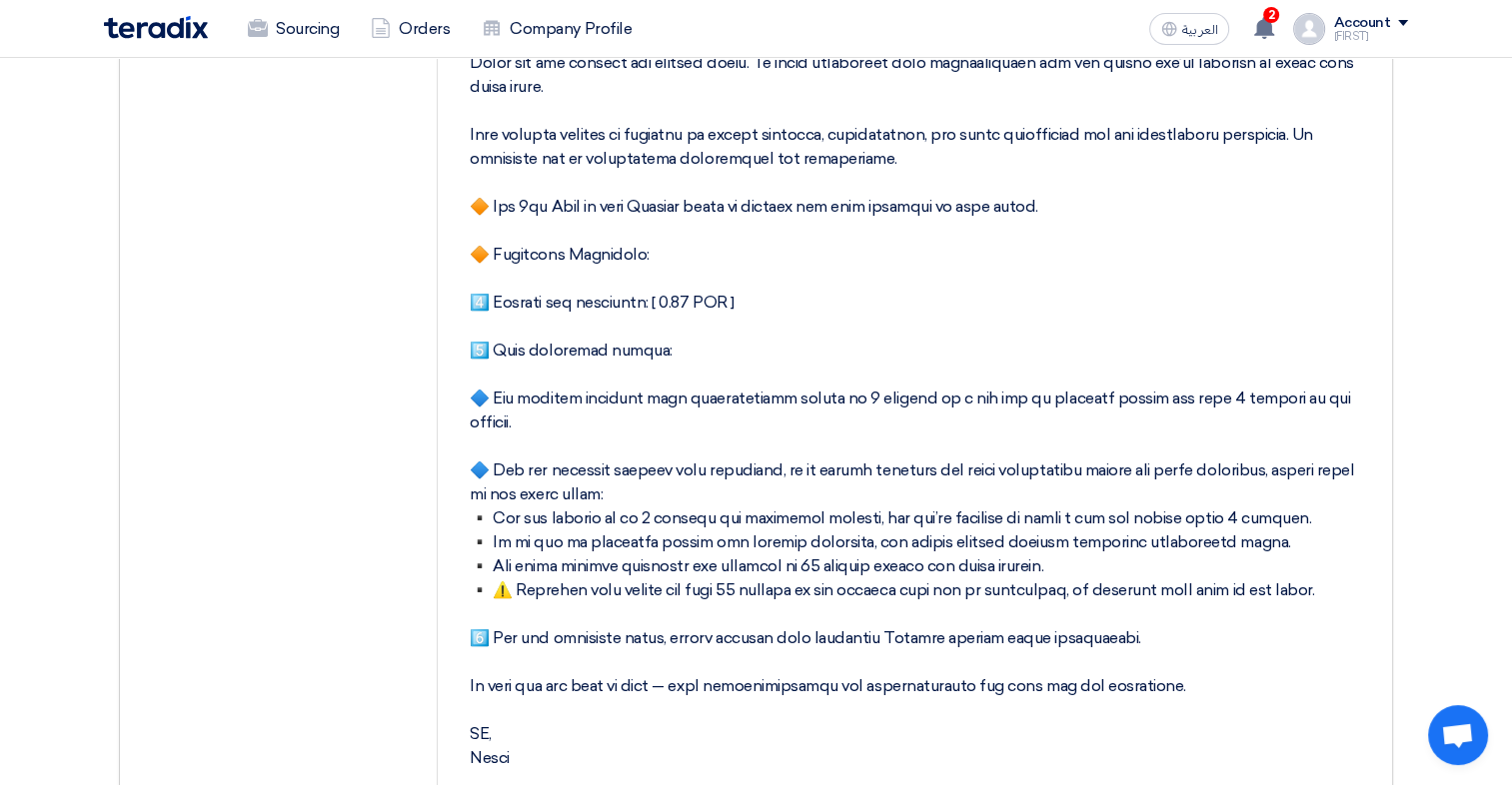 scroll, scrollTop: 599, scrollLeft: 0, axis: vertical 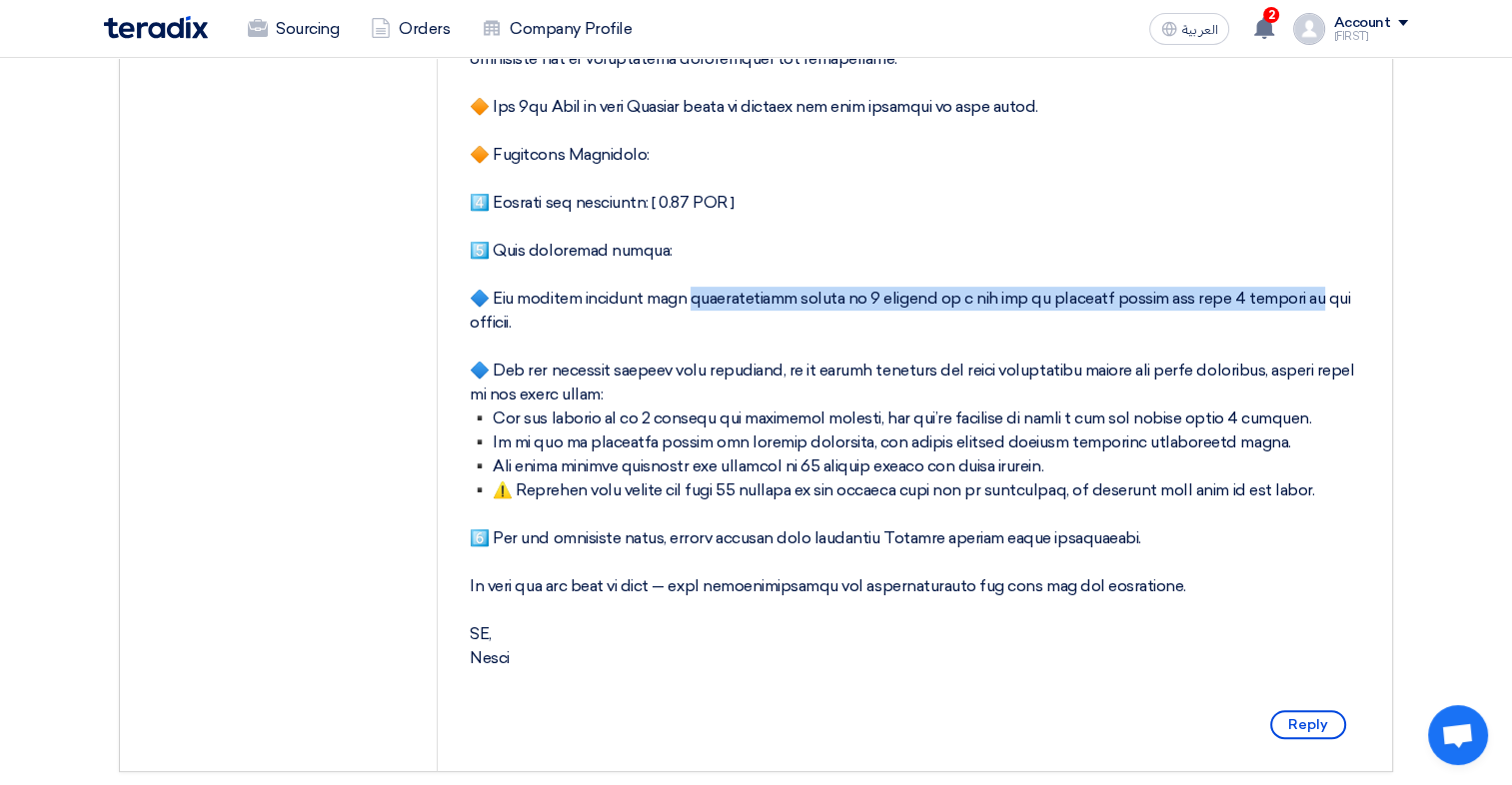 drag, startPoint x: 616, startPoint y: 319, endPoint x: 1197, endPoint y: 323, distance: 581.01377 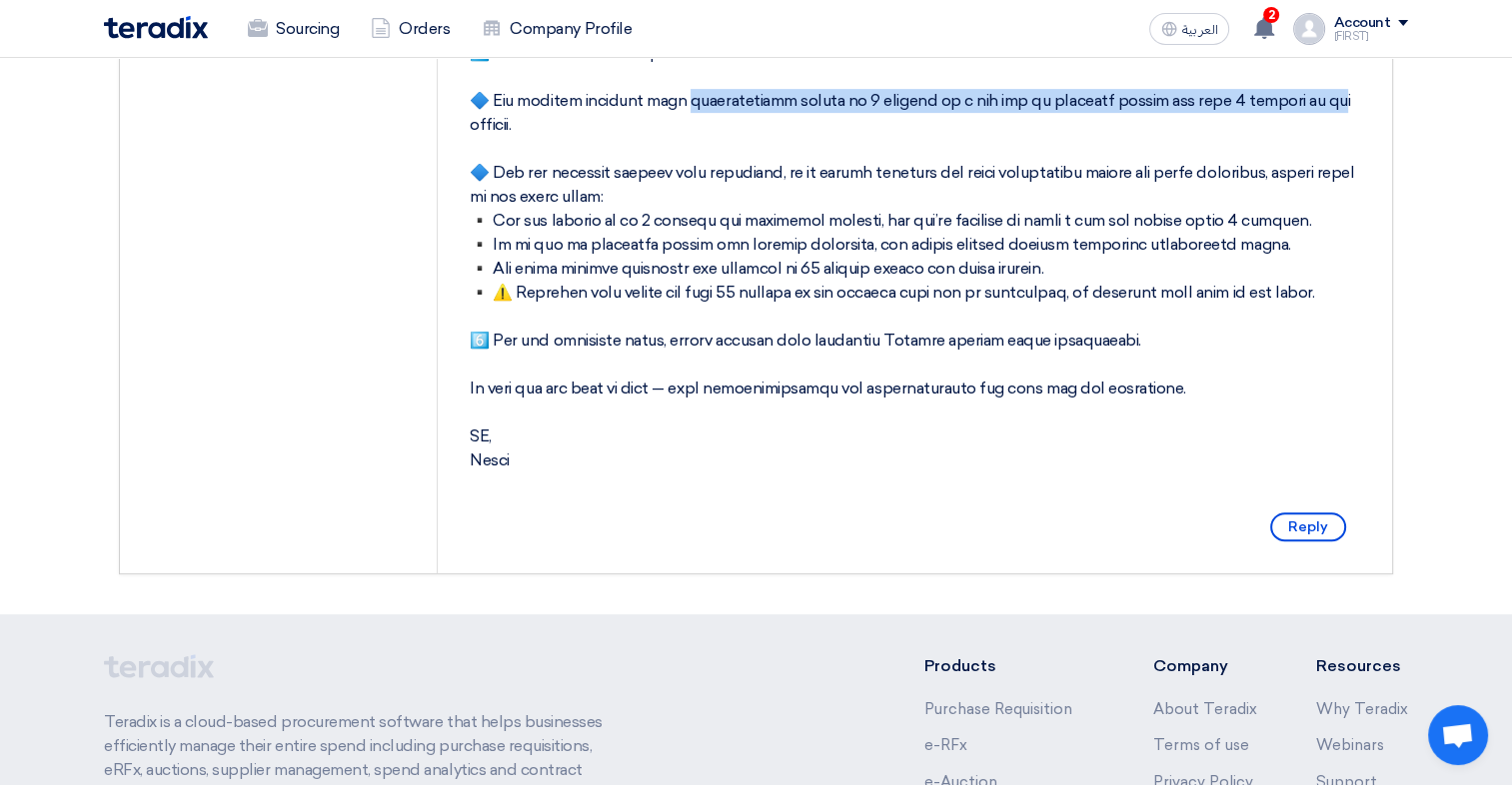 scroll, scrollTop: 799, scrollLeft: 0, axis: vertical 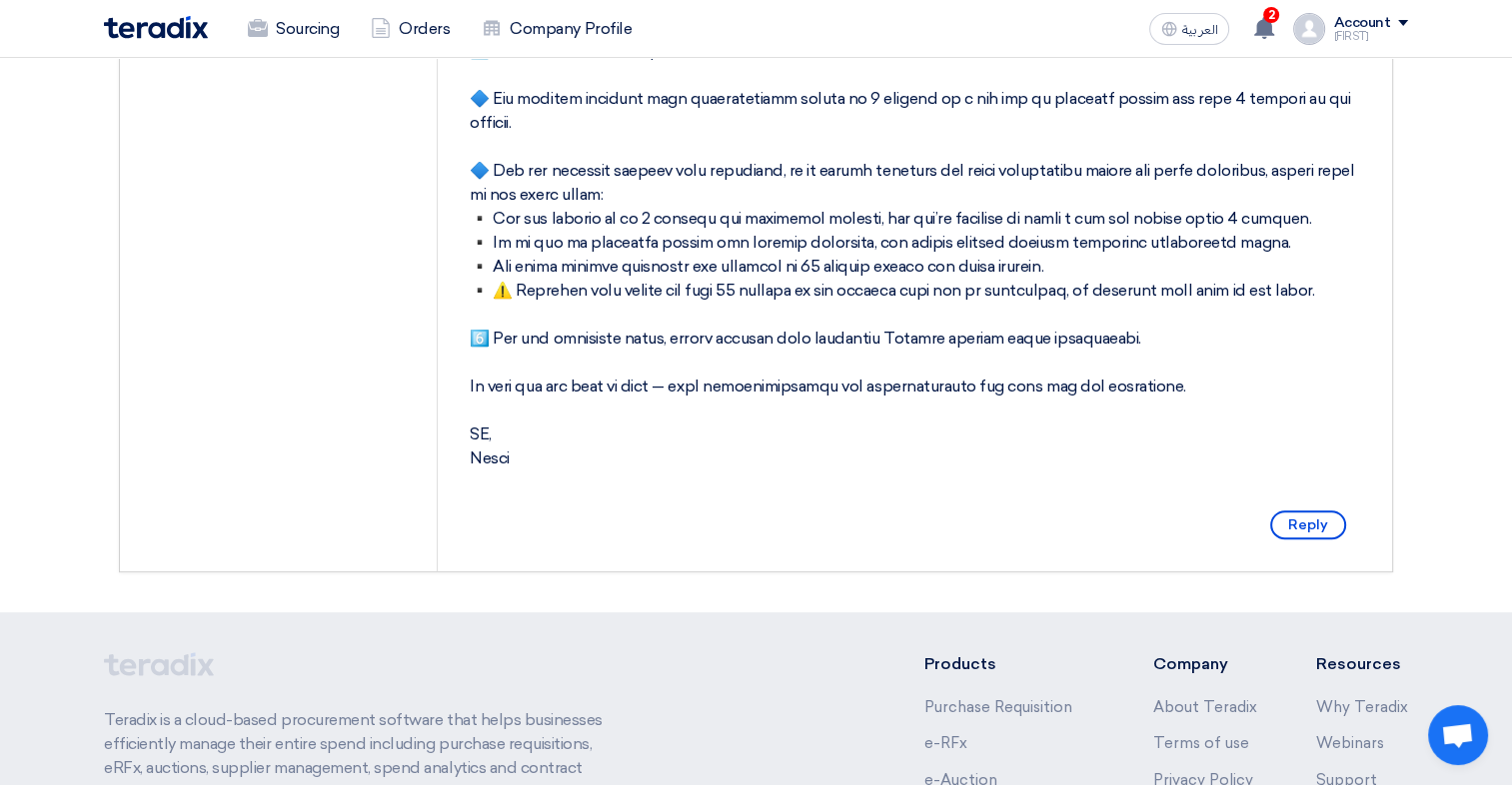 drag, startPoint x: 795, startPoint y: 170, endPoint x: 909, endPoint y: 165, distance: 114.1096 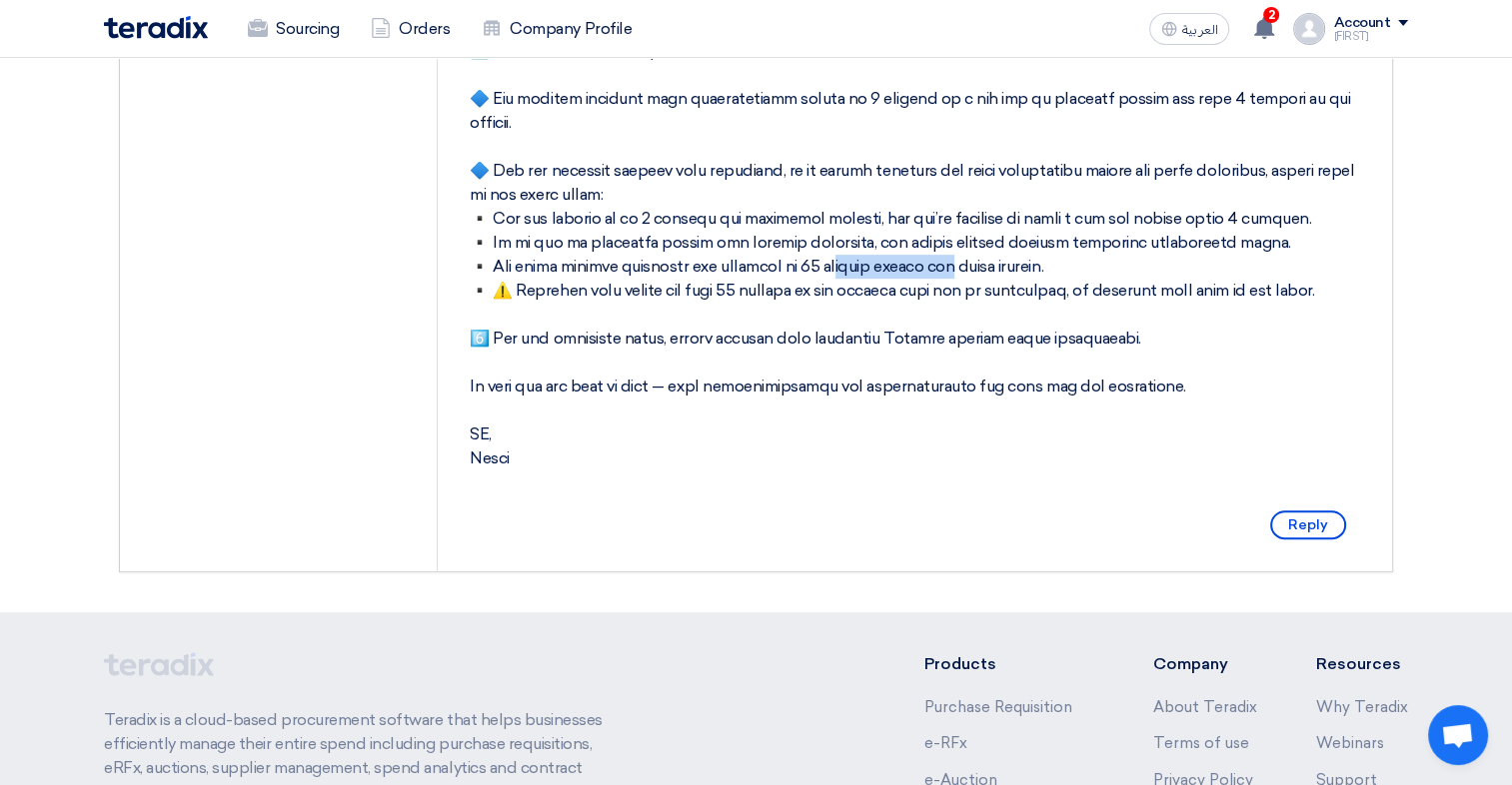 drag, startPoint x: 782, startPoint y: 266, endPoint x: 859, endPoint y: 266, distance: 77 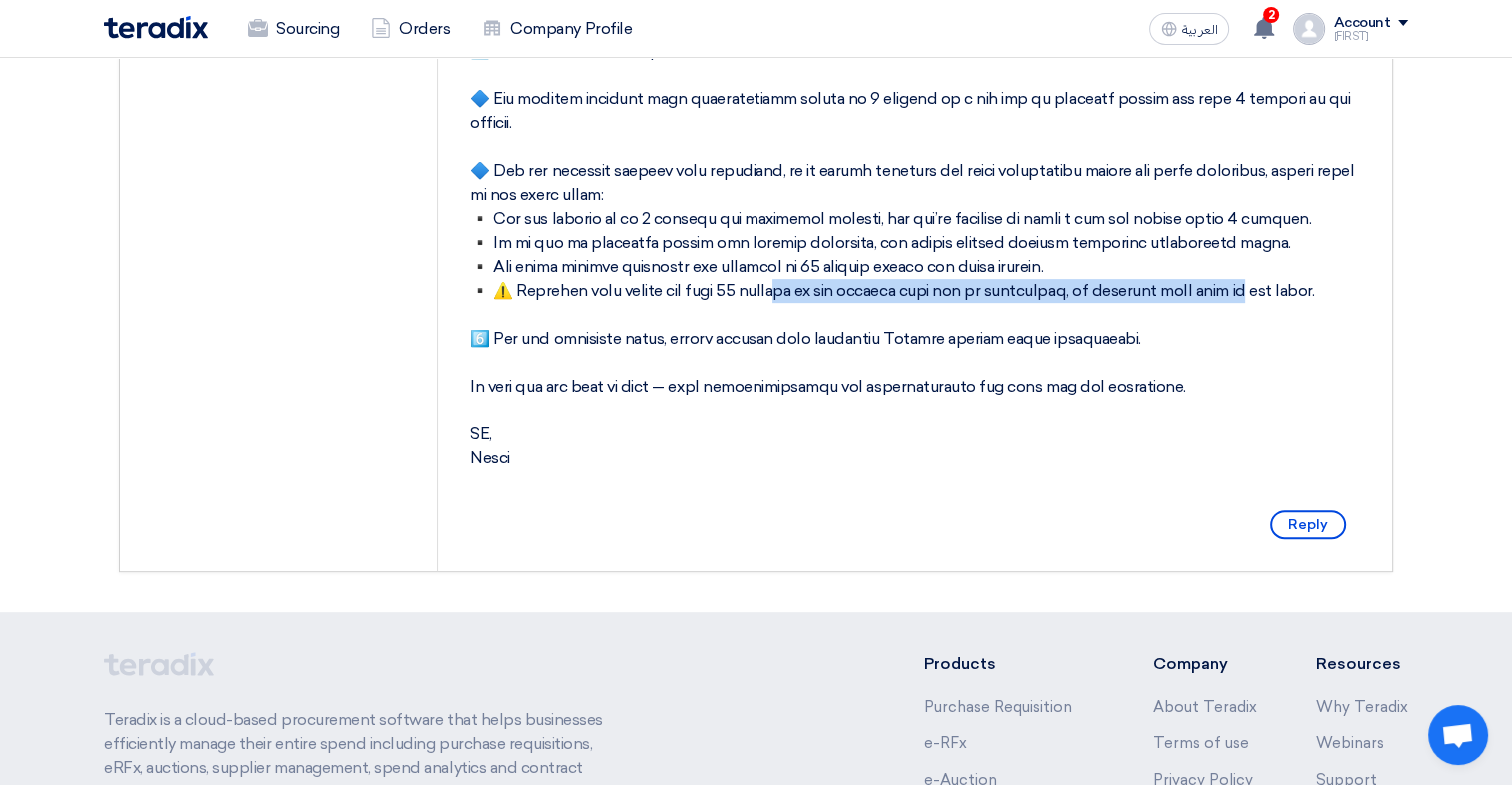 drag, startPoint x: 723, startPoint y: 292, endPoint x: 1151, endPoint y: 297, distance: 428.0292 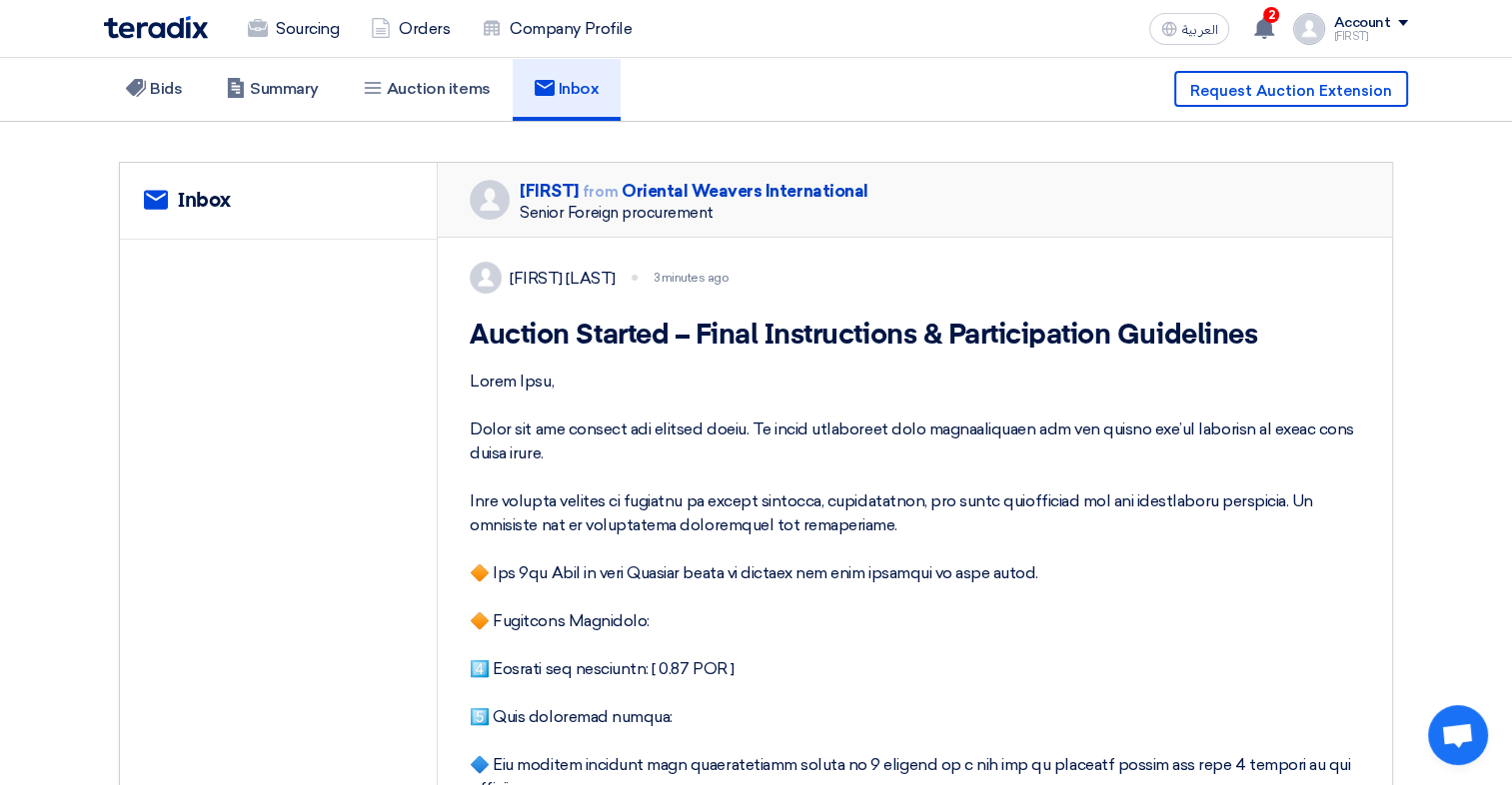 scroll, scrollTop: 0, scrollLeft: 0, axis: both 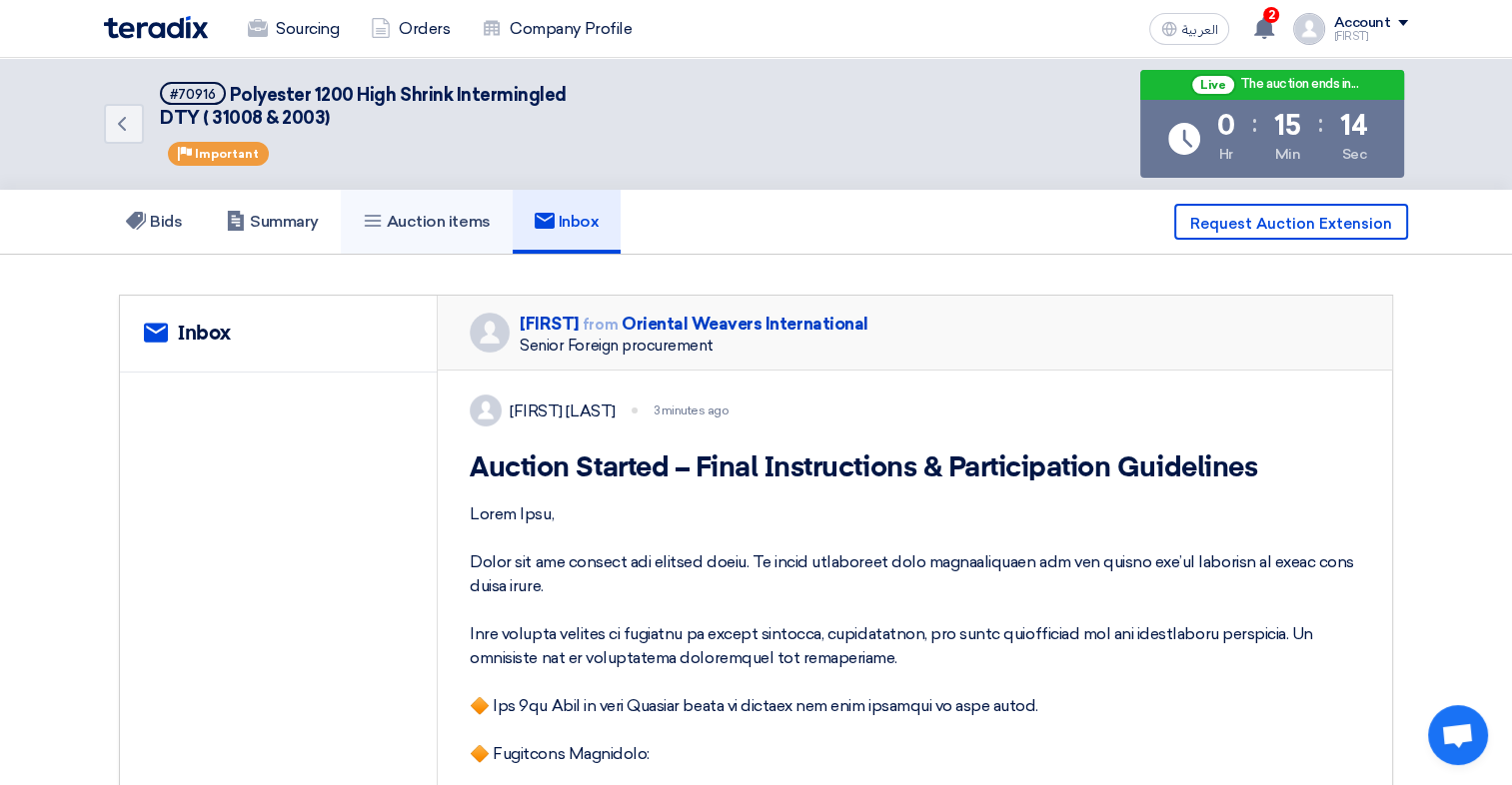 click 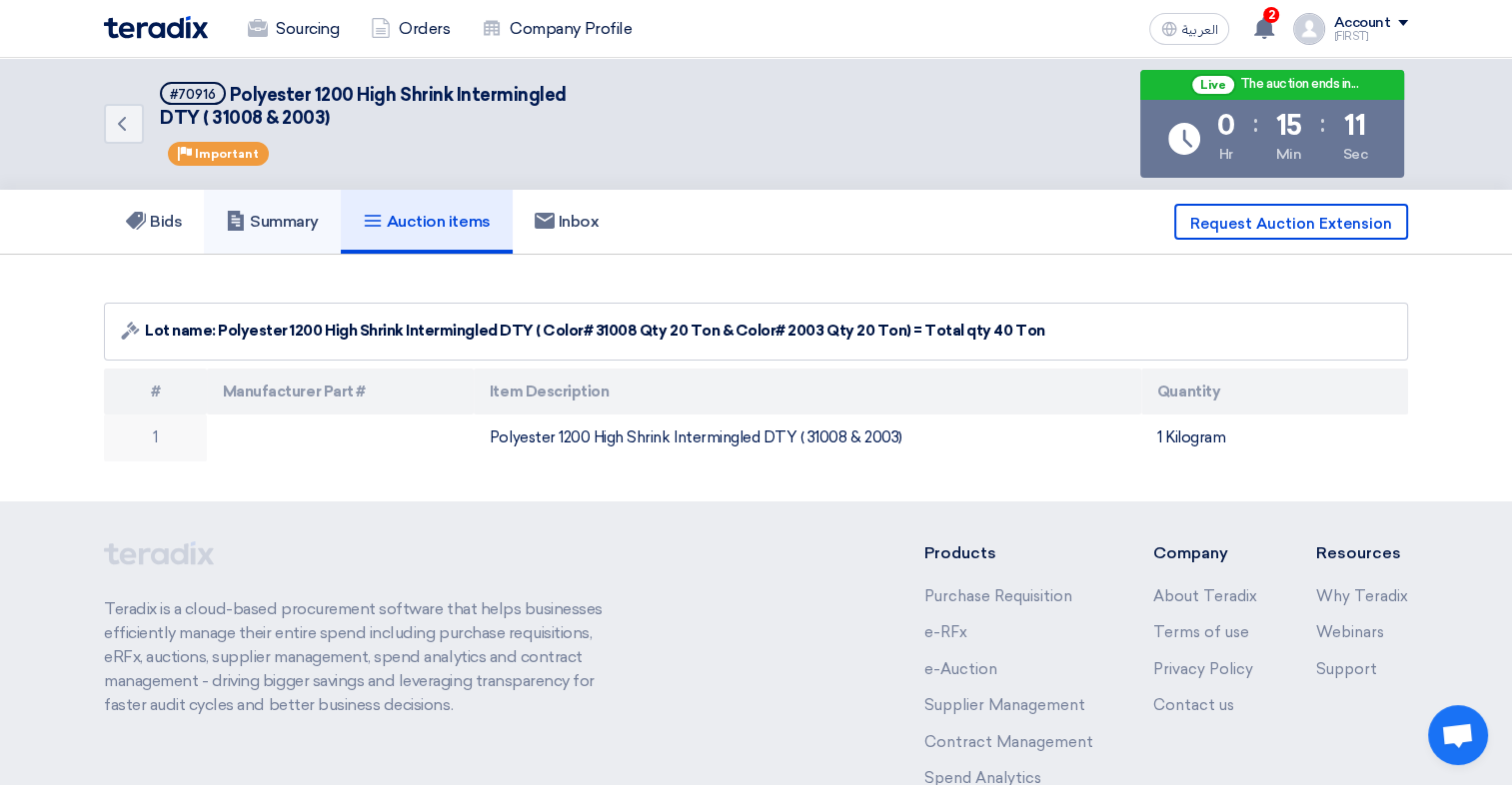 click on "Summary" 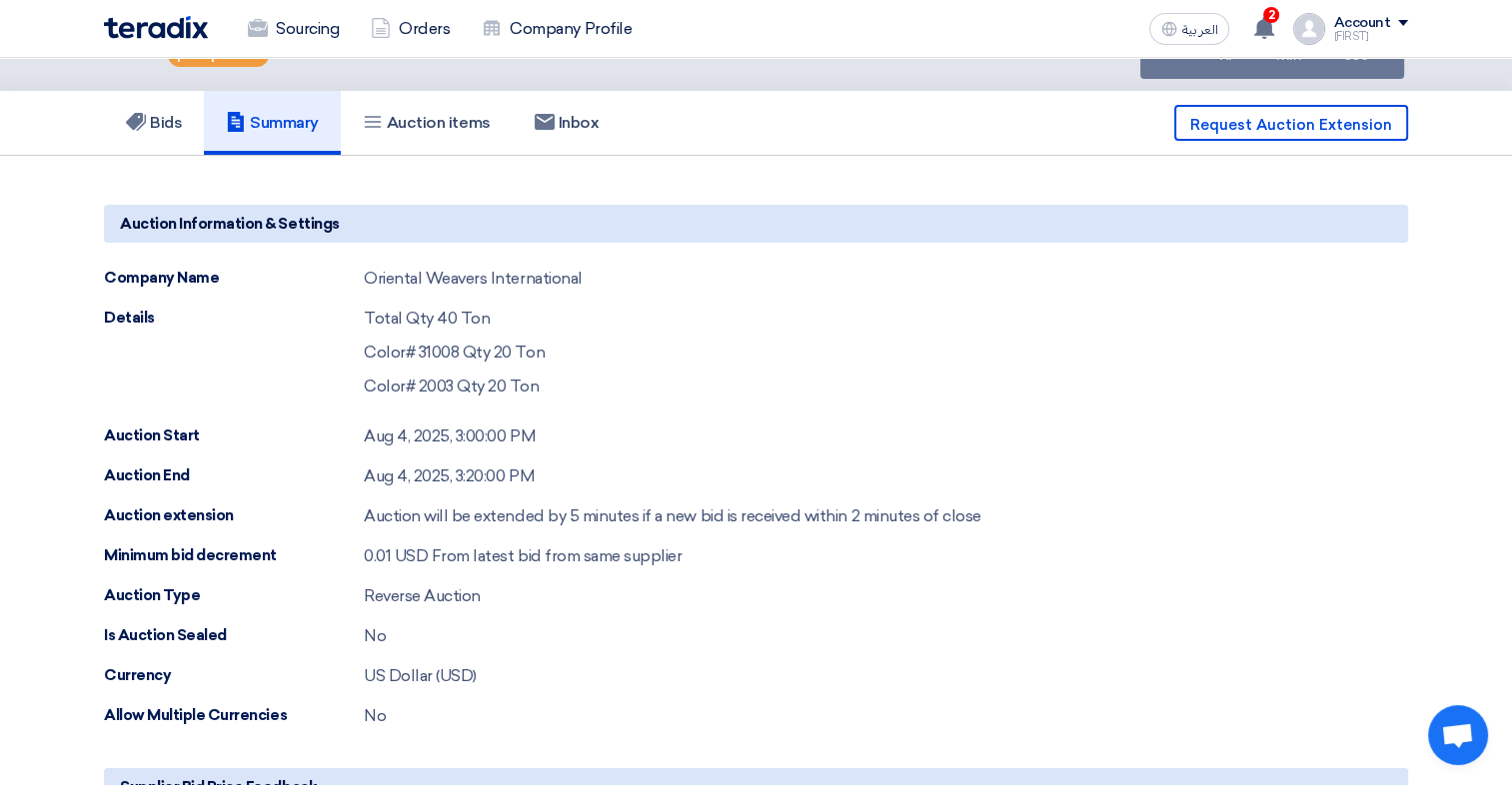 scroll, scrollTop: 0, scrollLeft: 0, axis: both 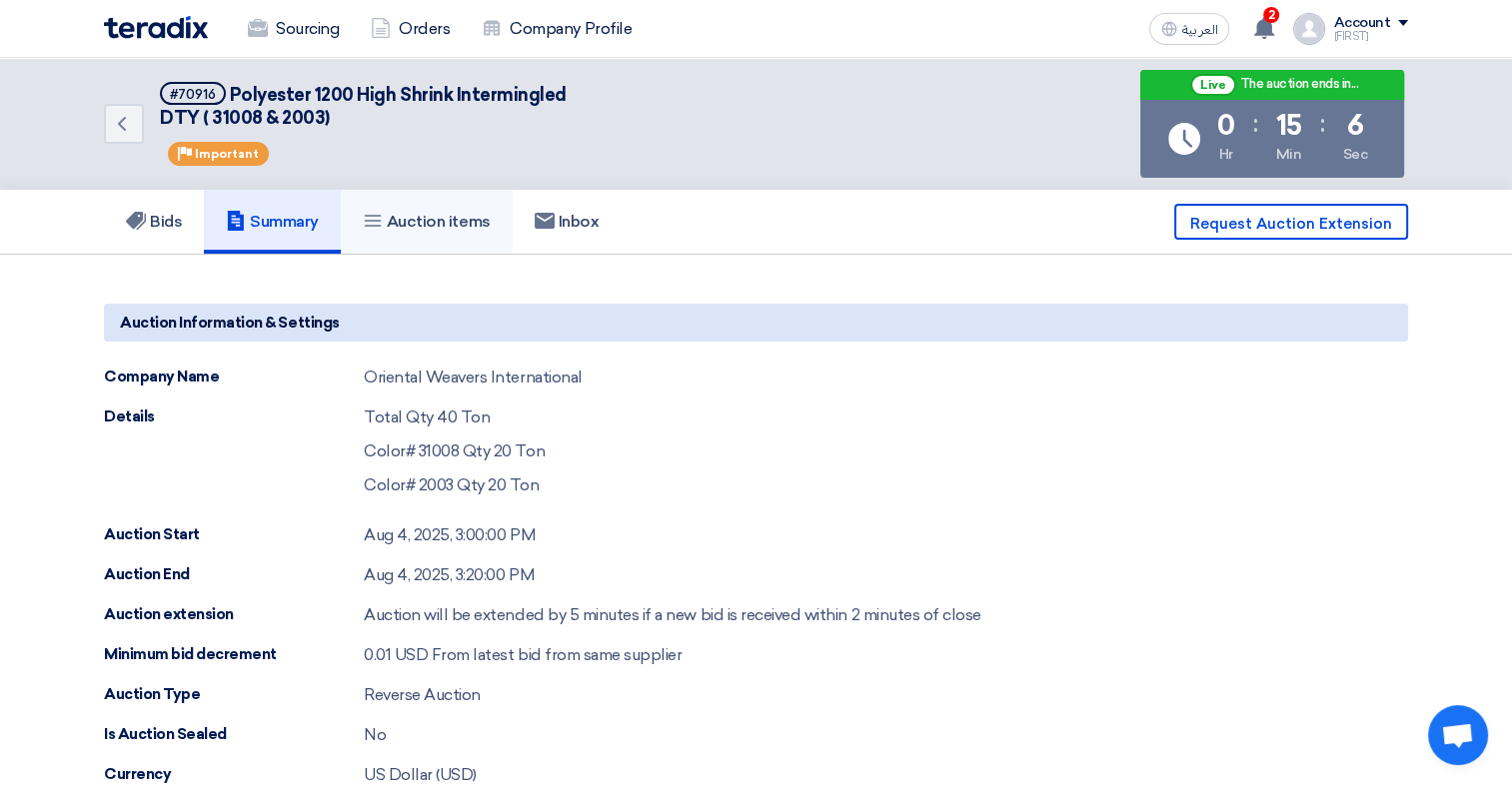 click on "Auction items" 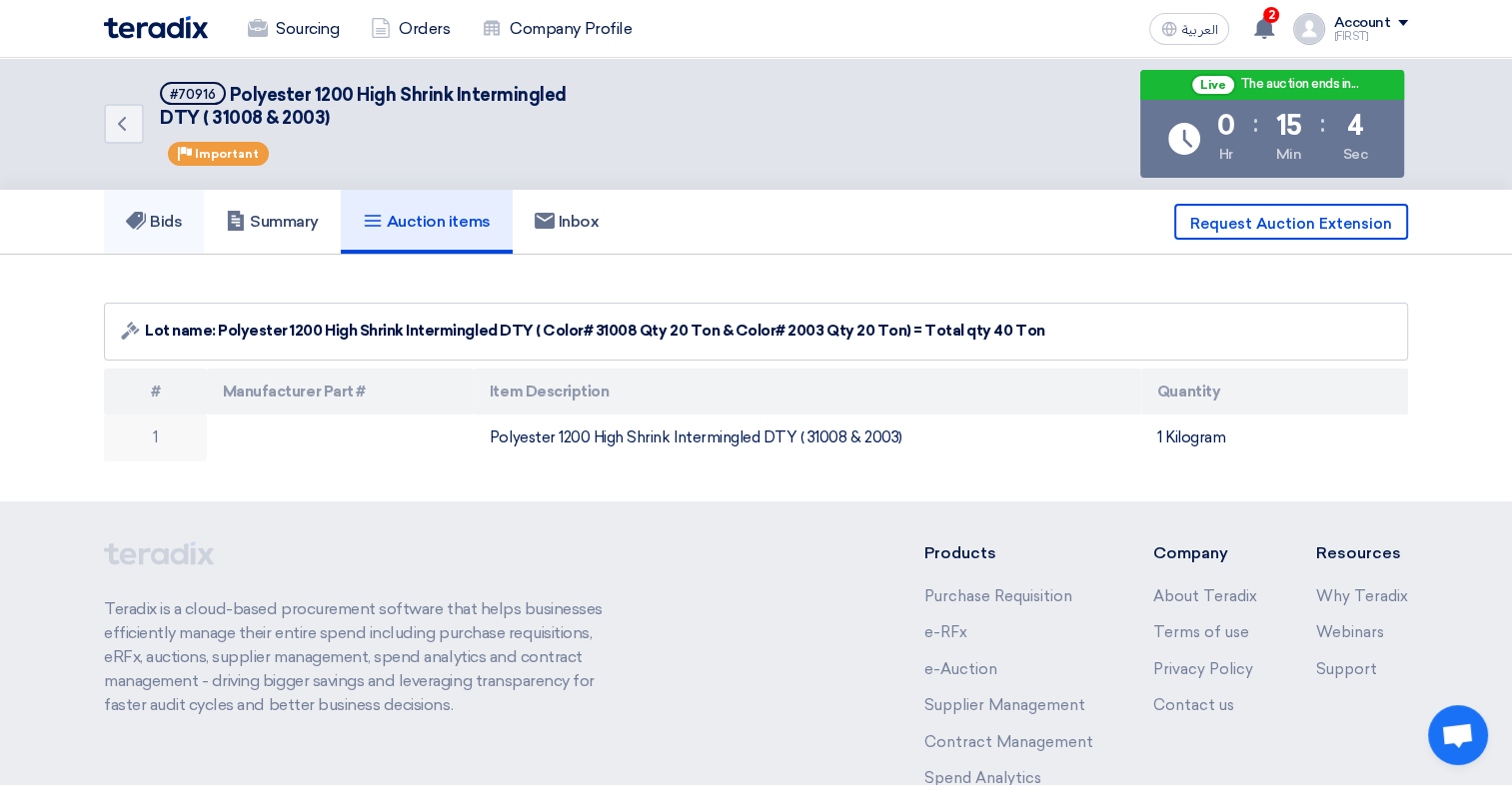 click on "Bids" 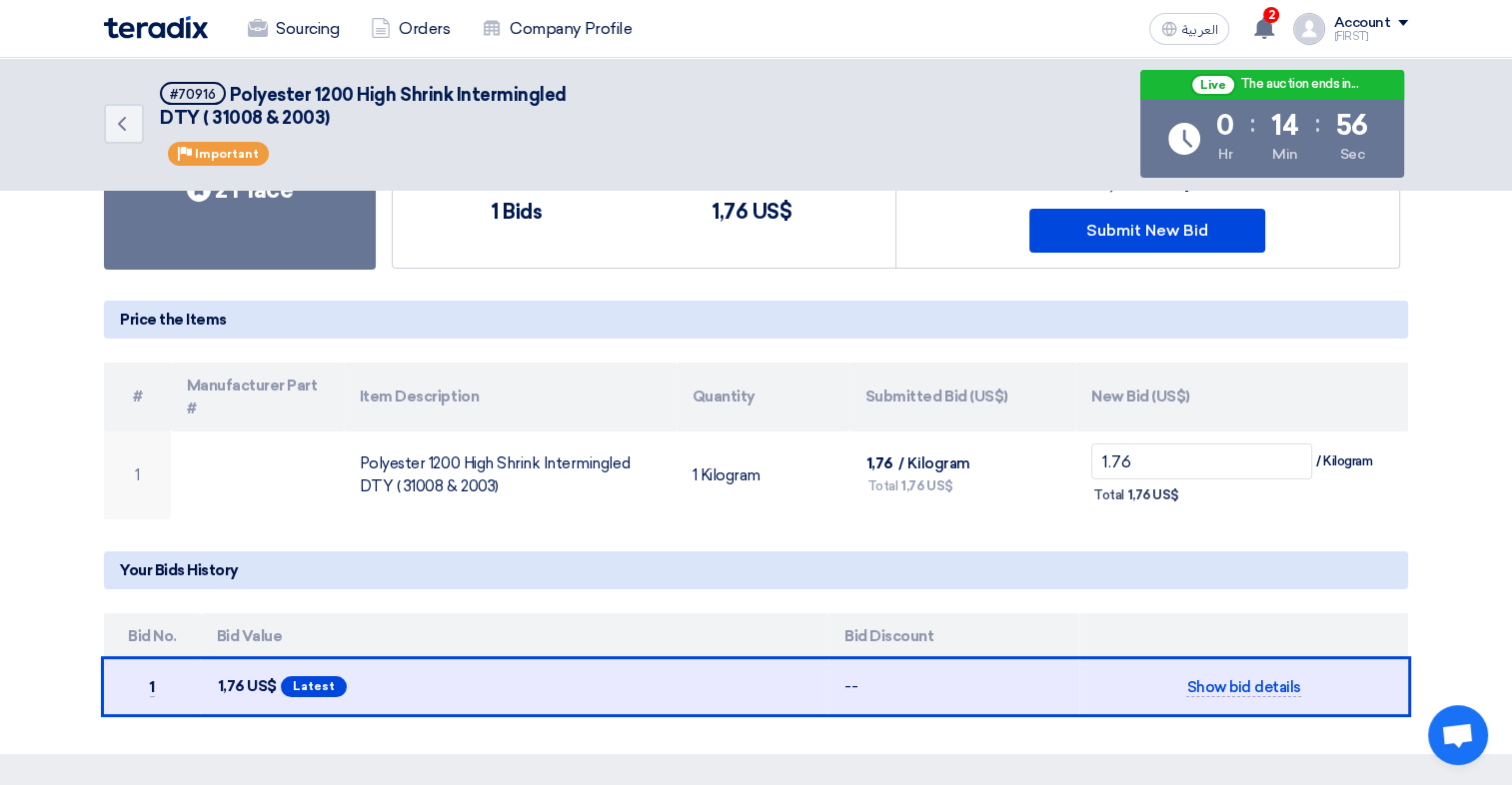 scroll, scrollTop: 100, scrollLeft: 0, axis: vertical 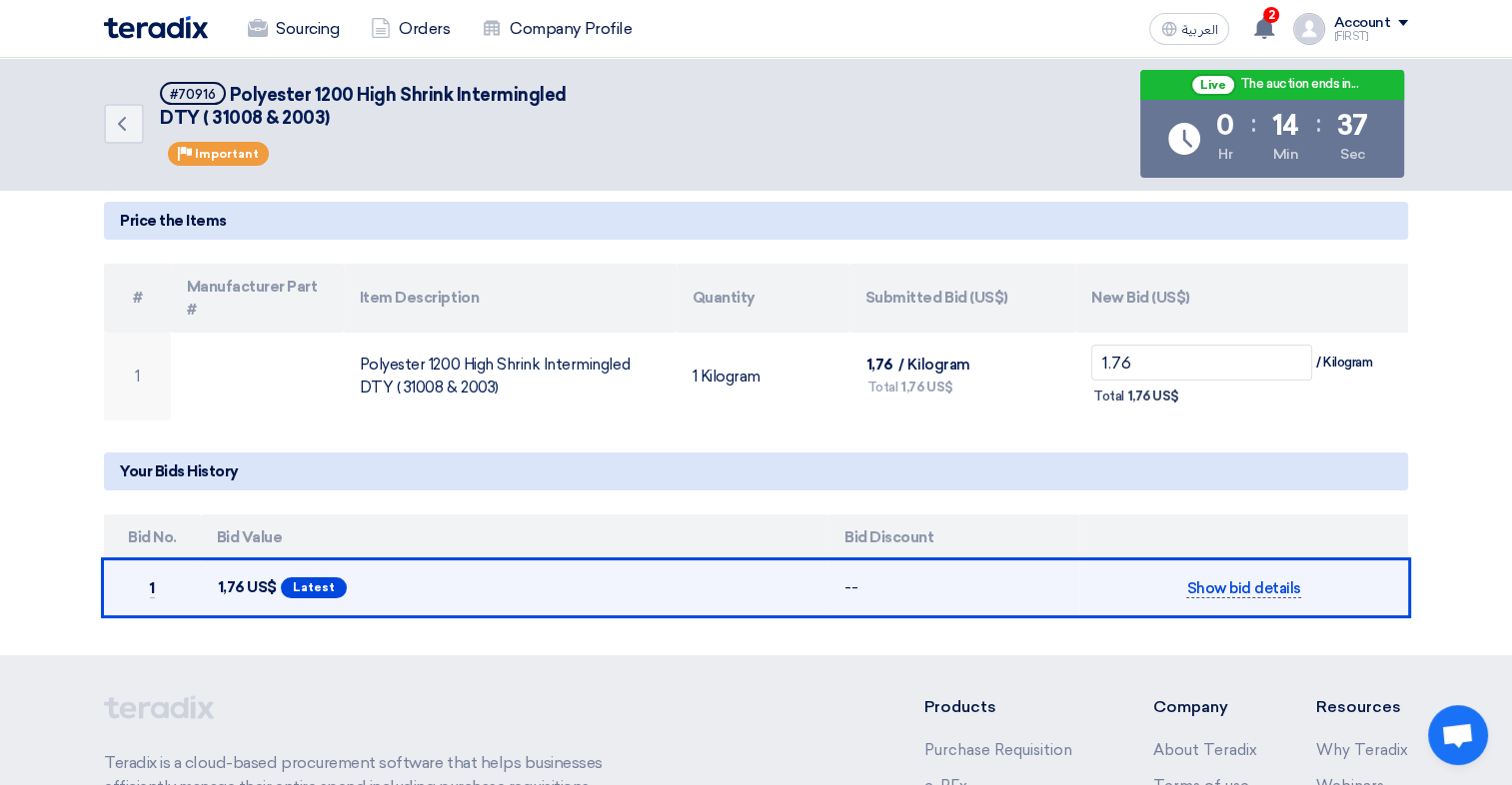 click on "Show bid details" 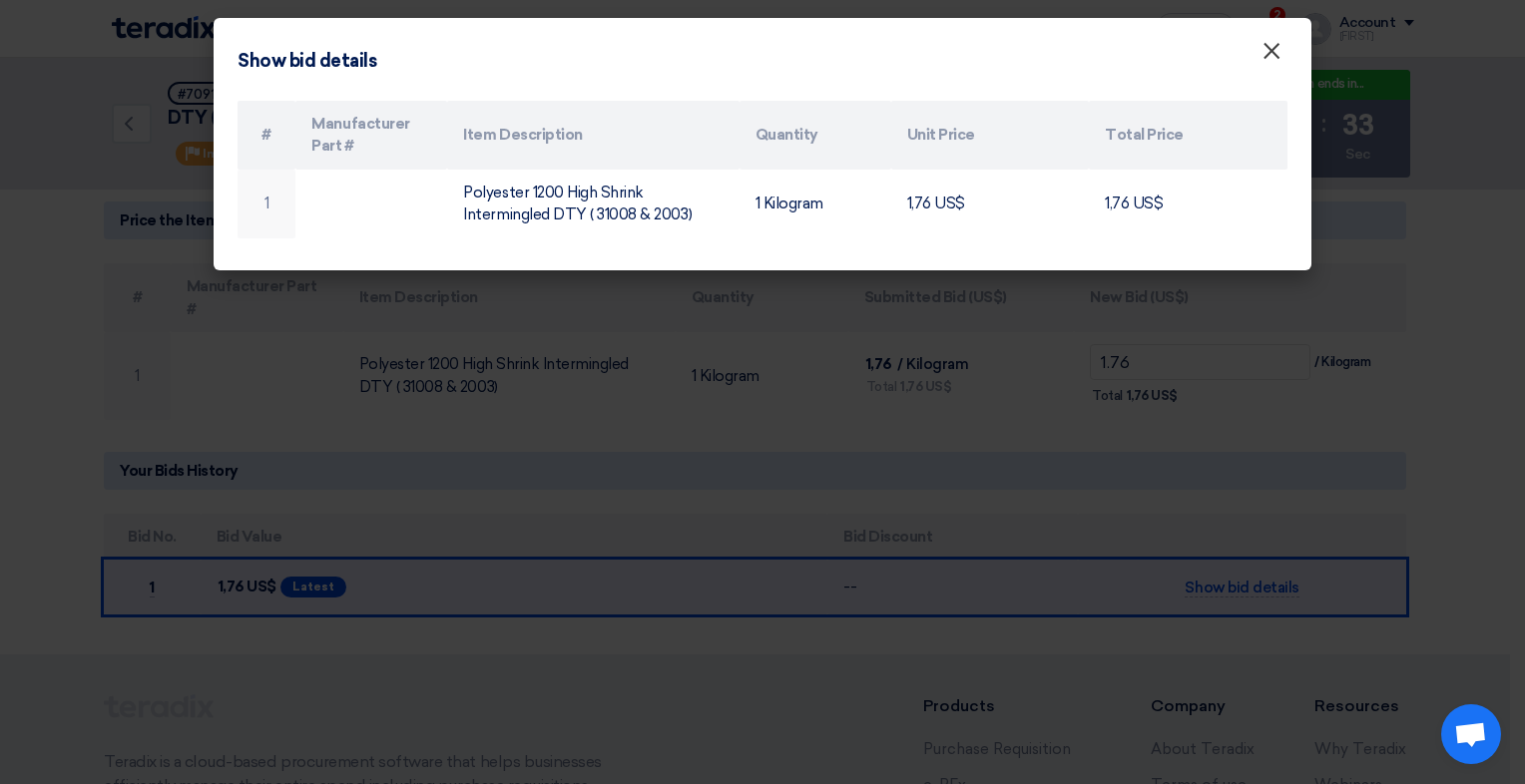 click on "×" 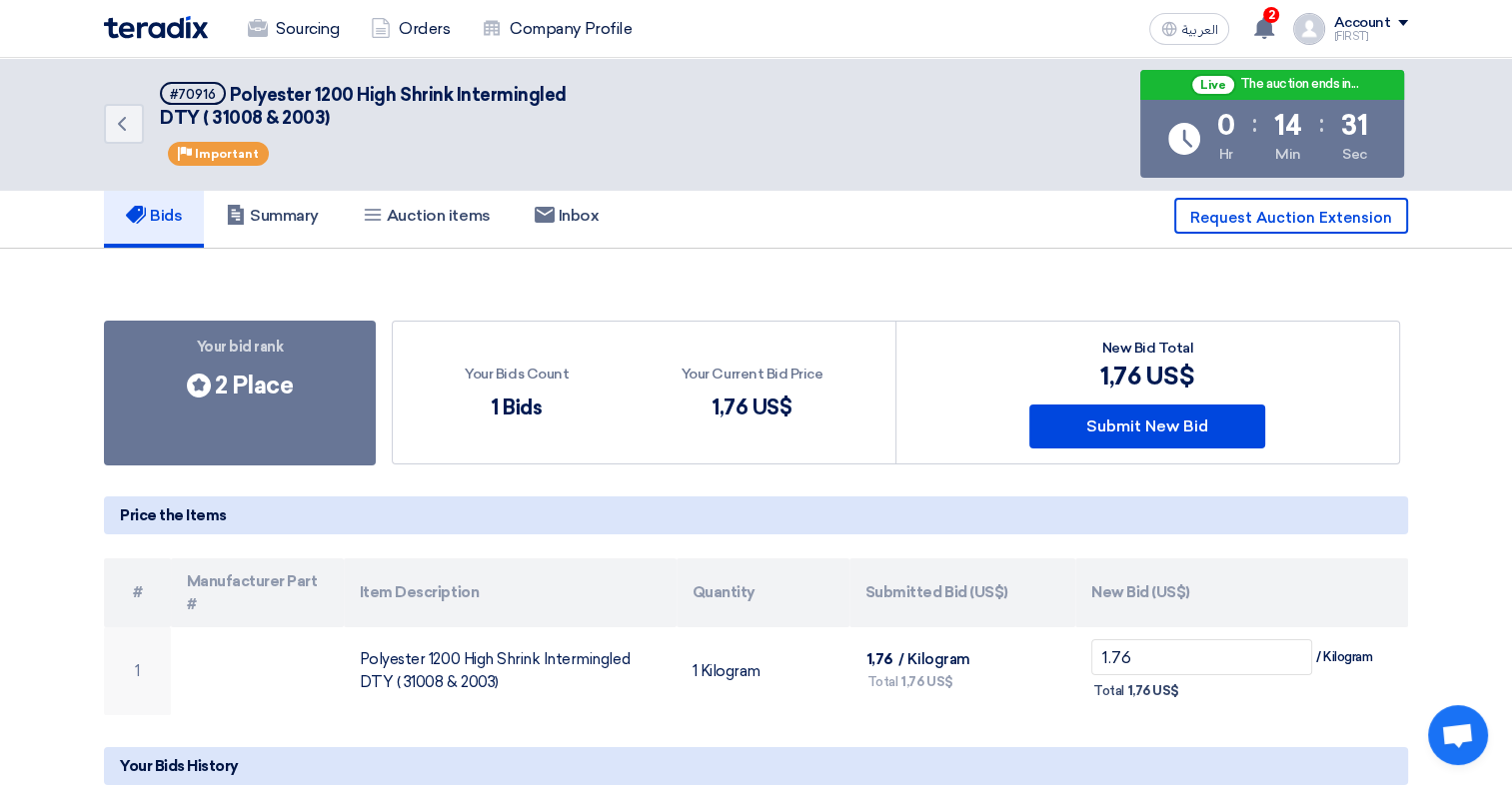 scroll, scrollTop: 0, scrollLeft: 0, axis: both 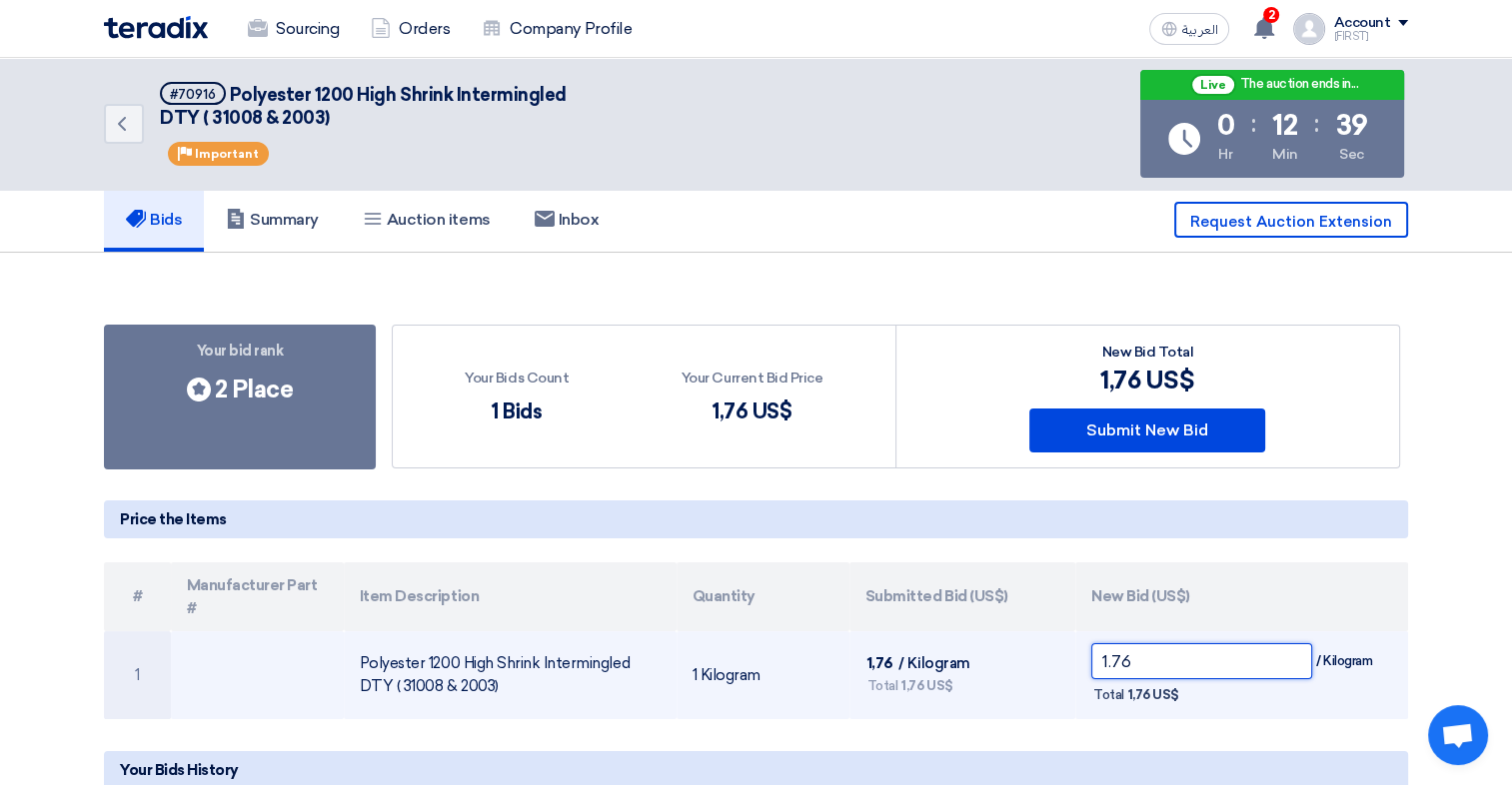 click on "1.76" 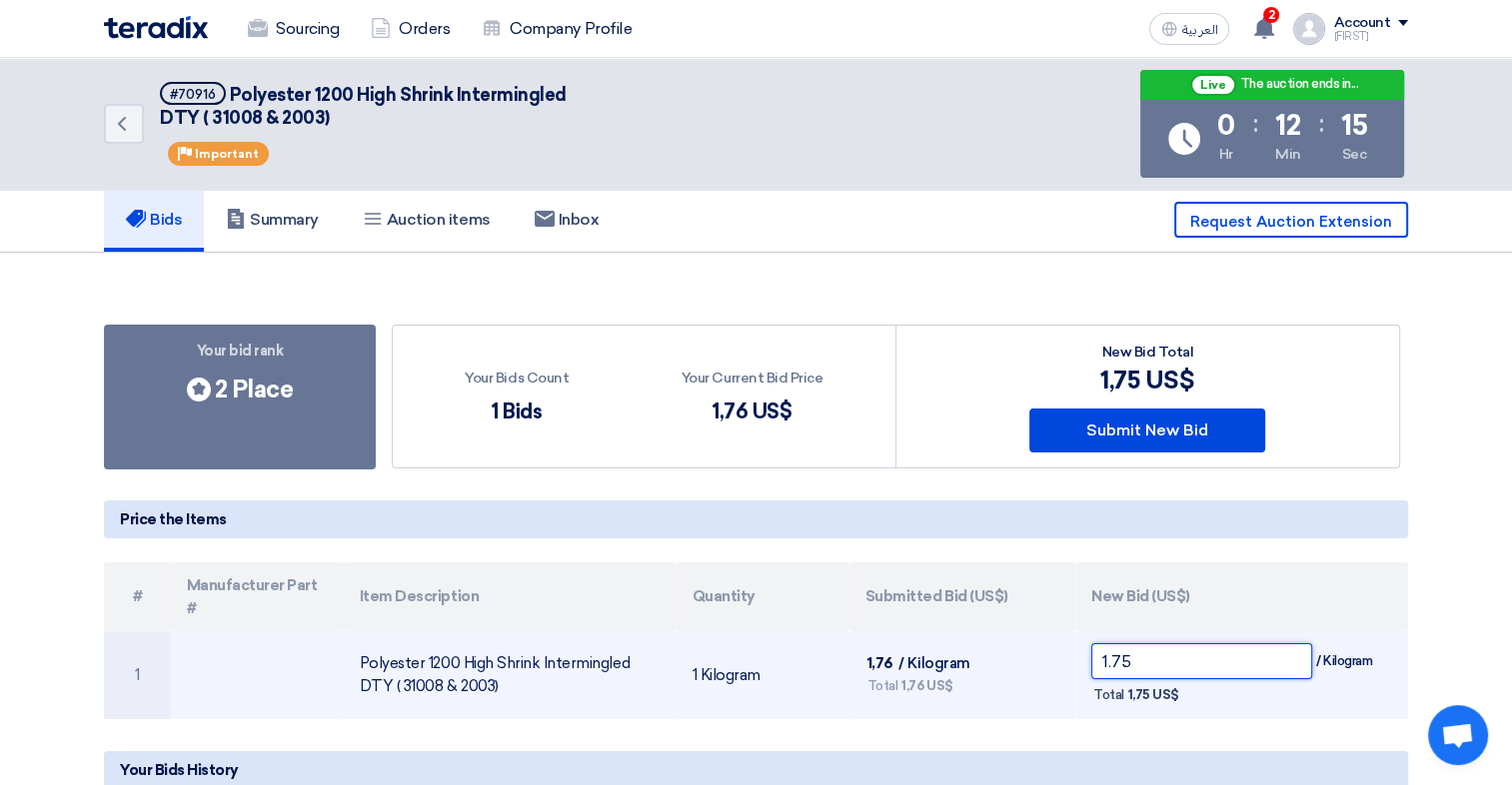 drag, startPoint x: 1127, startPoint y: 637, endPoint x: 1099, endPoint y: 637, distance: 28 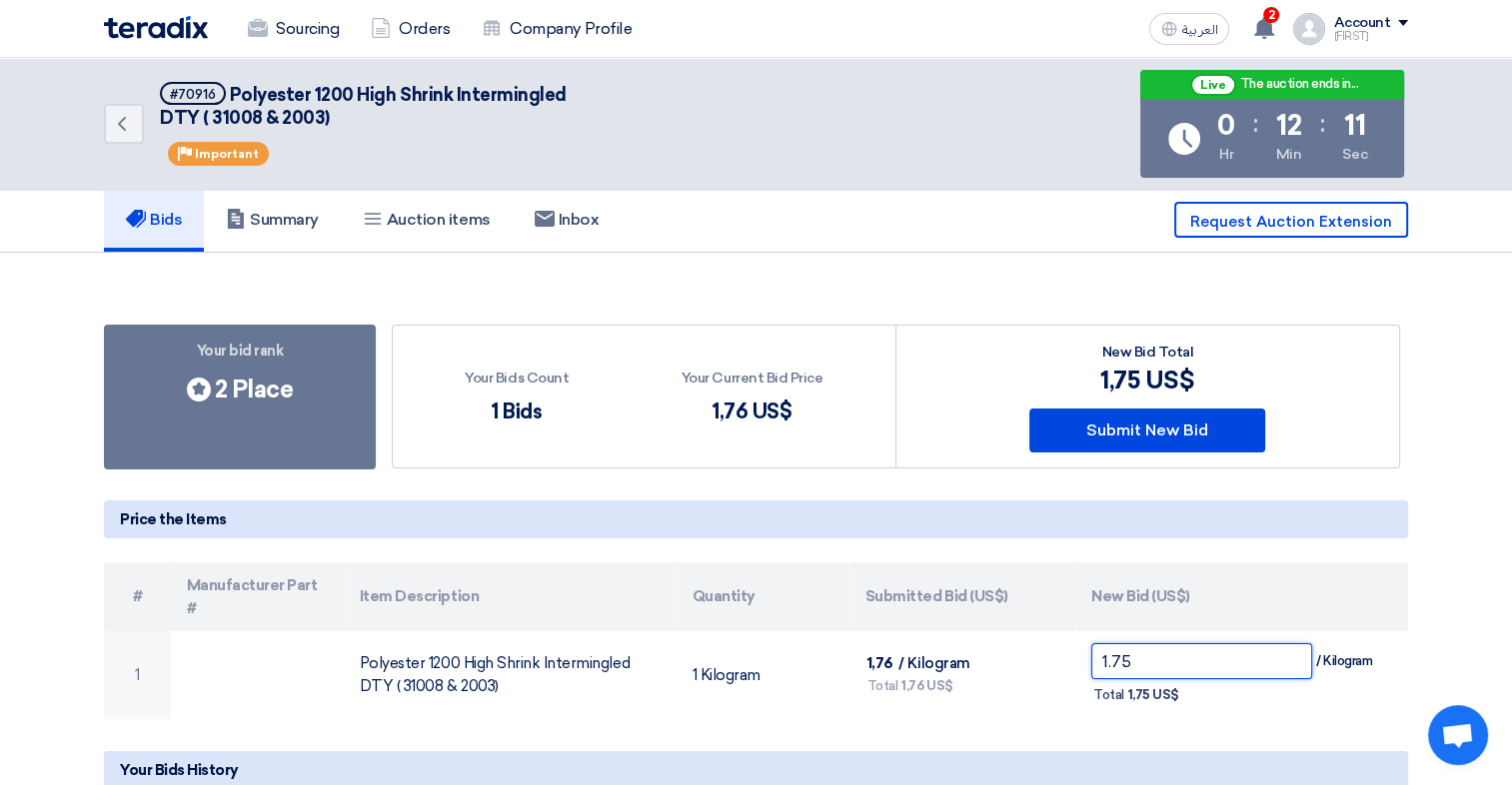 type on "1.75" 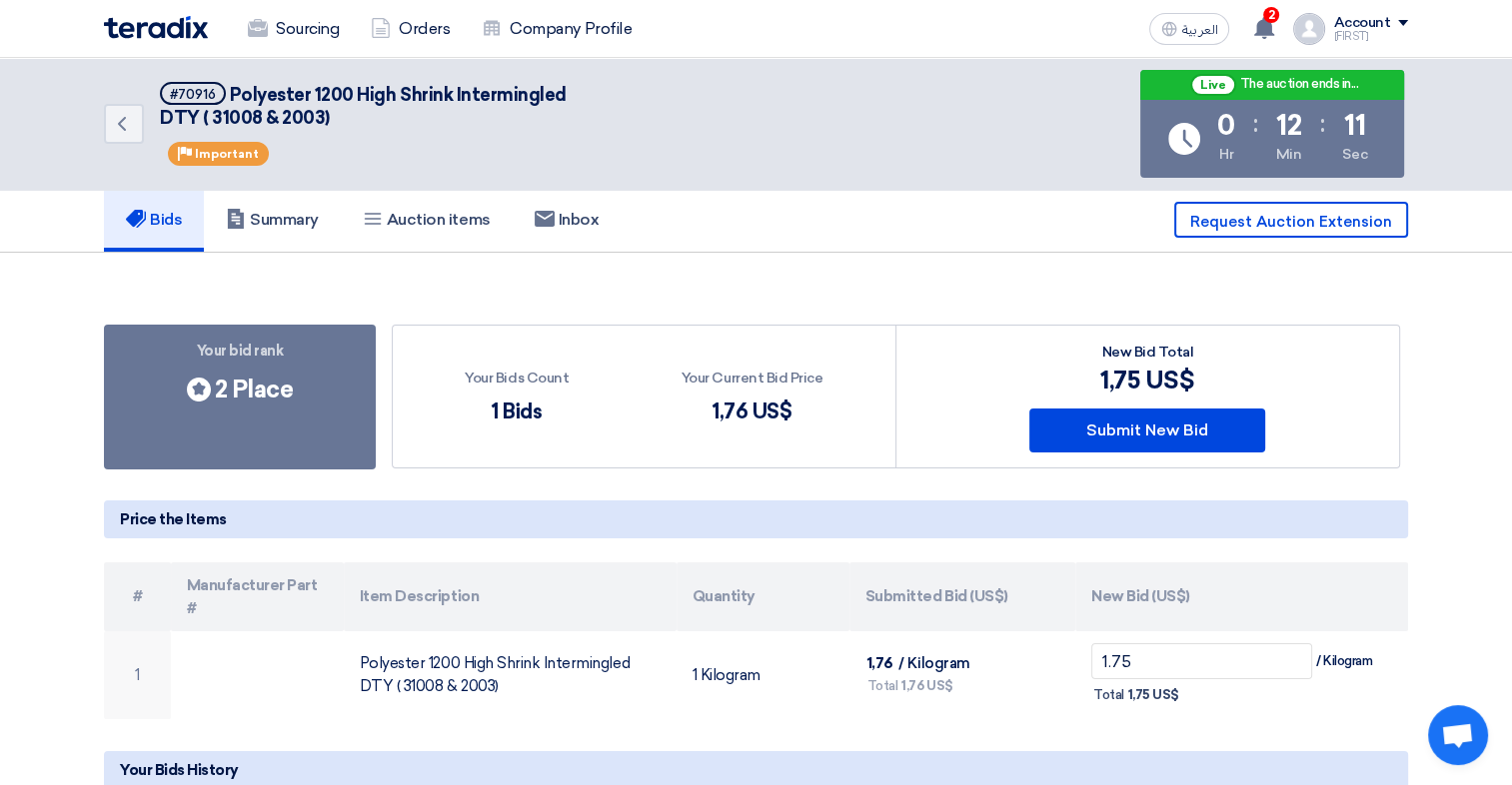 click on "Your bid rank
Bids submitted
2 Place
Your Bids Count
1 Bids
Your Current Bid Price
1,76
US$" 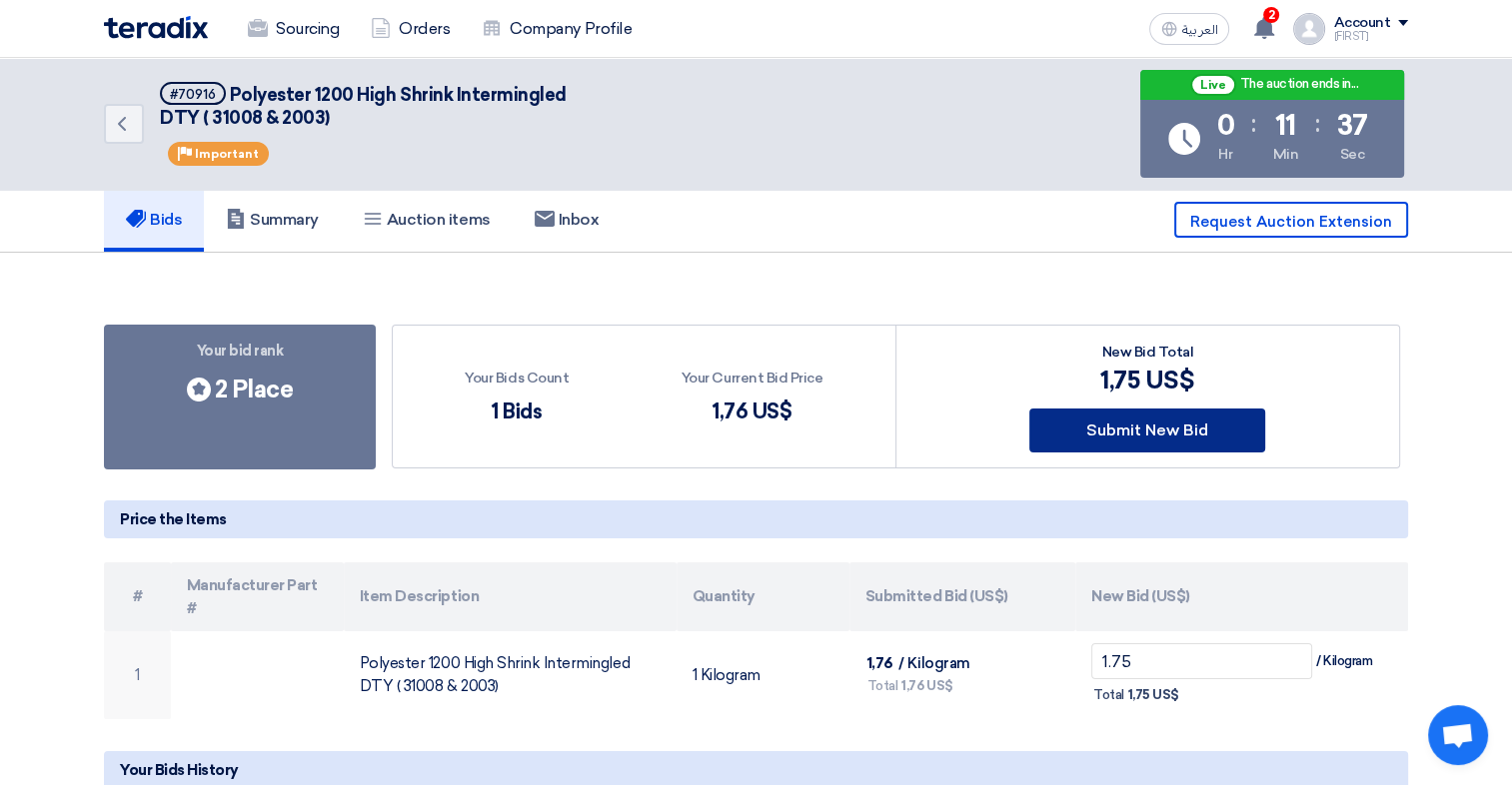 click on "Submit New Bid" 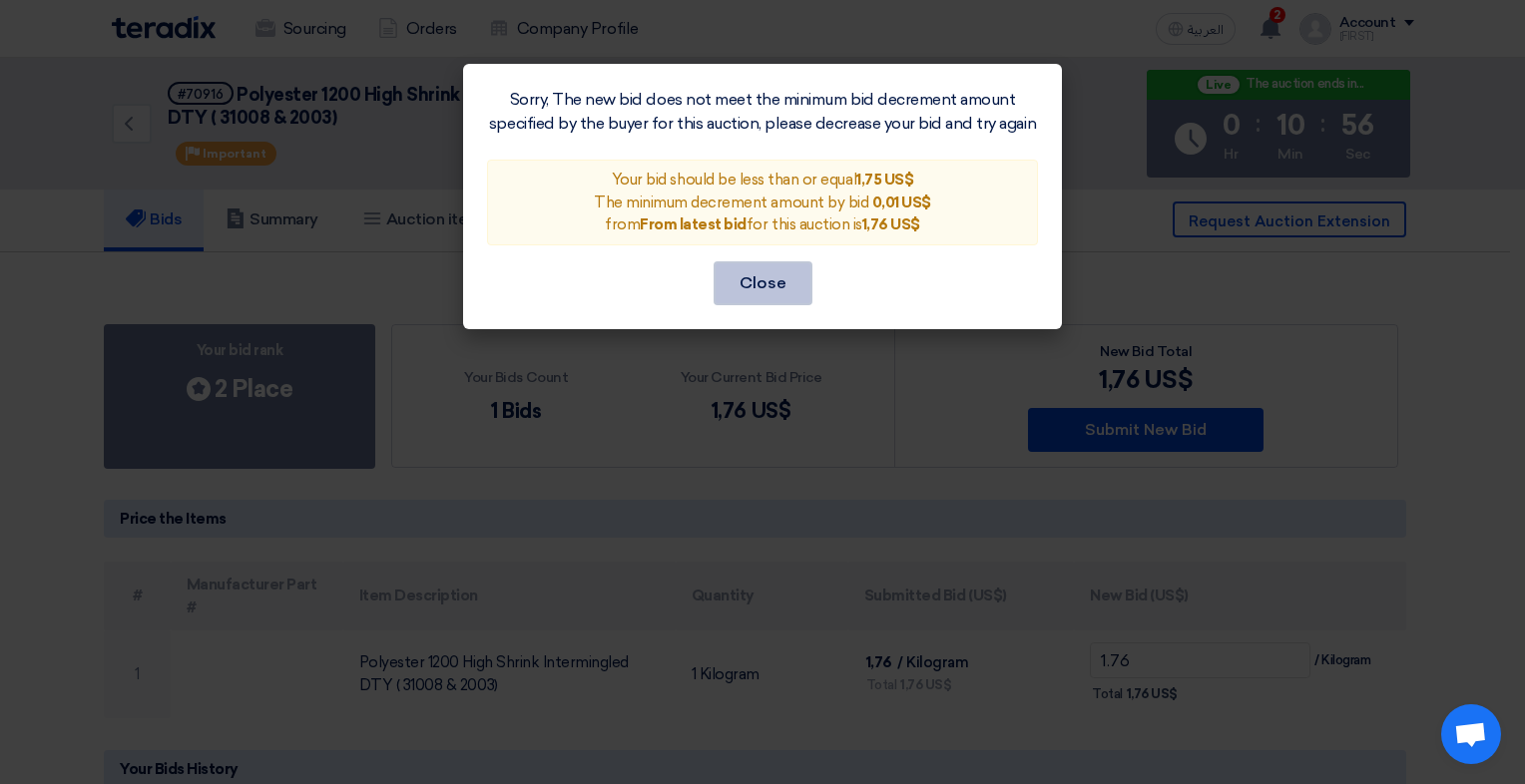 click on "Close" 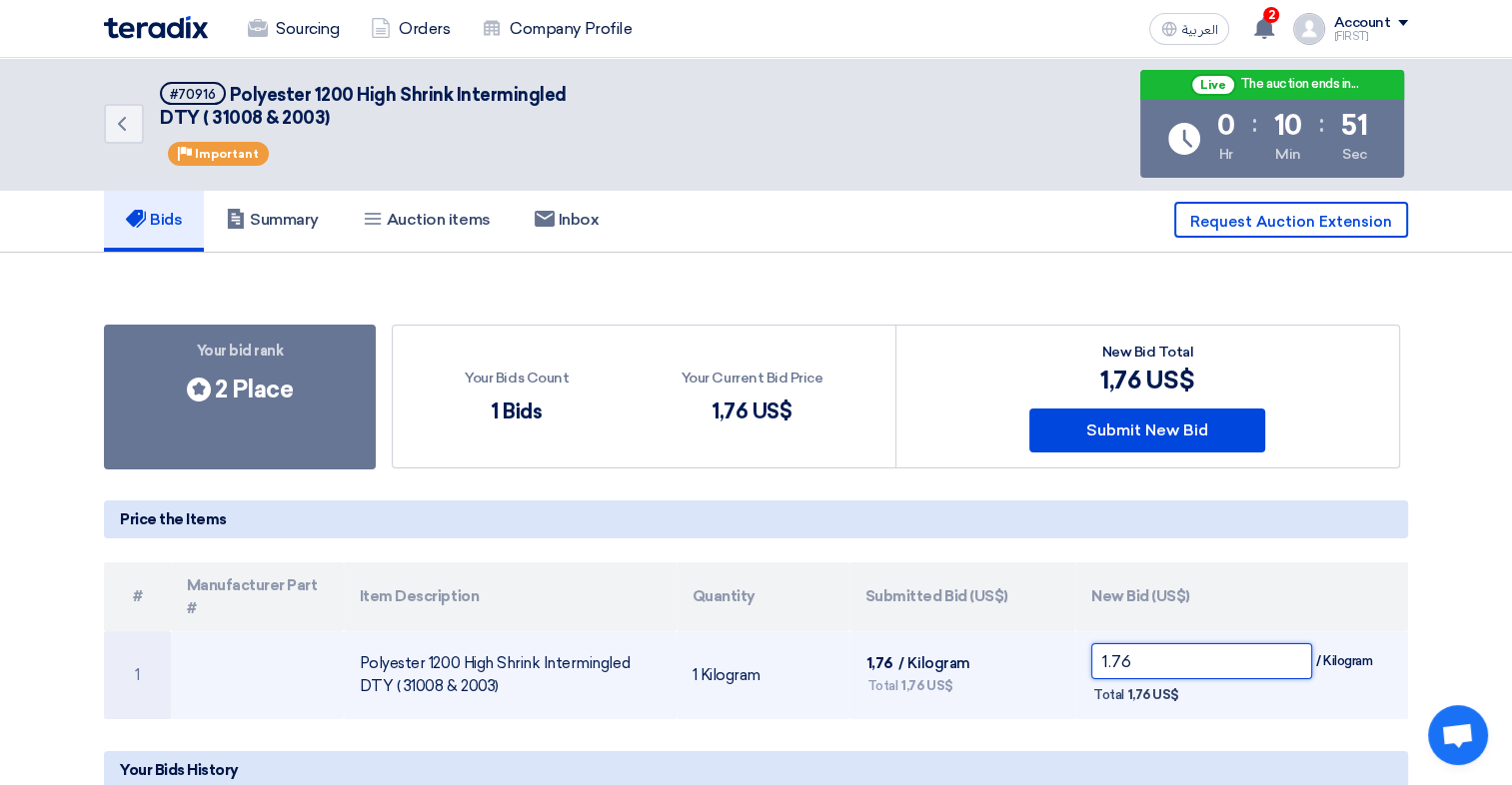 click on "1.76" 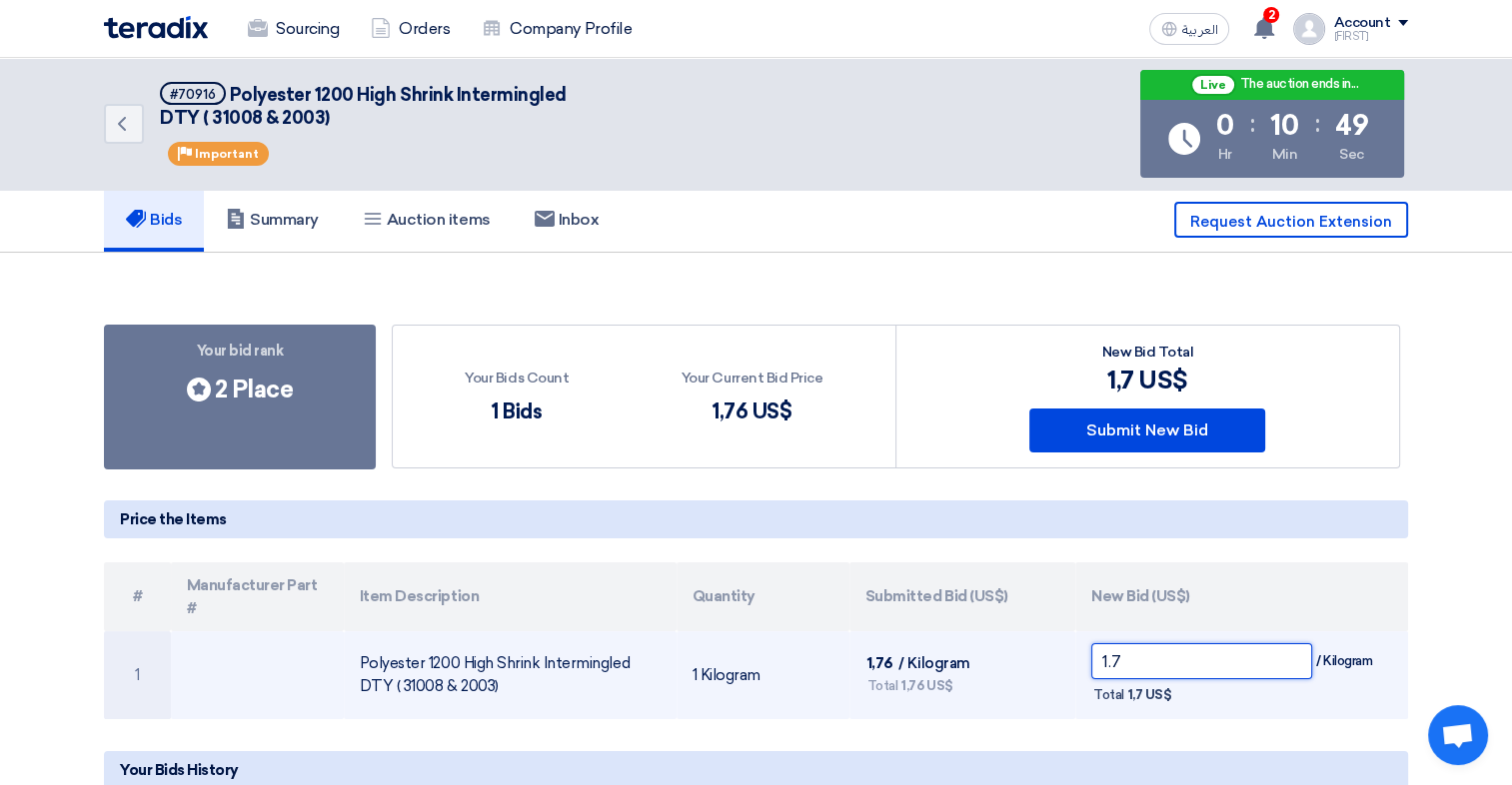 type on "1.74" 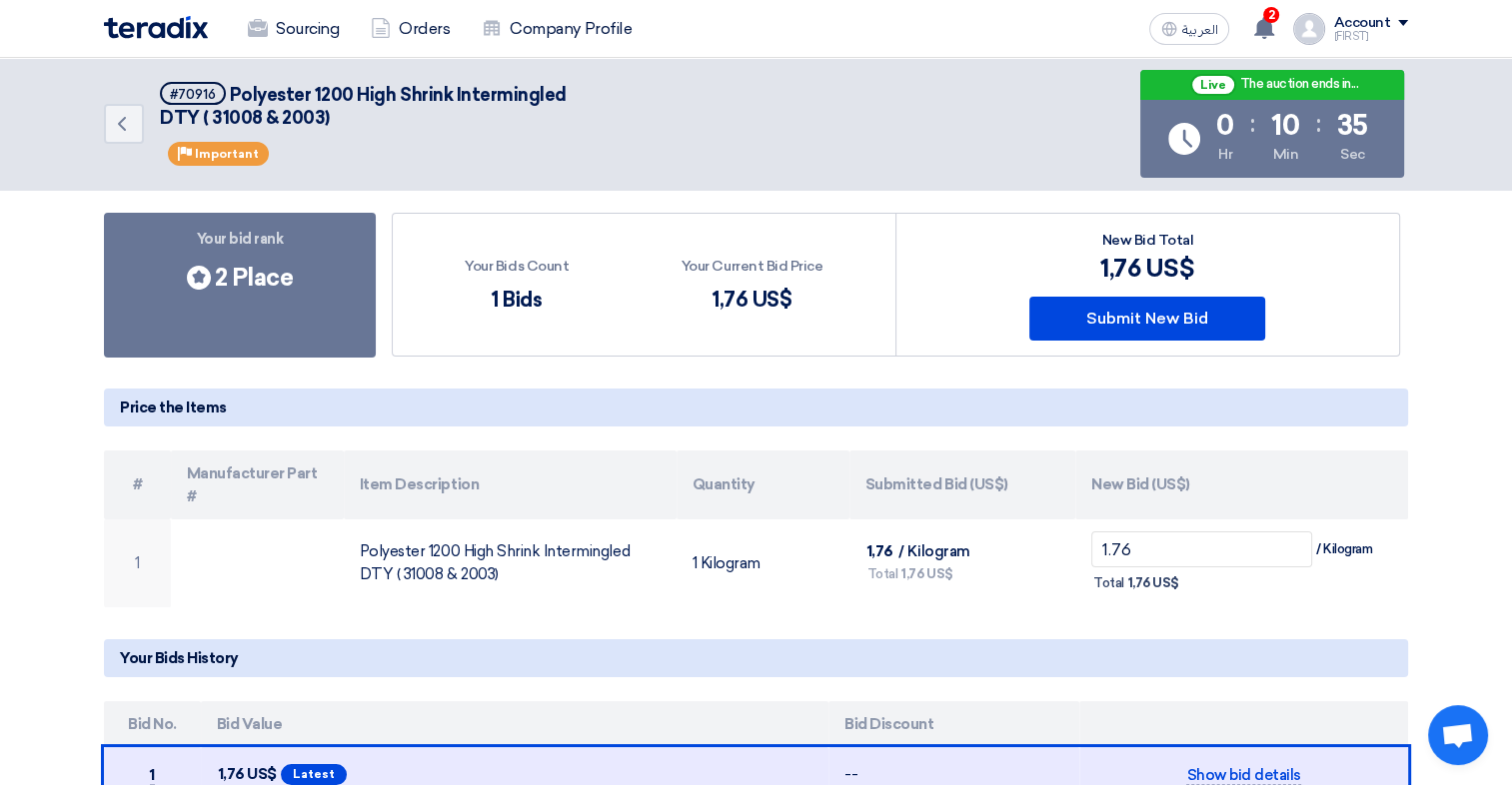 scroll, scrollTop: 99, scrollLeft: 0, axis: vertical 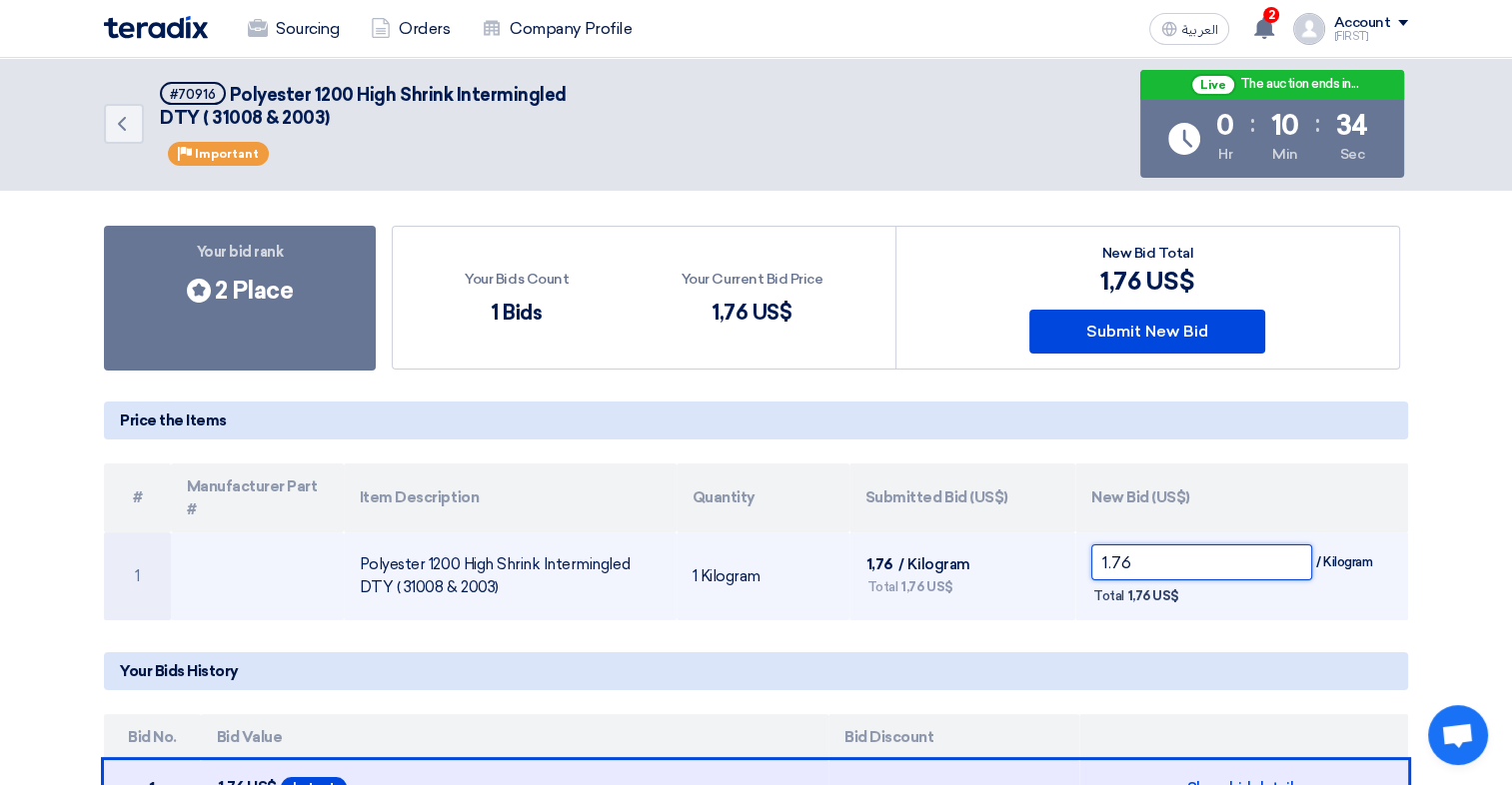 click on "1.76" 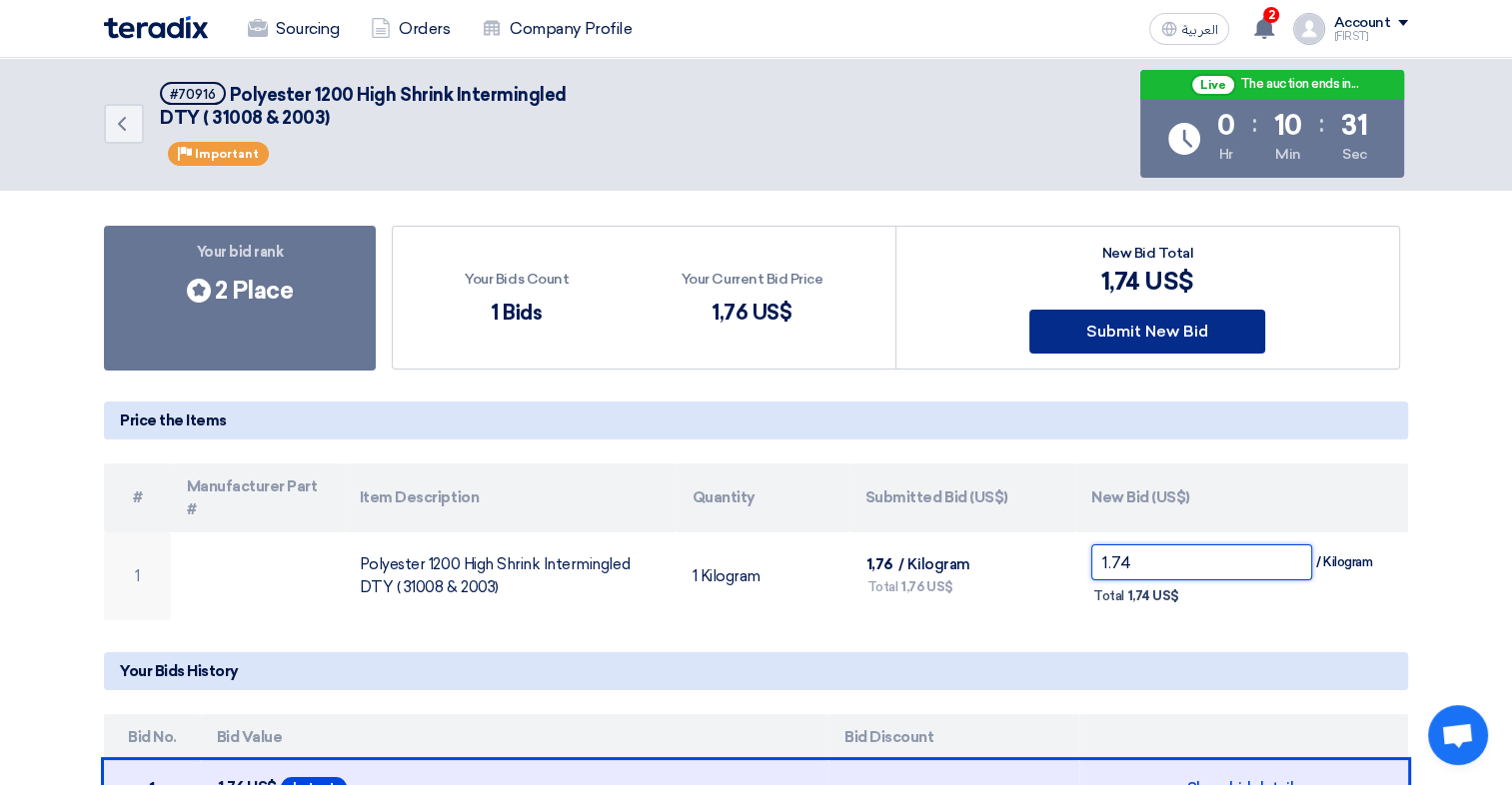 type on "1.74" 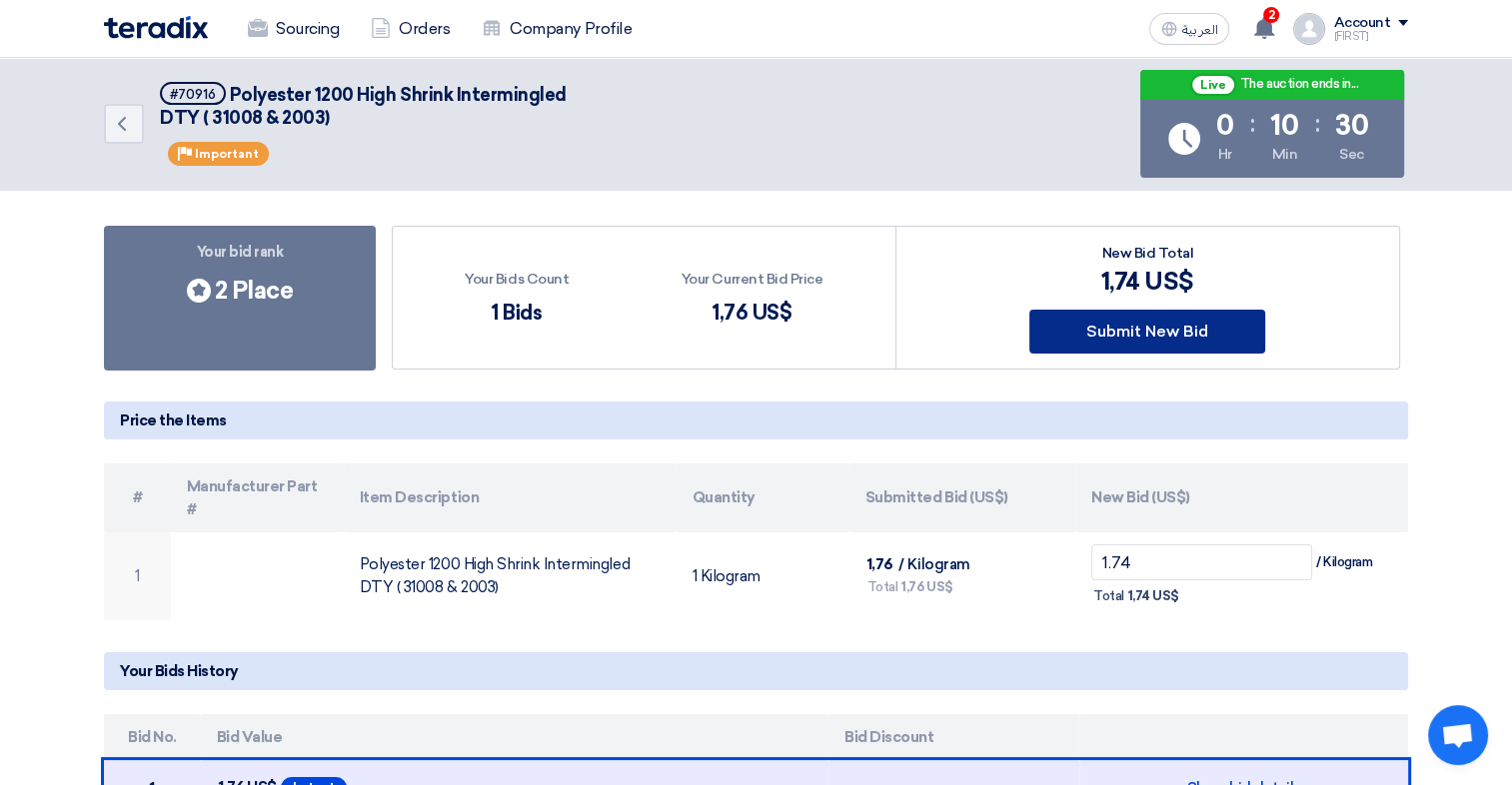 click on "Submit New Bid" 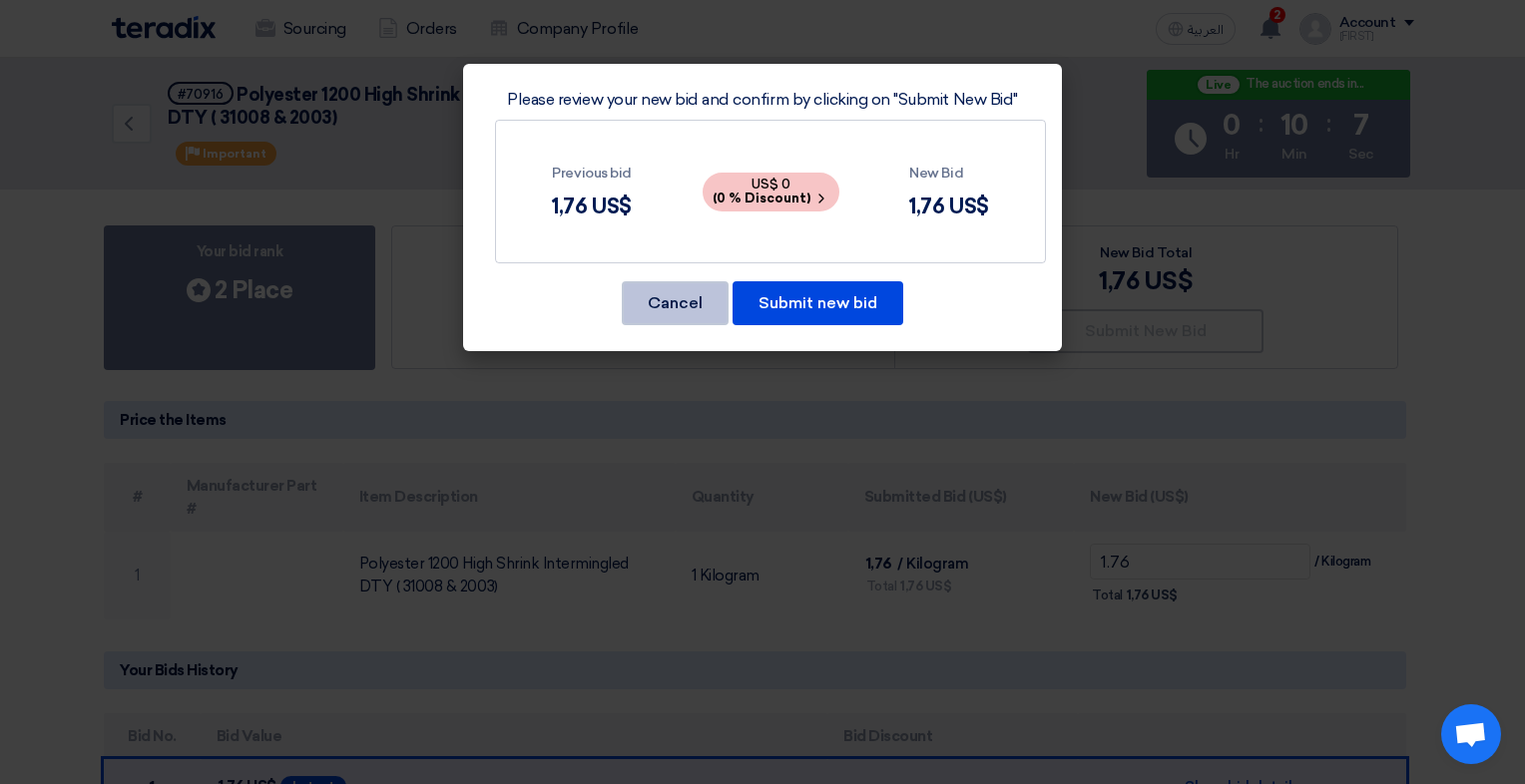 click on "Cancel" 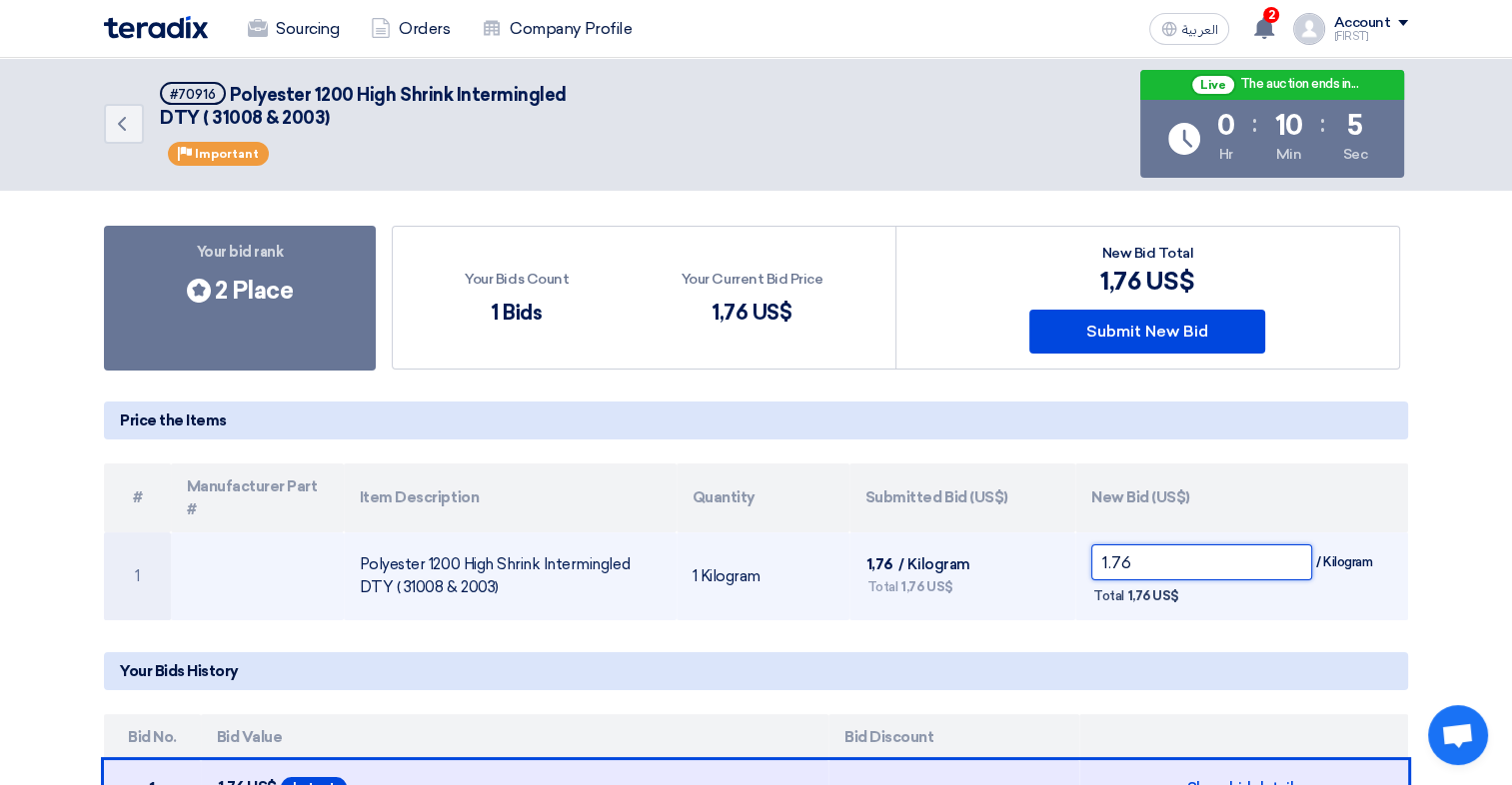 click on "1.76" 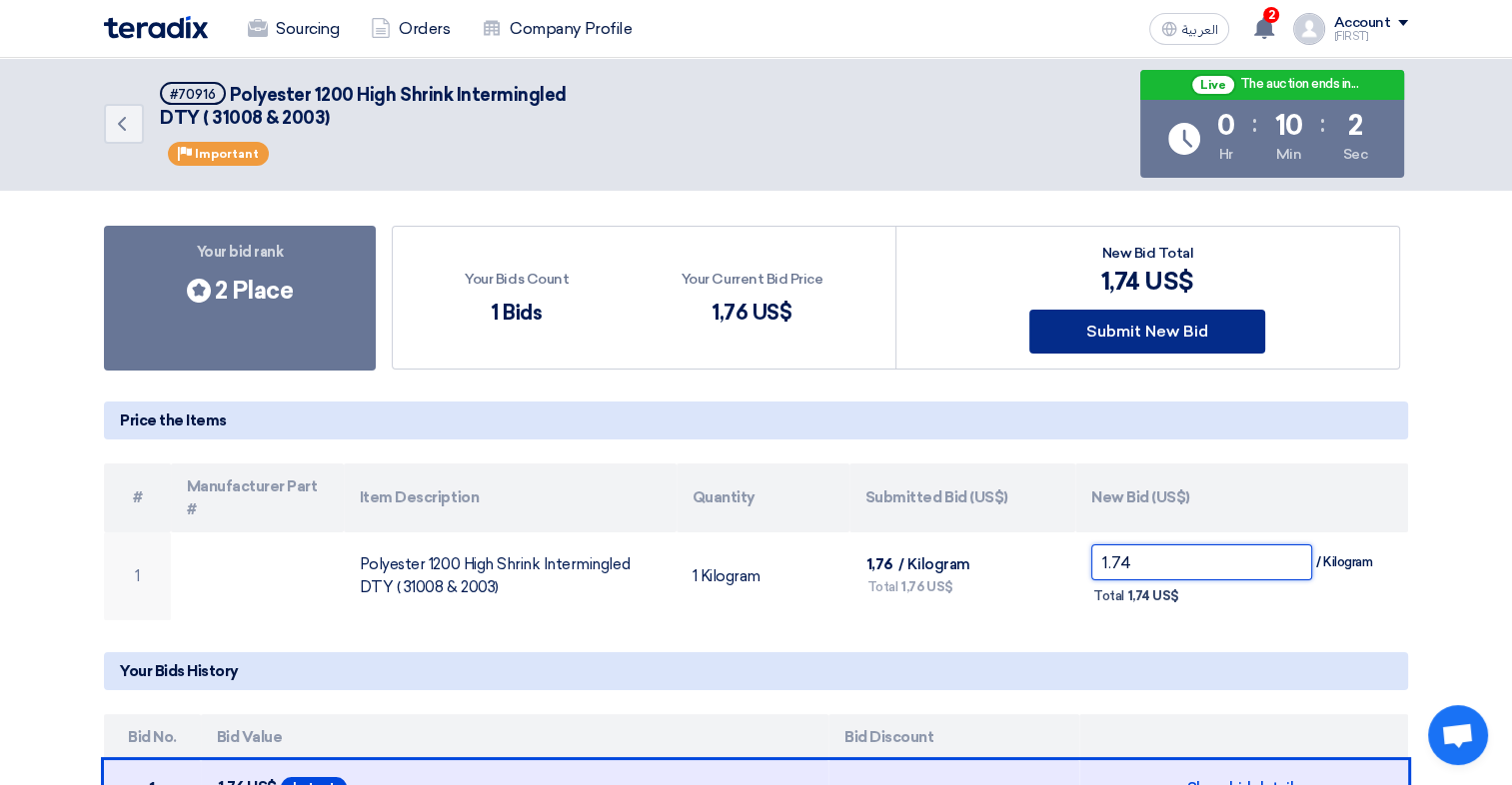 type on "1.74" 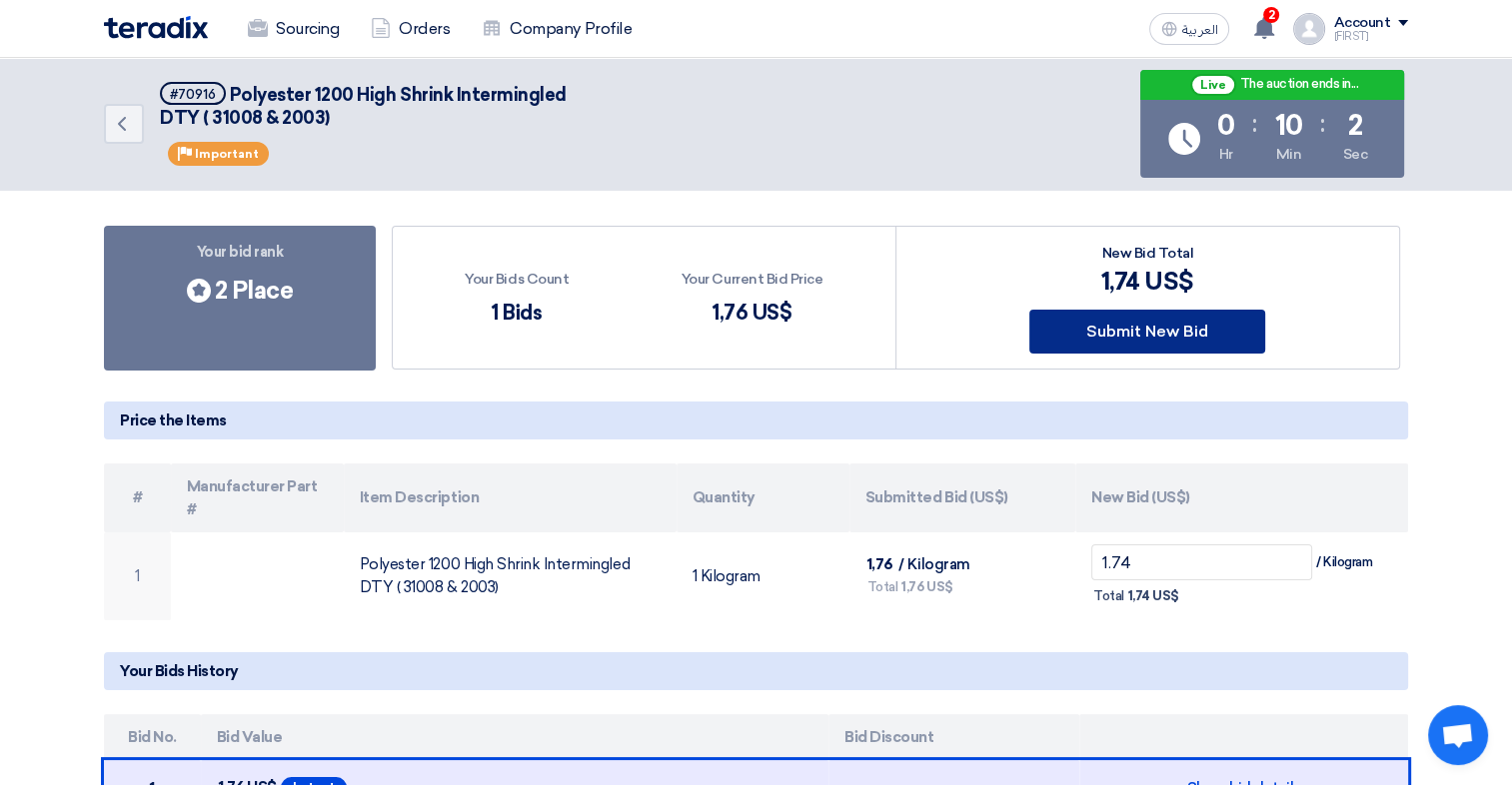 click on "Submit New Bid" 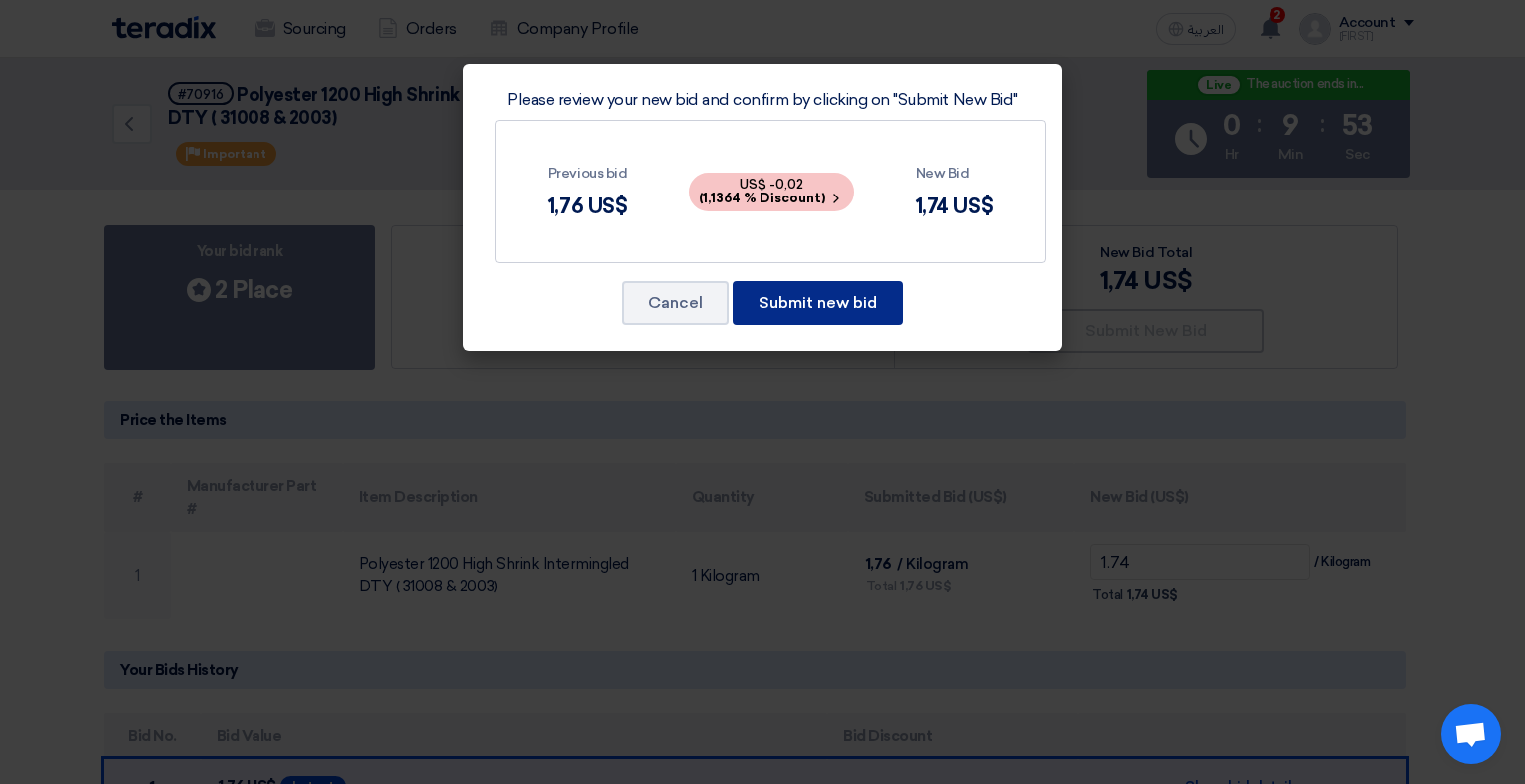 click on "Submit new bid" 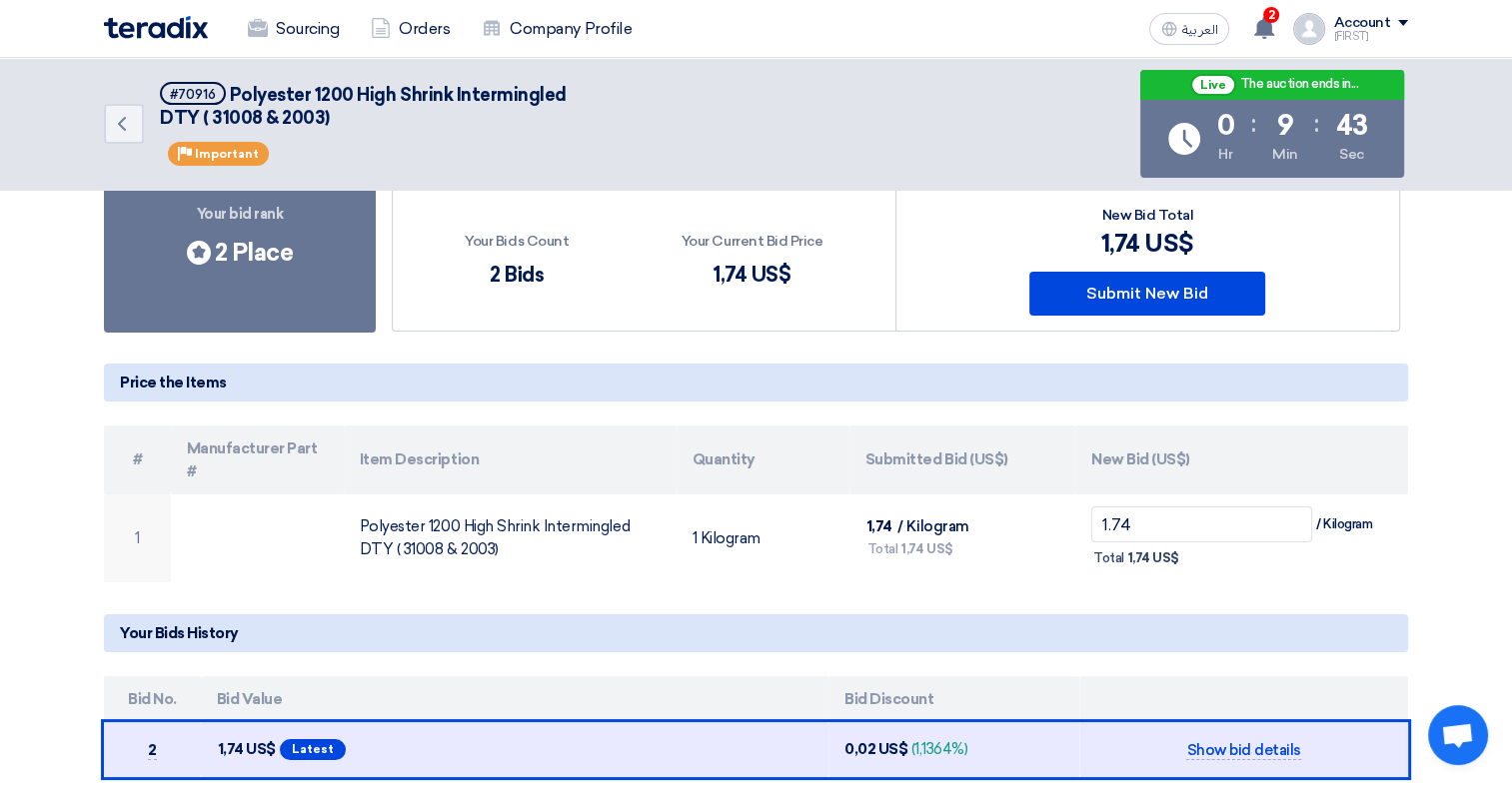 scroll, scrollTop: 99, scrollLeft: 0, axis: vertical 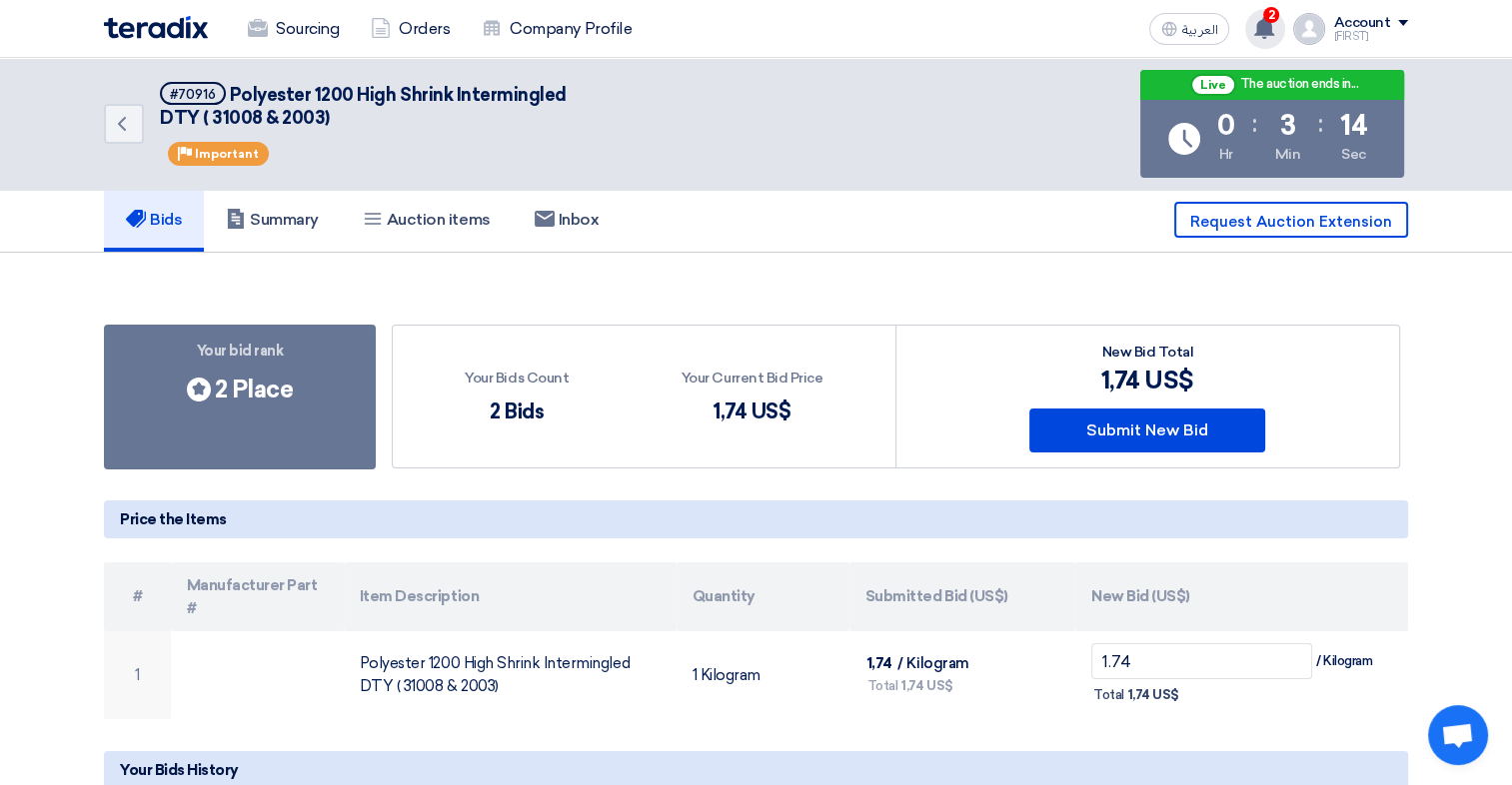 click on "2" 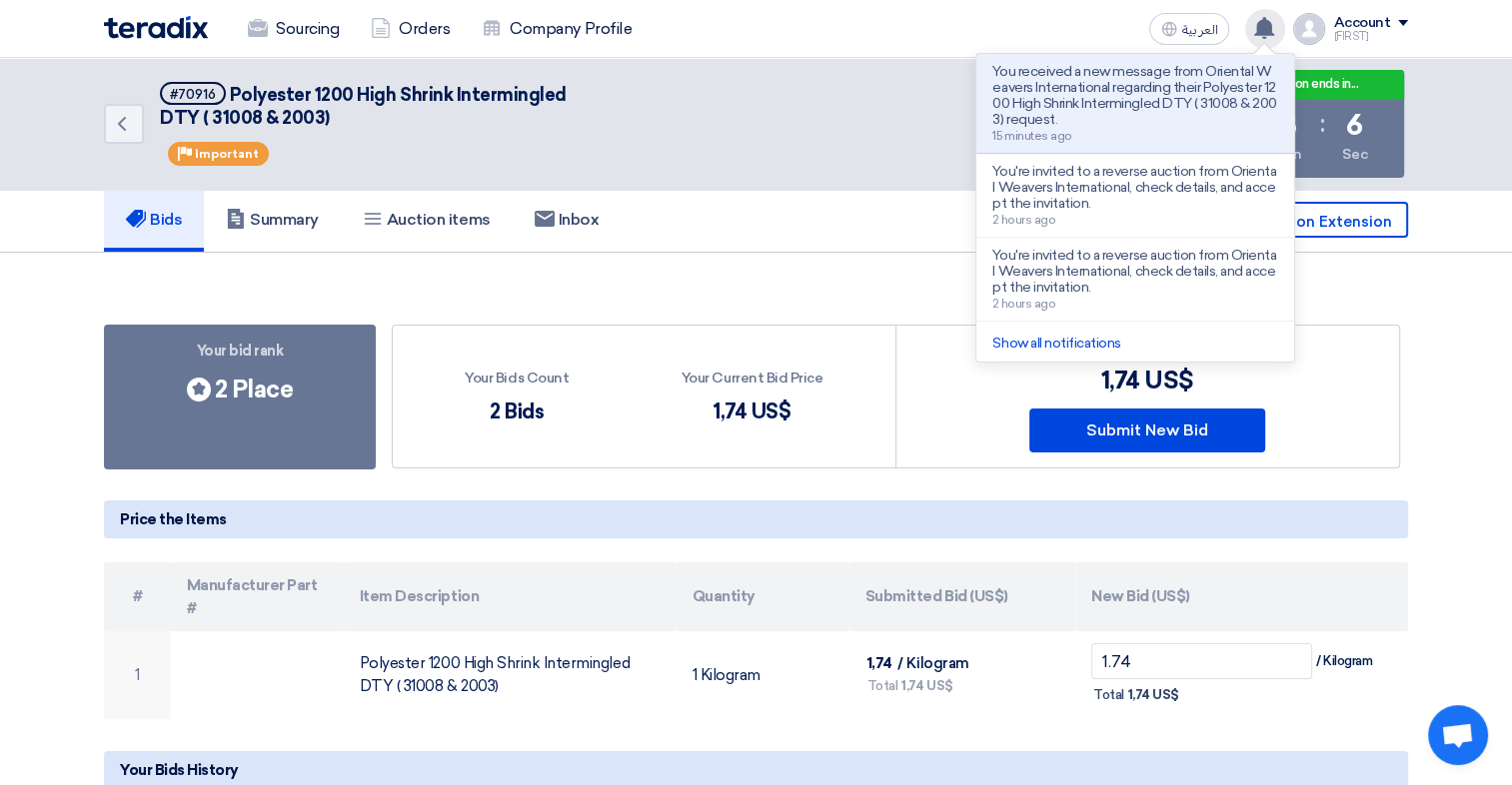 click on "Back
#70916
Polyester 1200 High Shrink Intermingled DTY ( 31008 & 2003)
Priority
Important
Live
The auction ends in...
Time Remaining
0
Hr
:
3
Min
:
6" 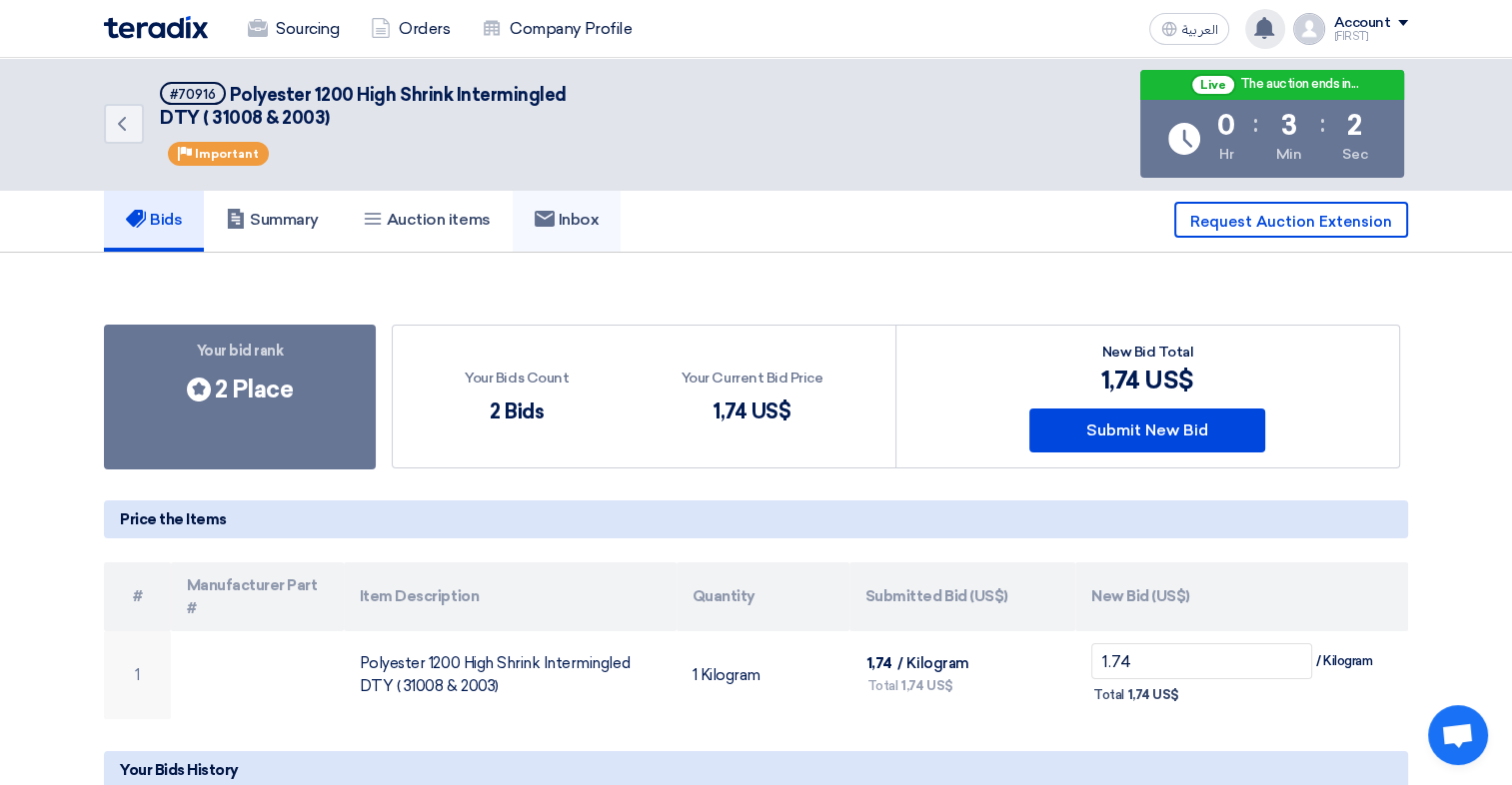 click 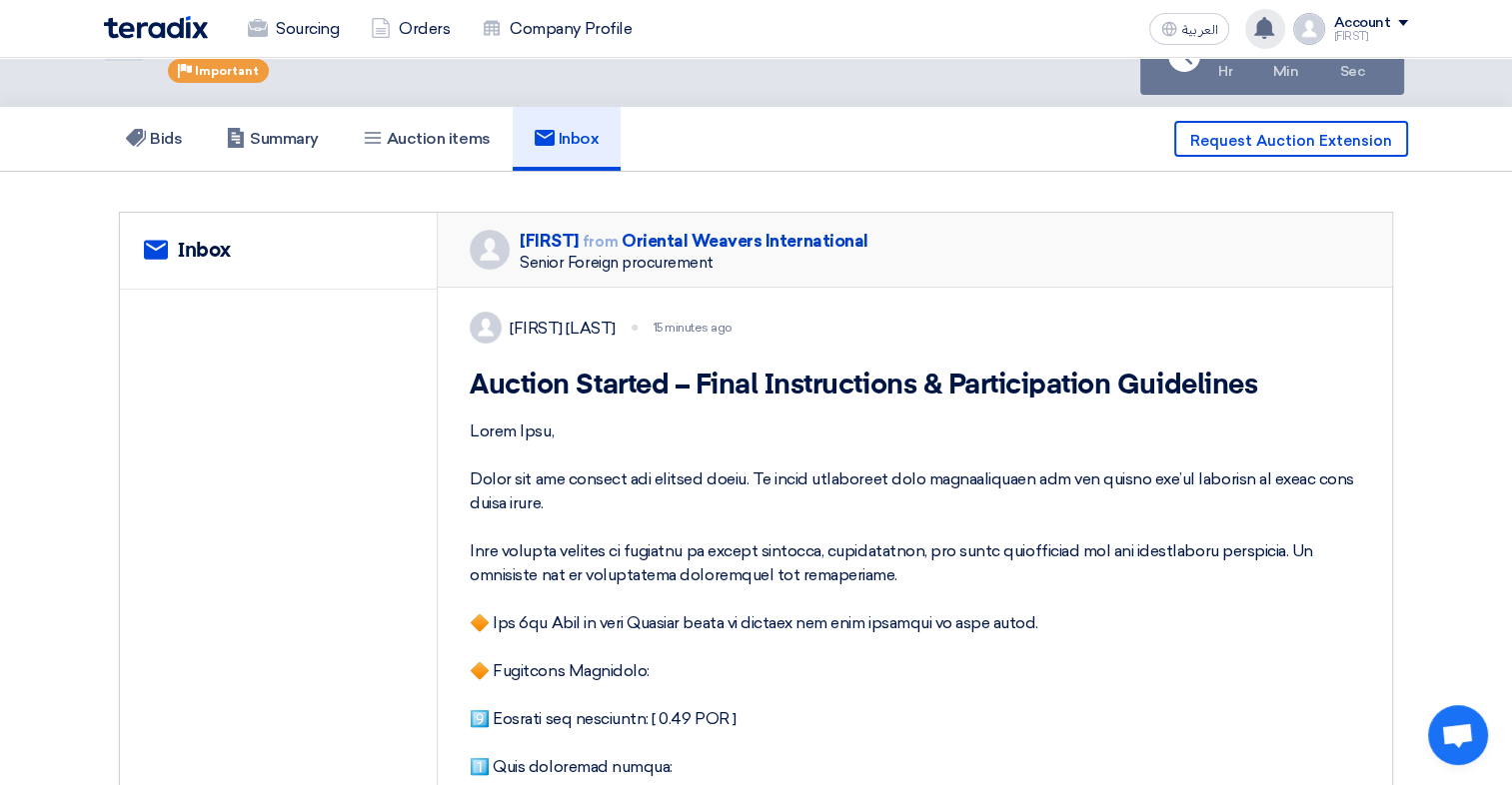 scroll, scrollTop: 0, scrollLeft: 0, axis: both 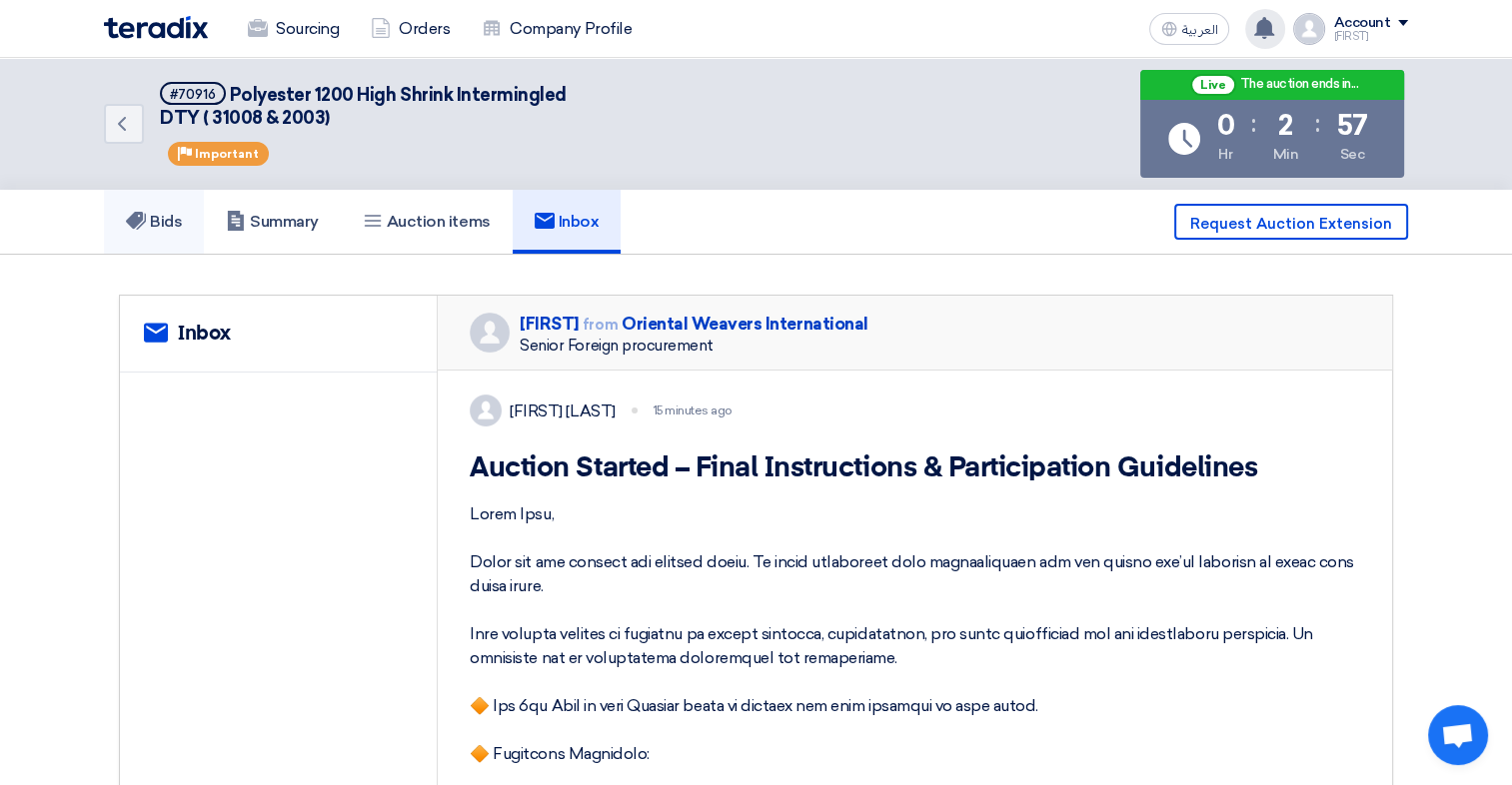 click on "Bids" 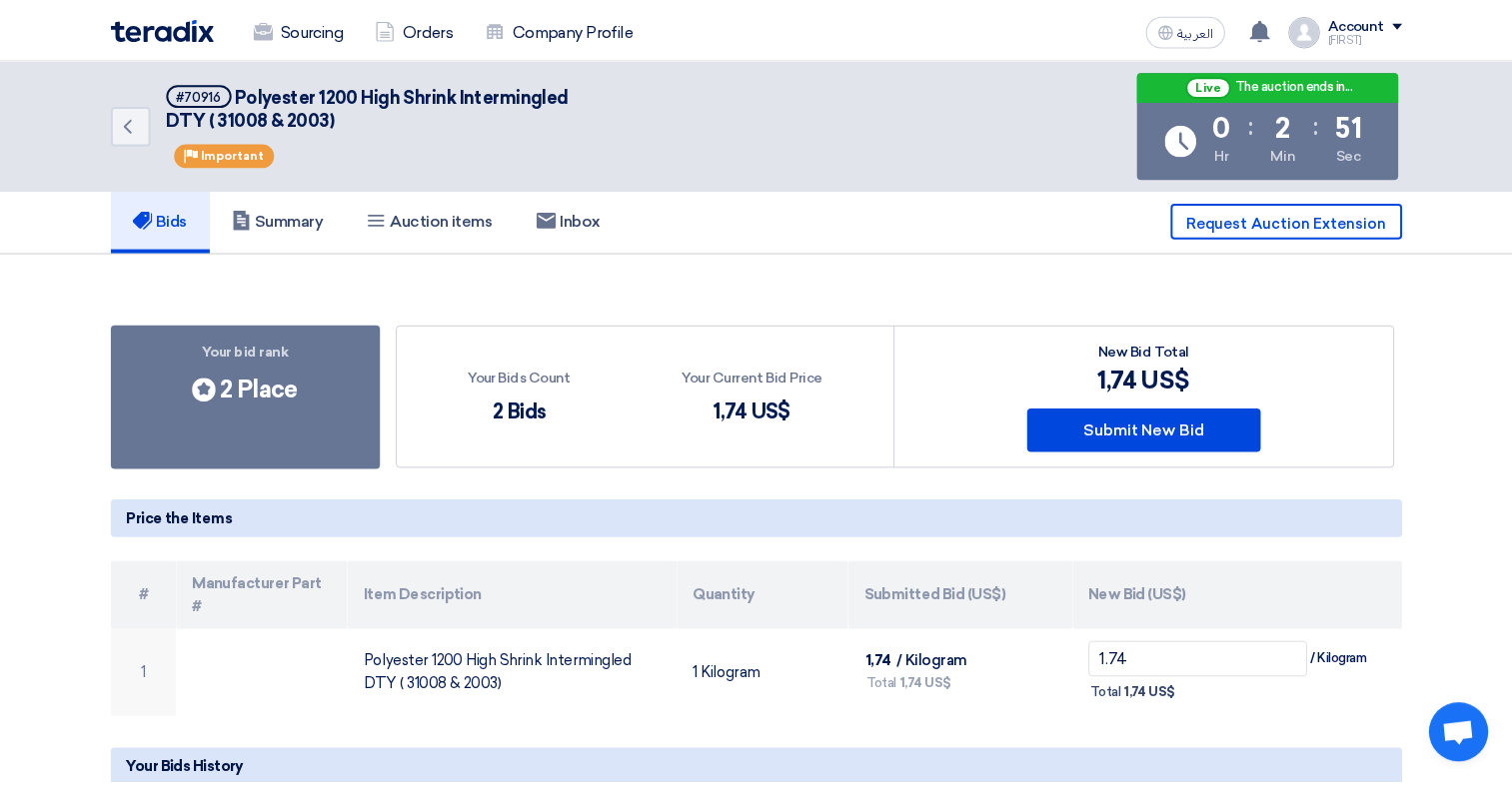 scroll, scrollTop: 0, scrollLeft: 0, axis: both 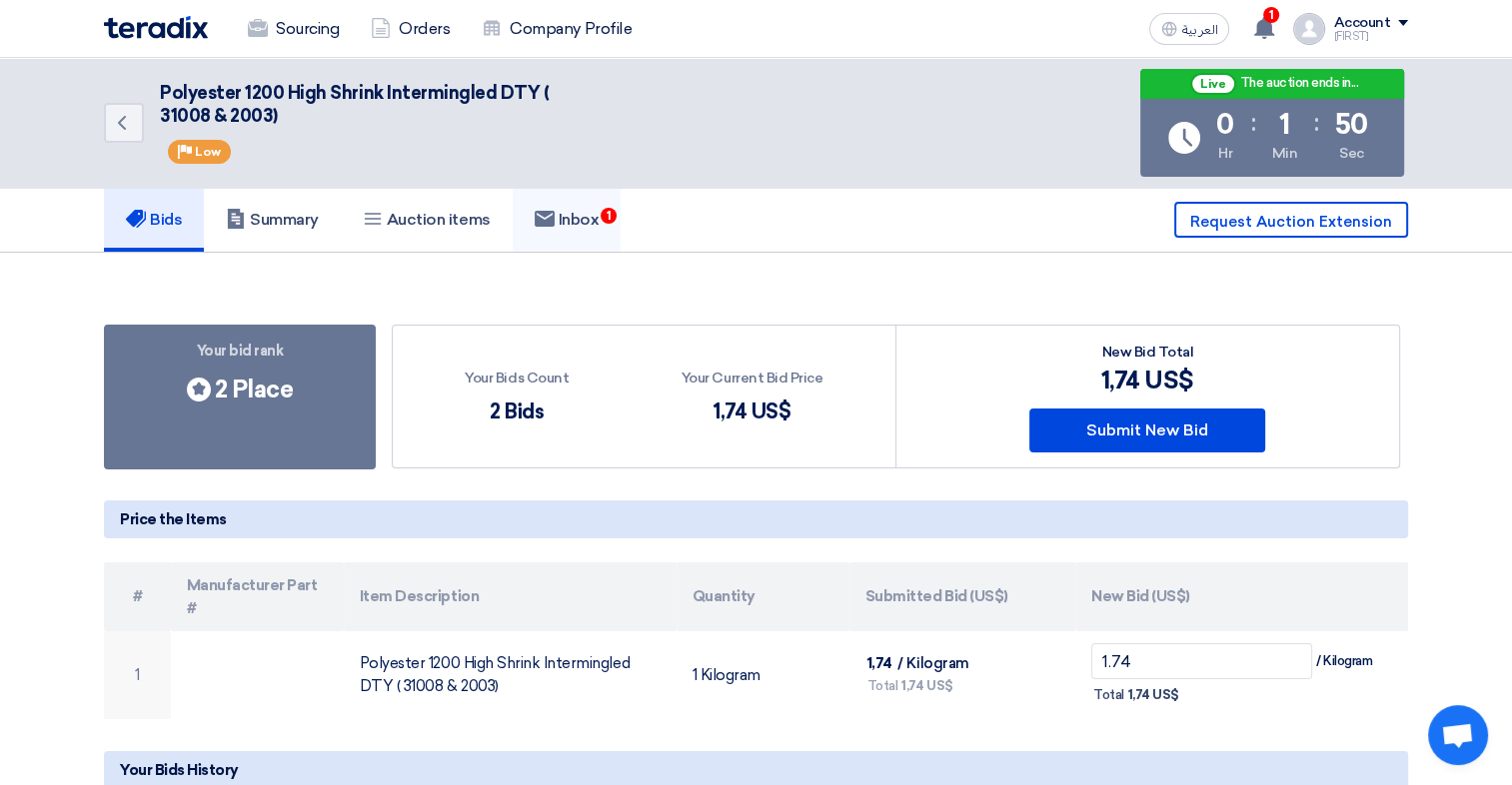 click on "Inbox
1" 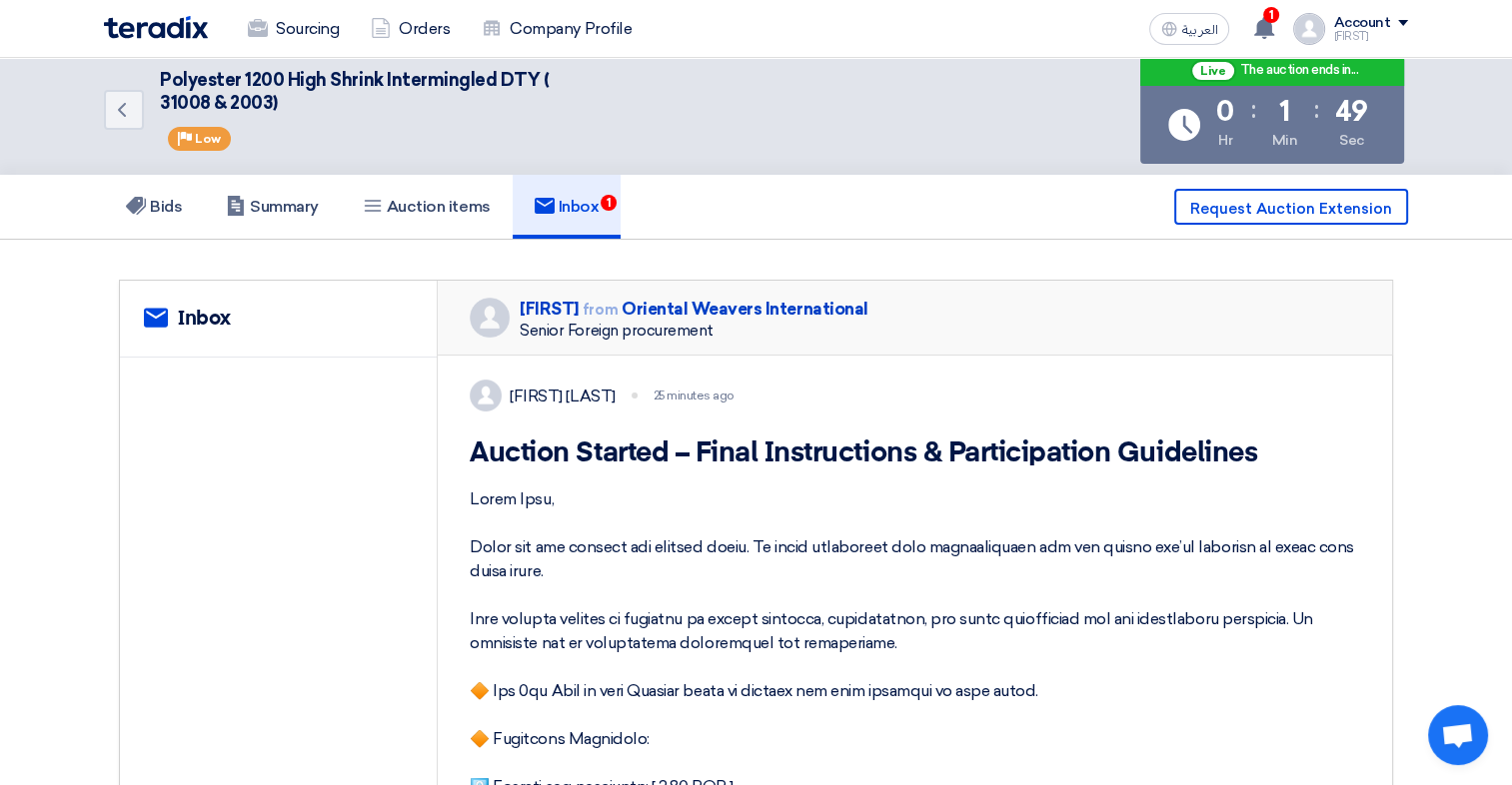 scroll, scrollTop: 200, scrollLeft: 0, axis: vertical 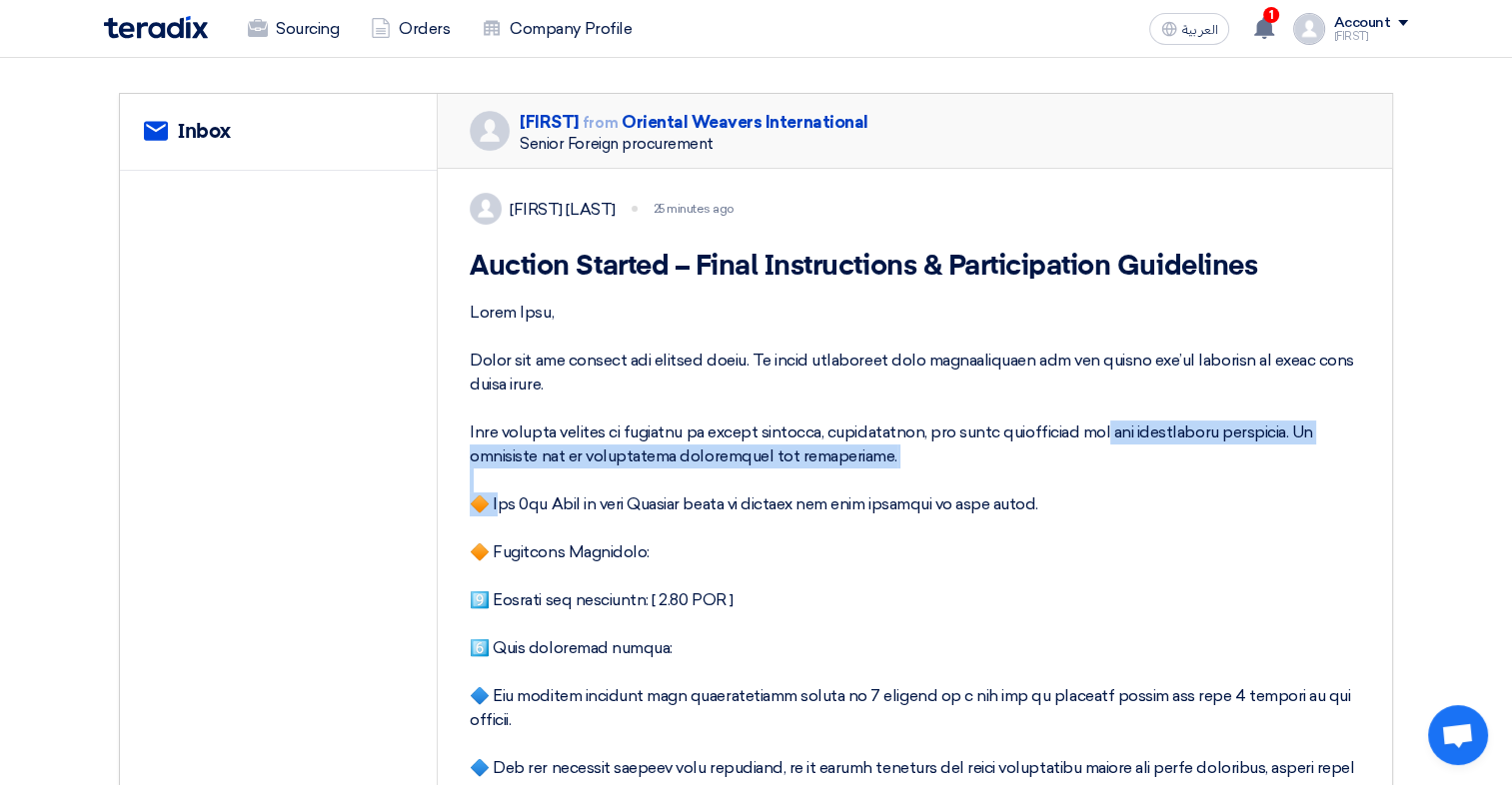 drag, startPoint x: 832, startPoint y: 472, endPoint x: 1061, endPoint y: 445, distance: 230.58621 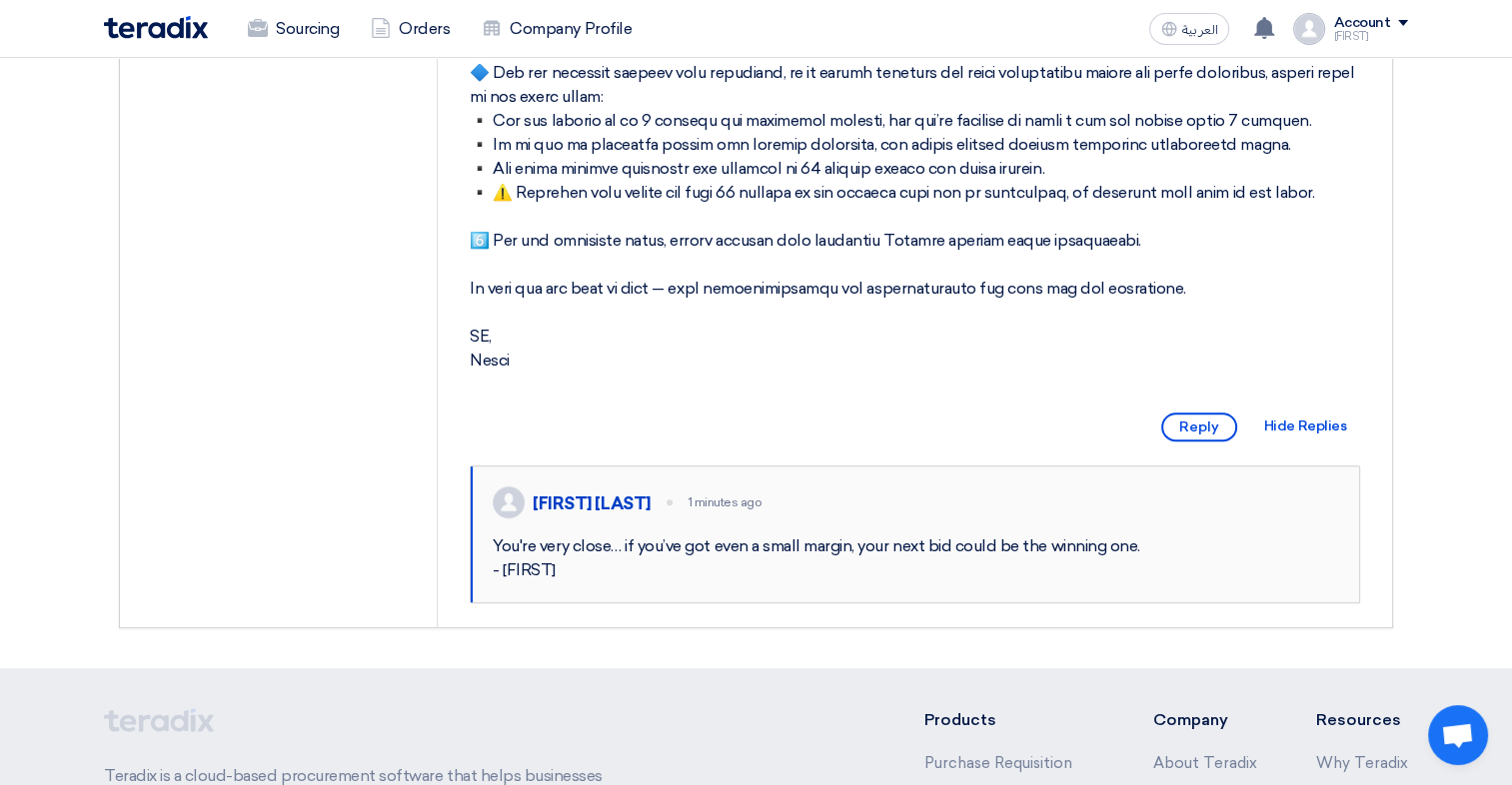 scroll, scrollTop: 1099, scrollLeft: 0, axis: vertical 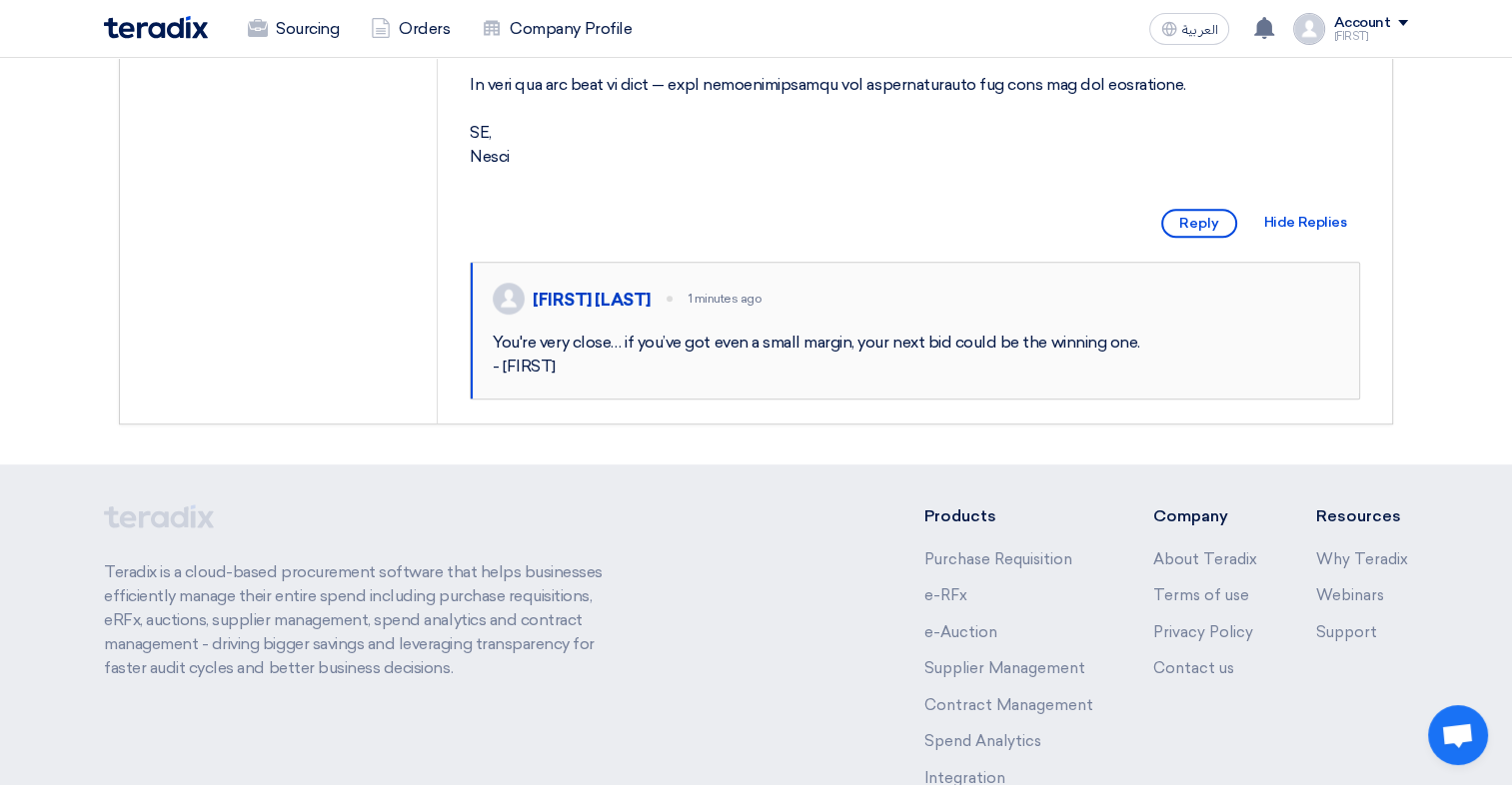 drag, startPoint x: 661, startPoint y: 388, endPoint x: 767, endPoint y: 392, distance: 106.07544 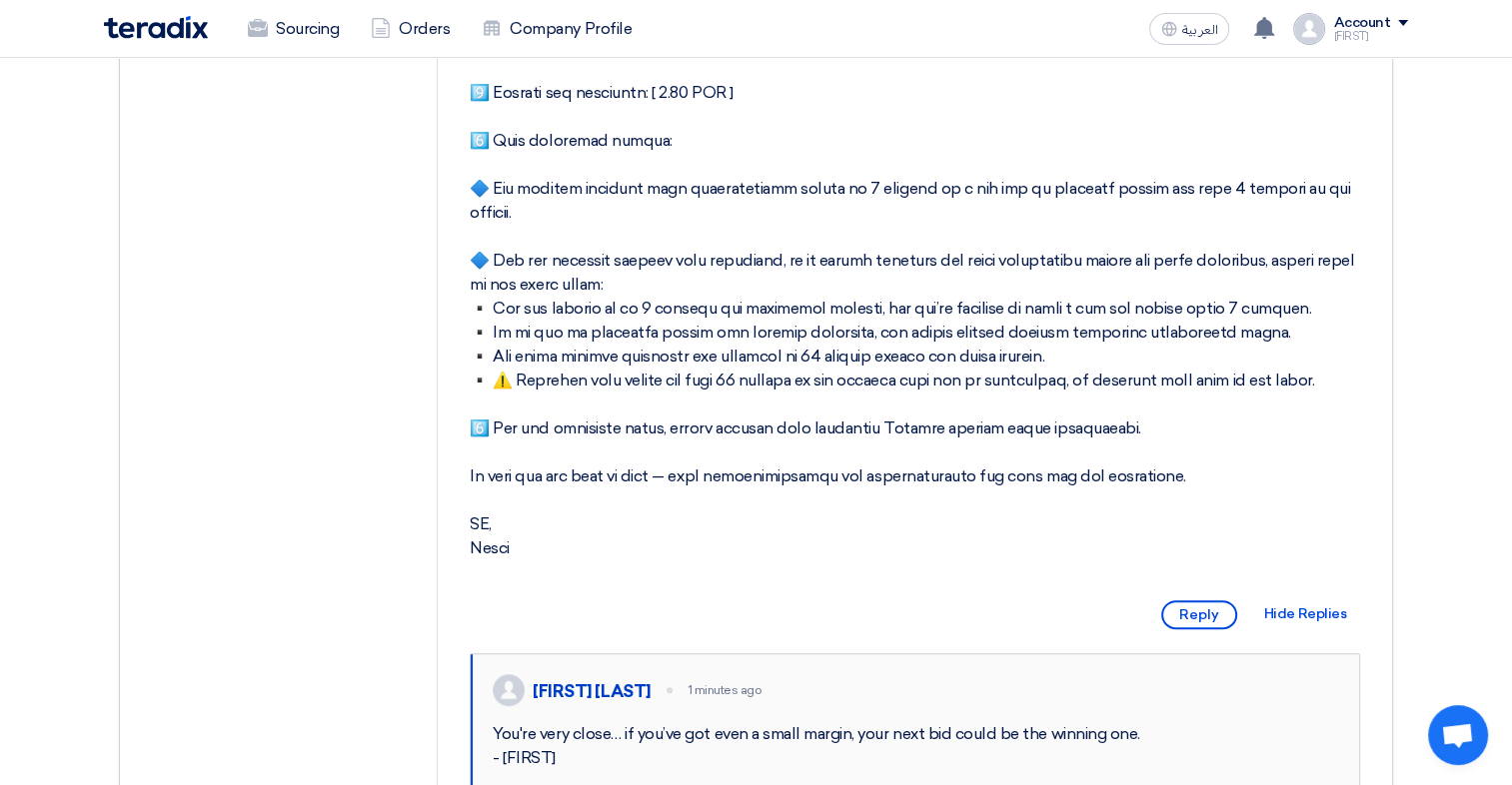 scroll, scrollTop: 899, scrollLeft: 0, axis: vertical 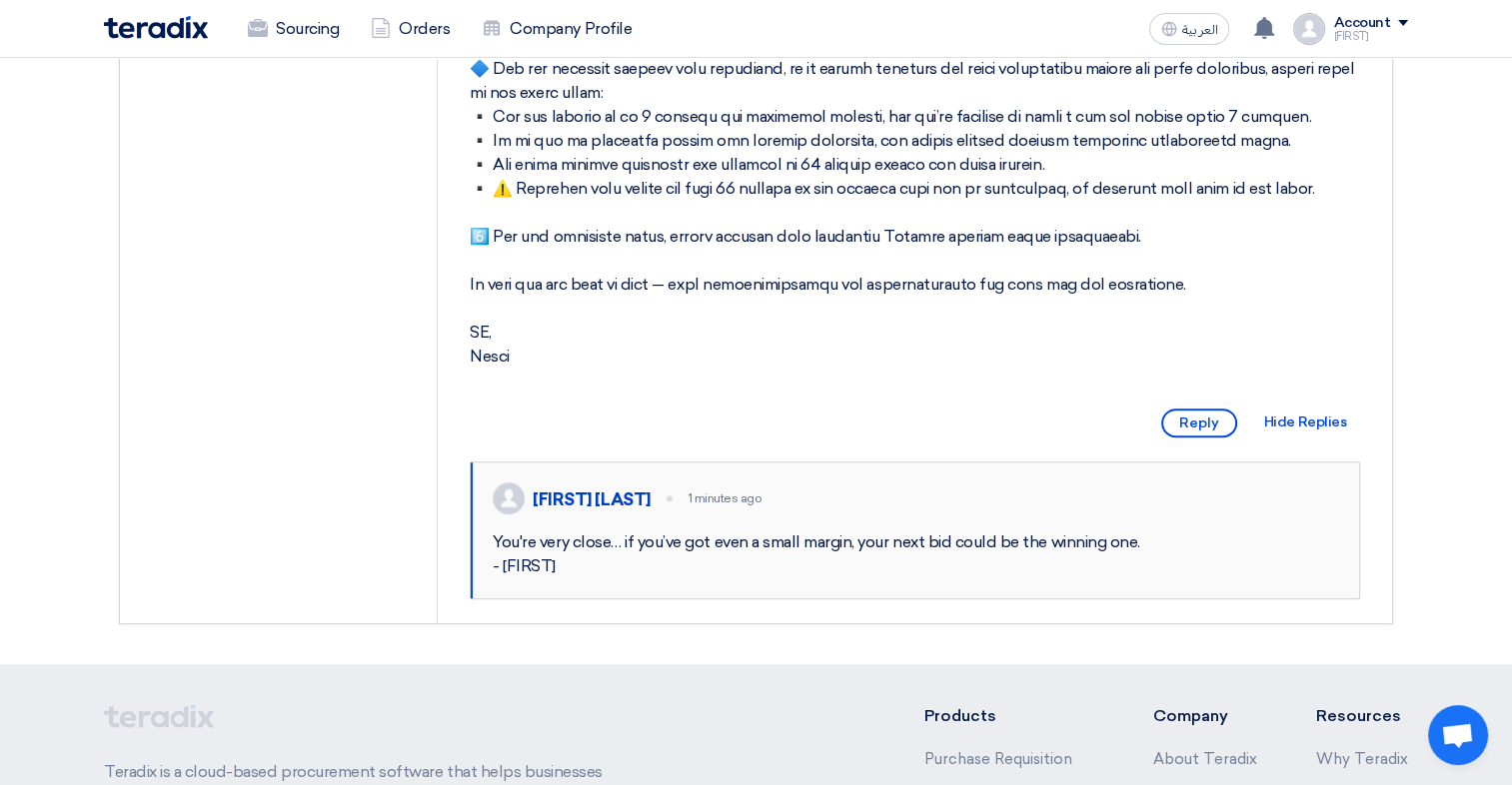 click on "Reply" at bounding box center (1199, 422) 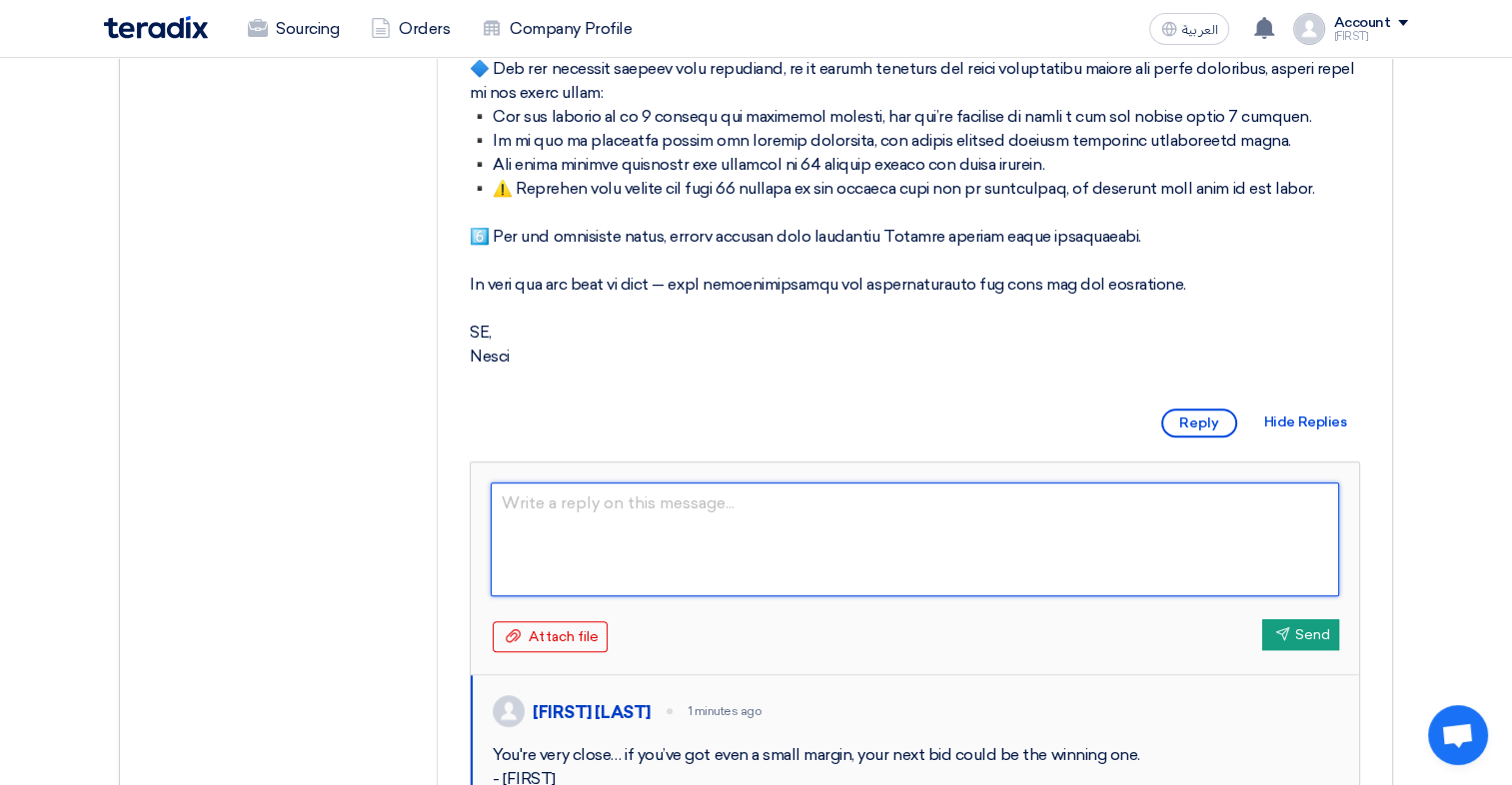 click at bounding box center (914, 539) 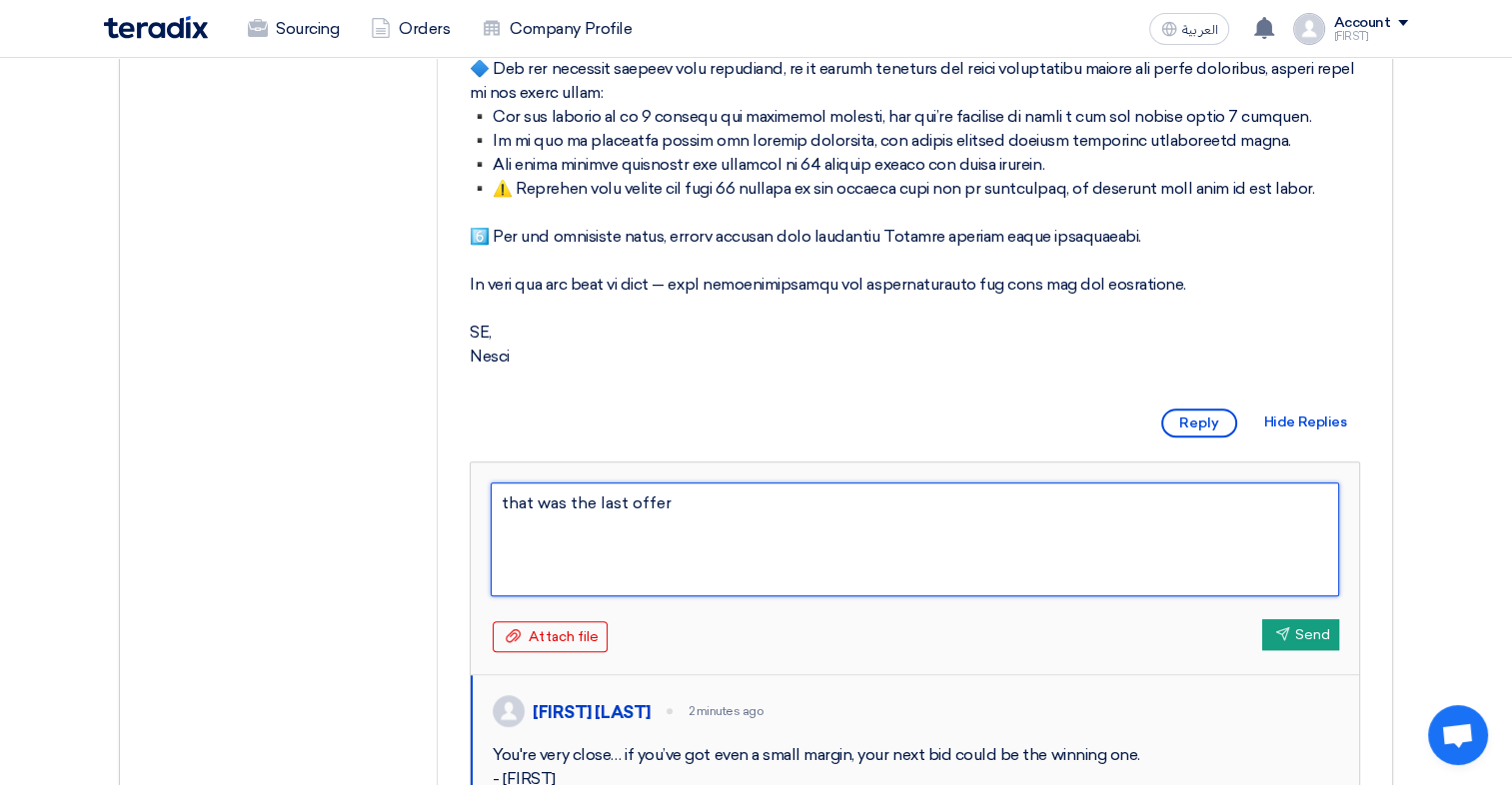 type on "that was the last offer" 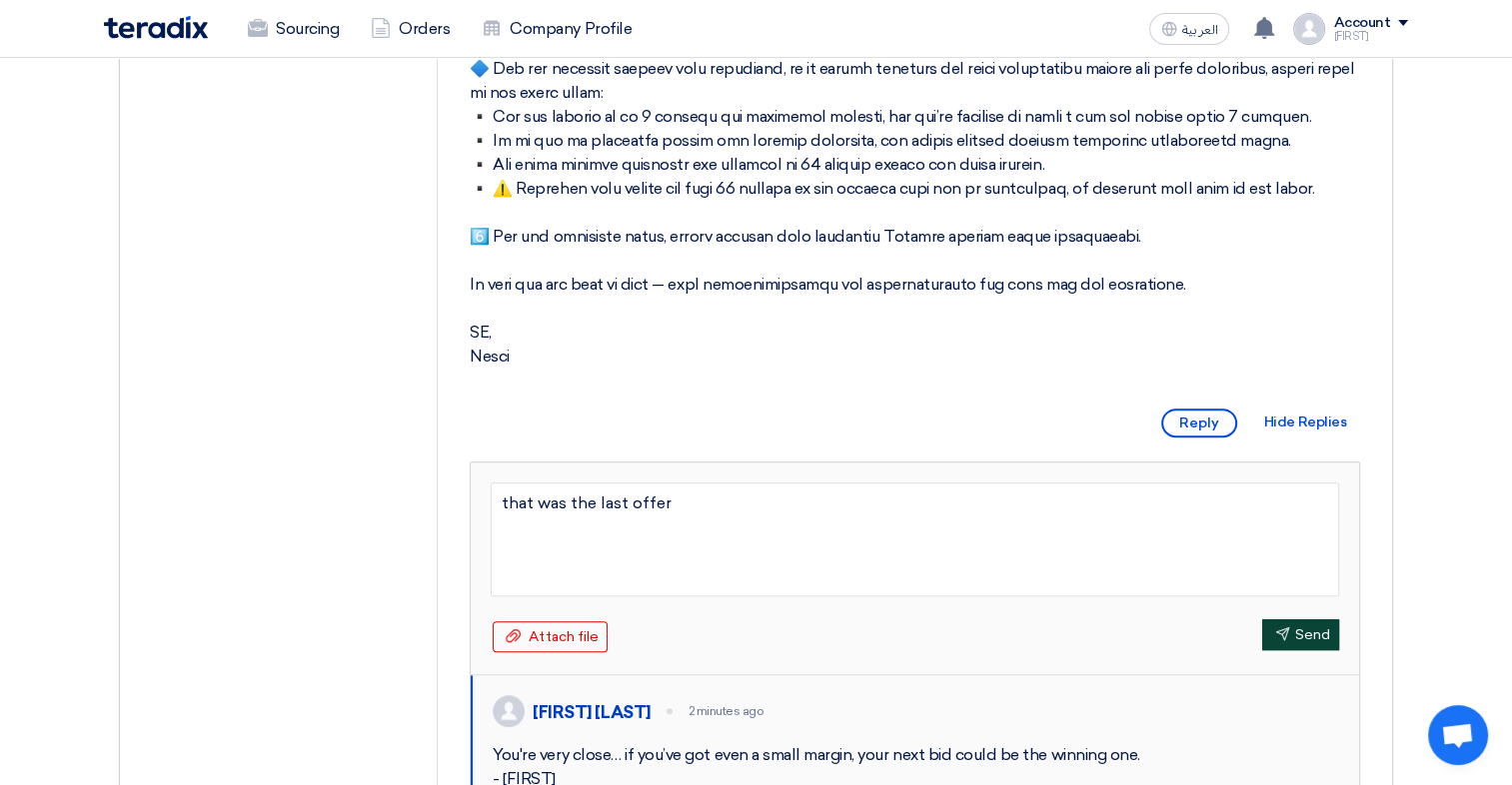 click on "Send
Send" at bounding box center [1300, 634] 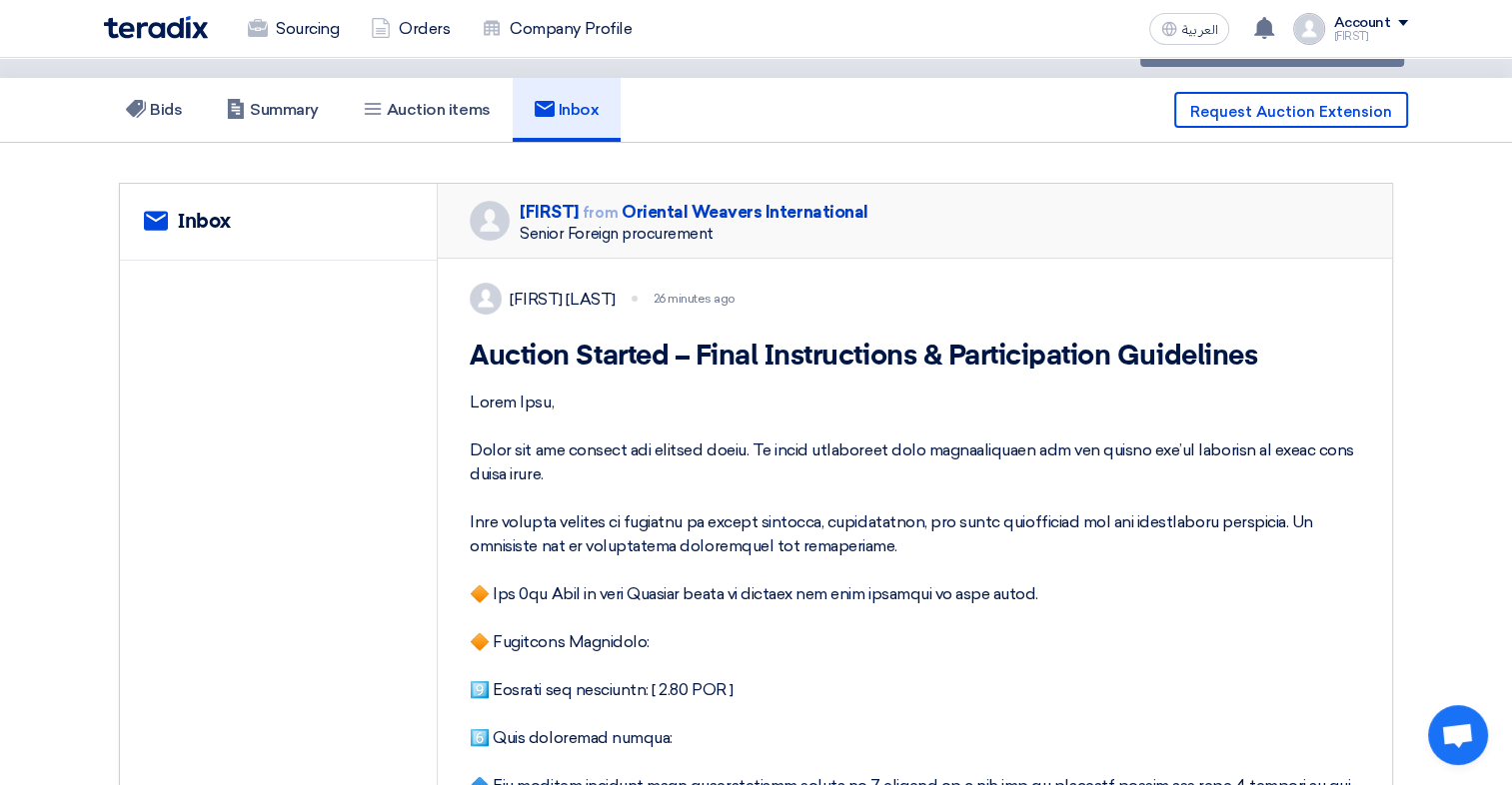 scroll, scrollTop: 0, scrollLeft: 0, axis: both 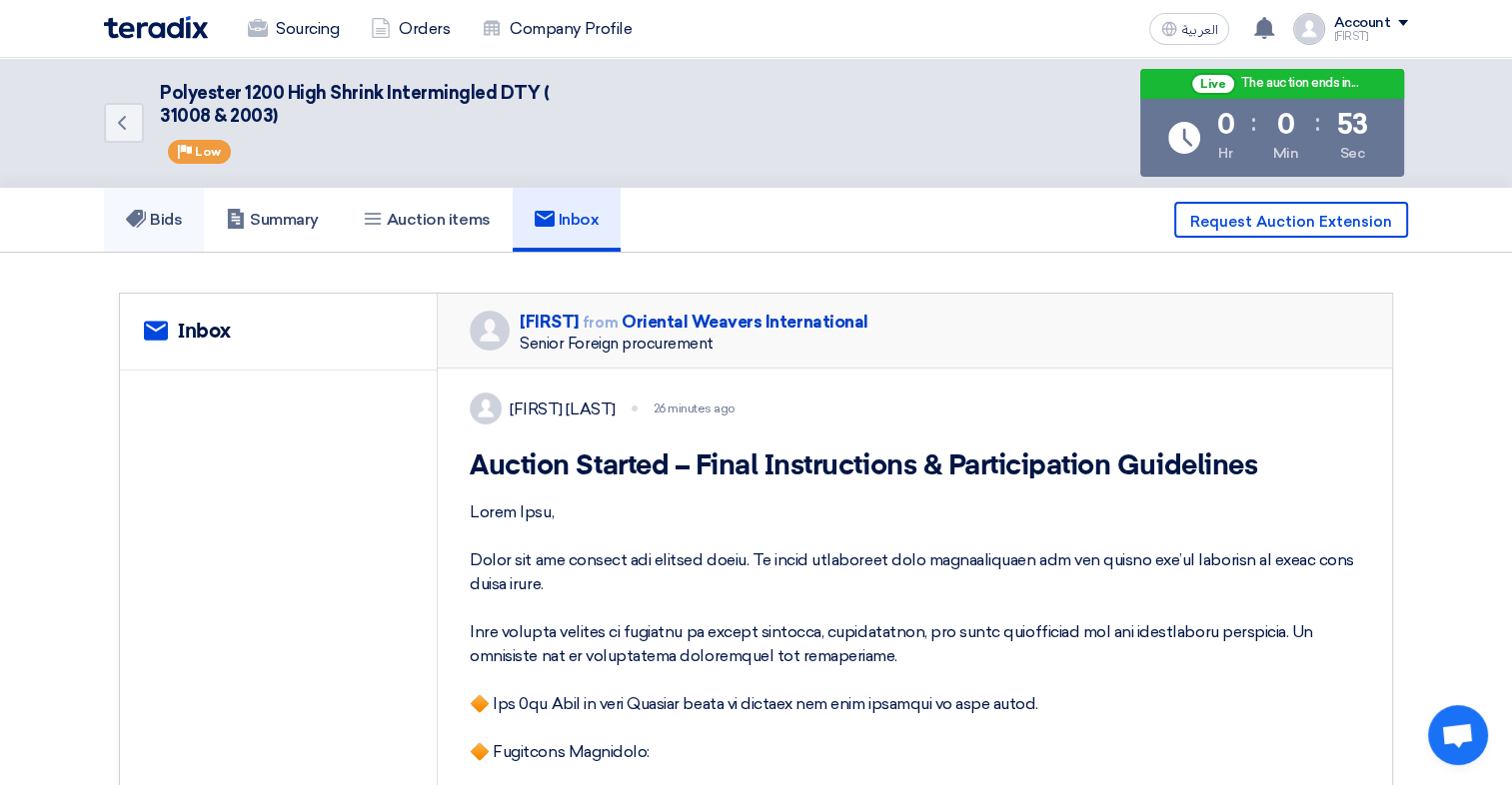 click on "Bids" 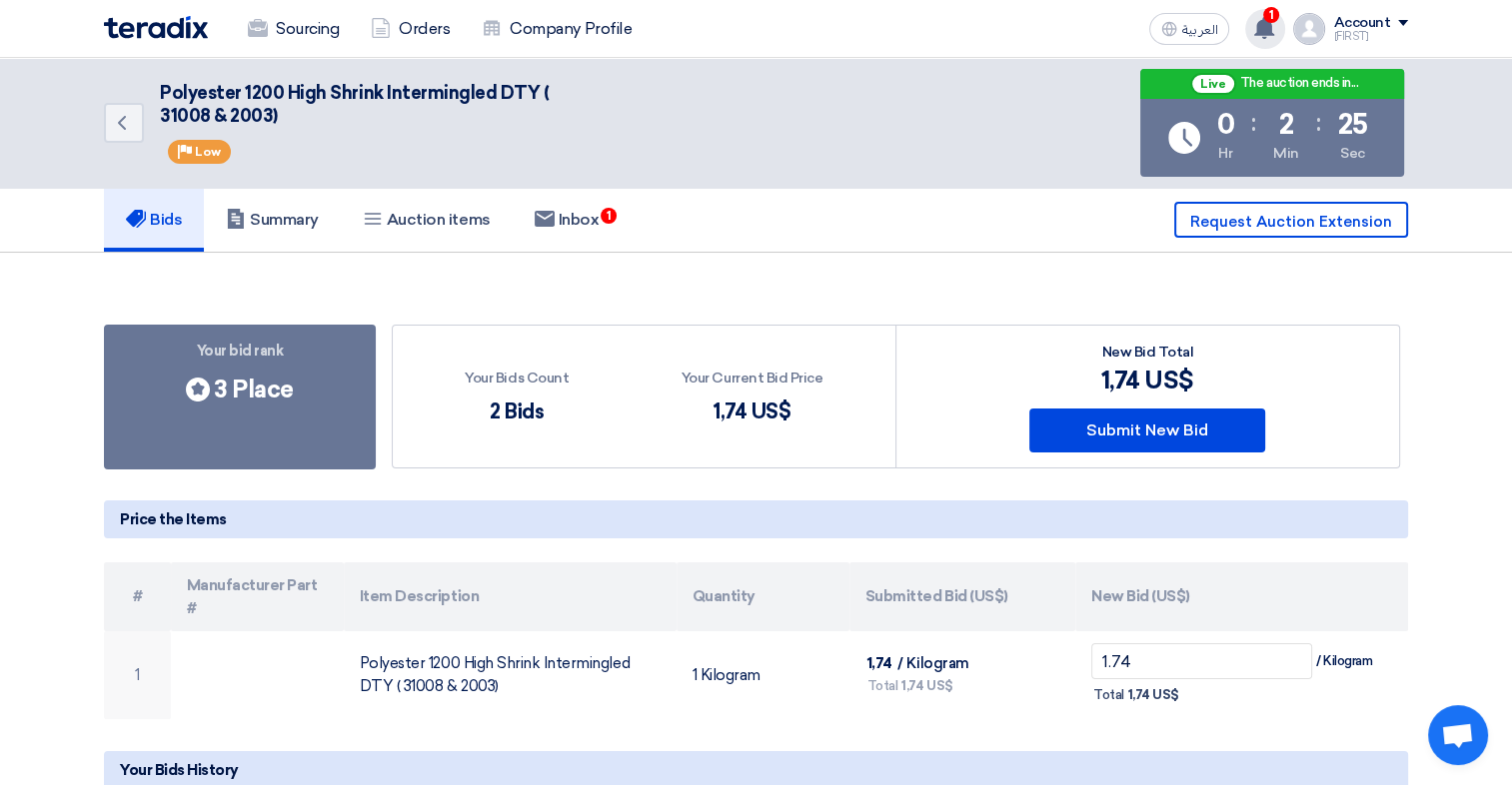 click 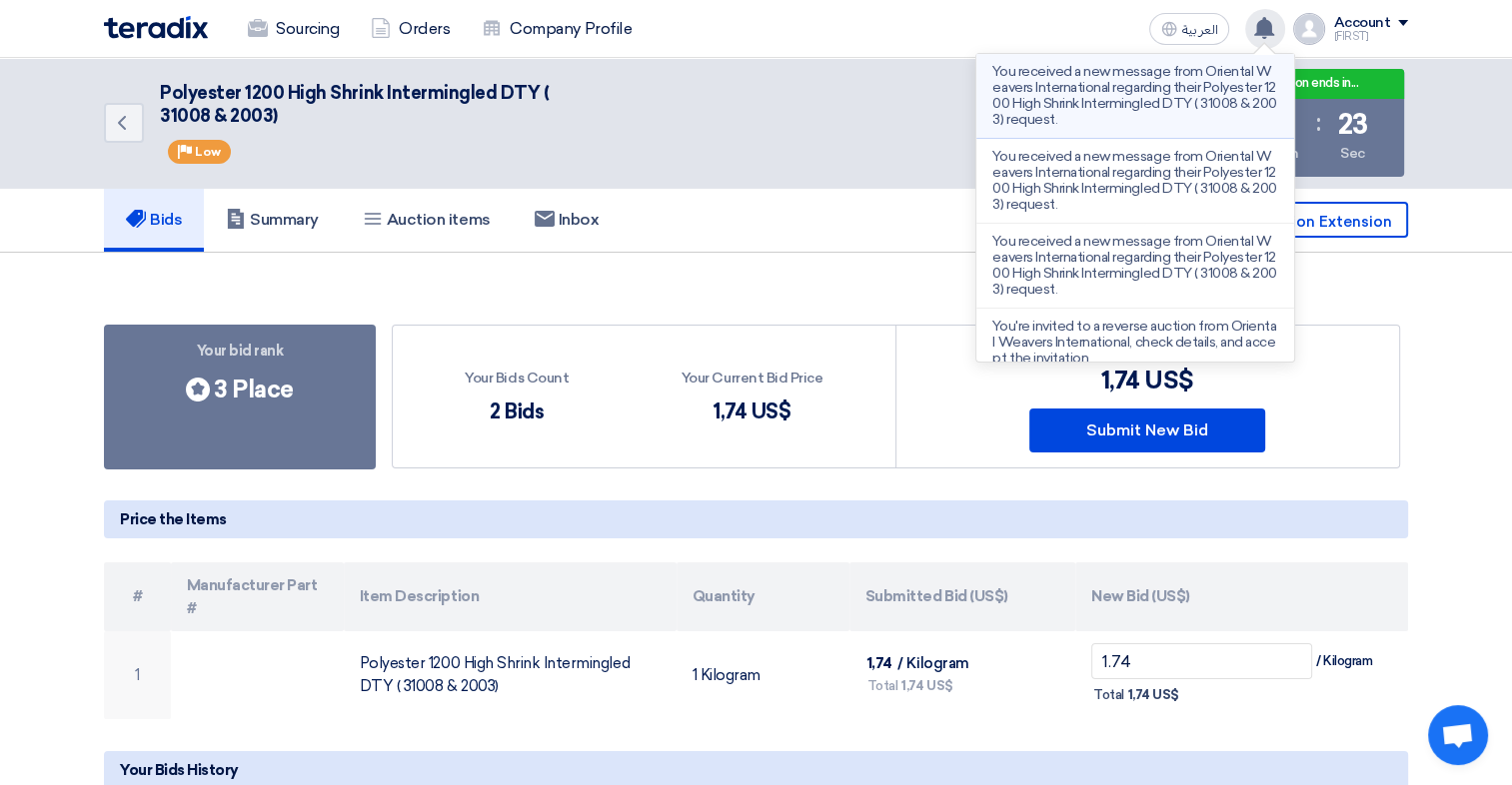 click on "You received a new message from Oriental Weavers International regarding their Polyester 1200 High Shrink Intermingled DTY ( 31008 & 2003) request." 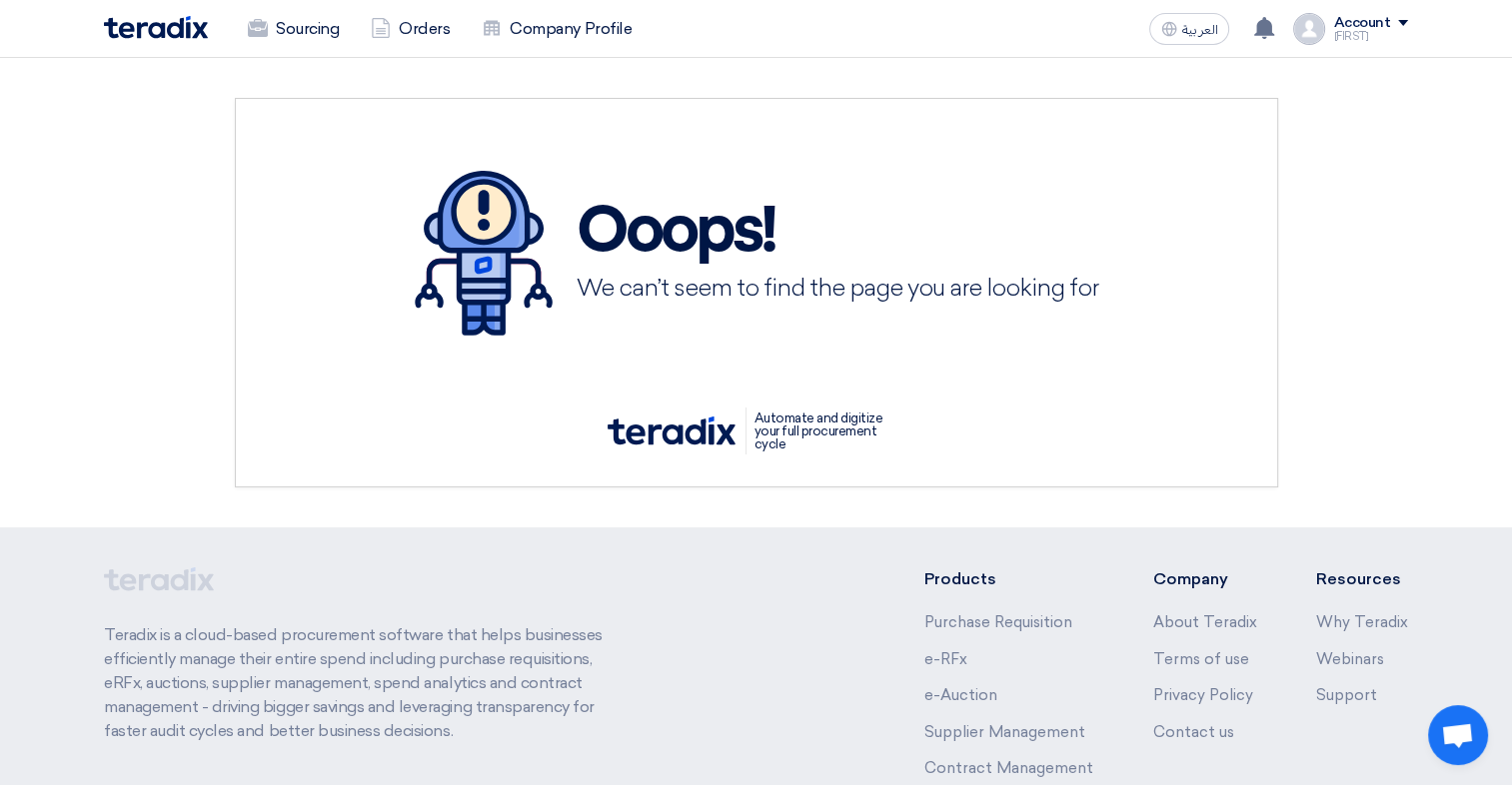 click 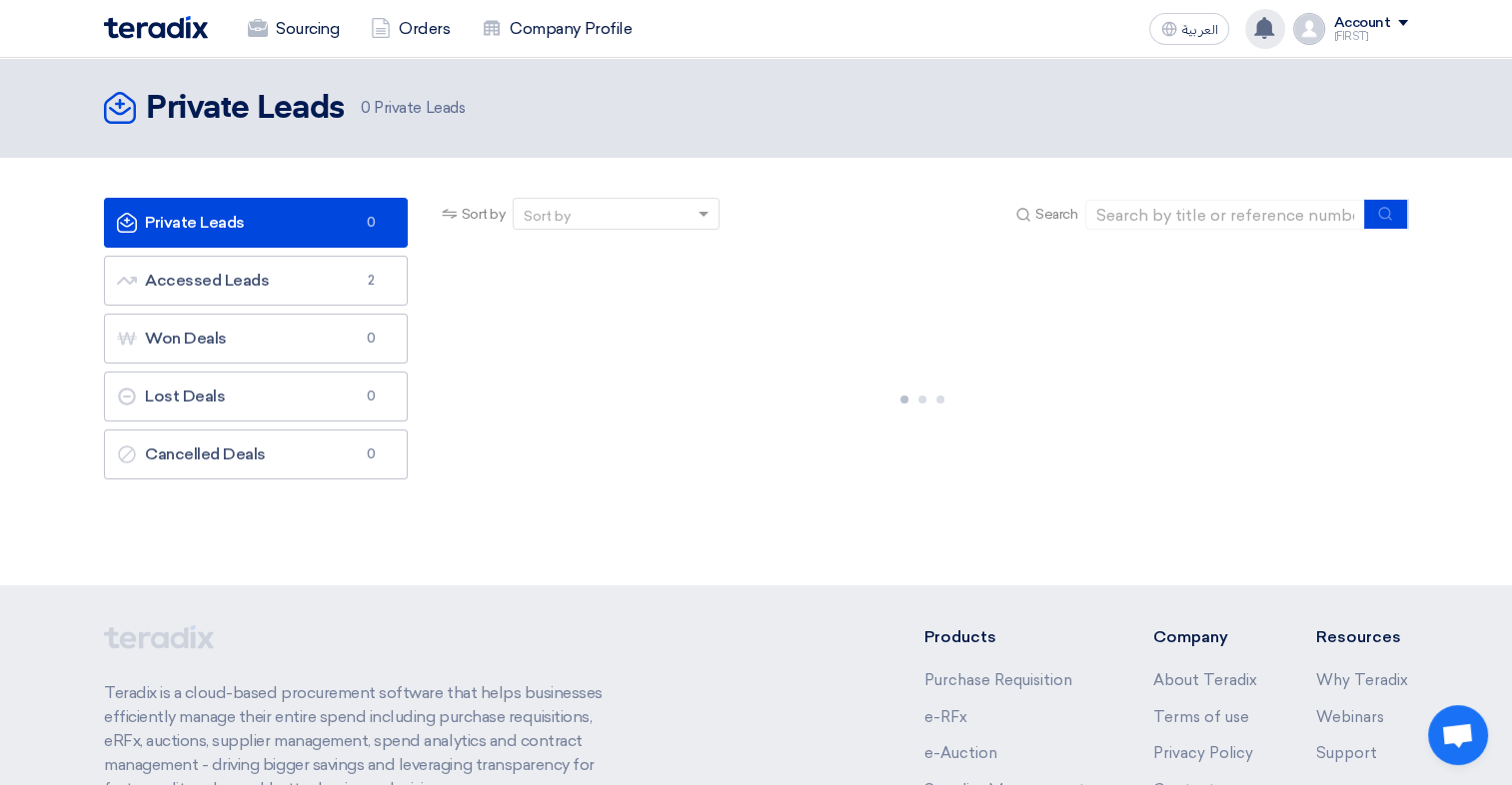 click 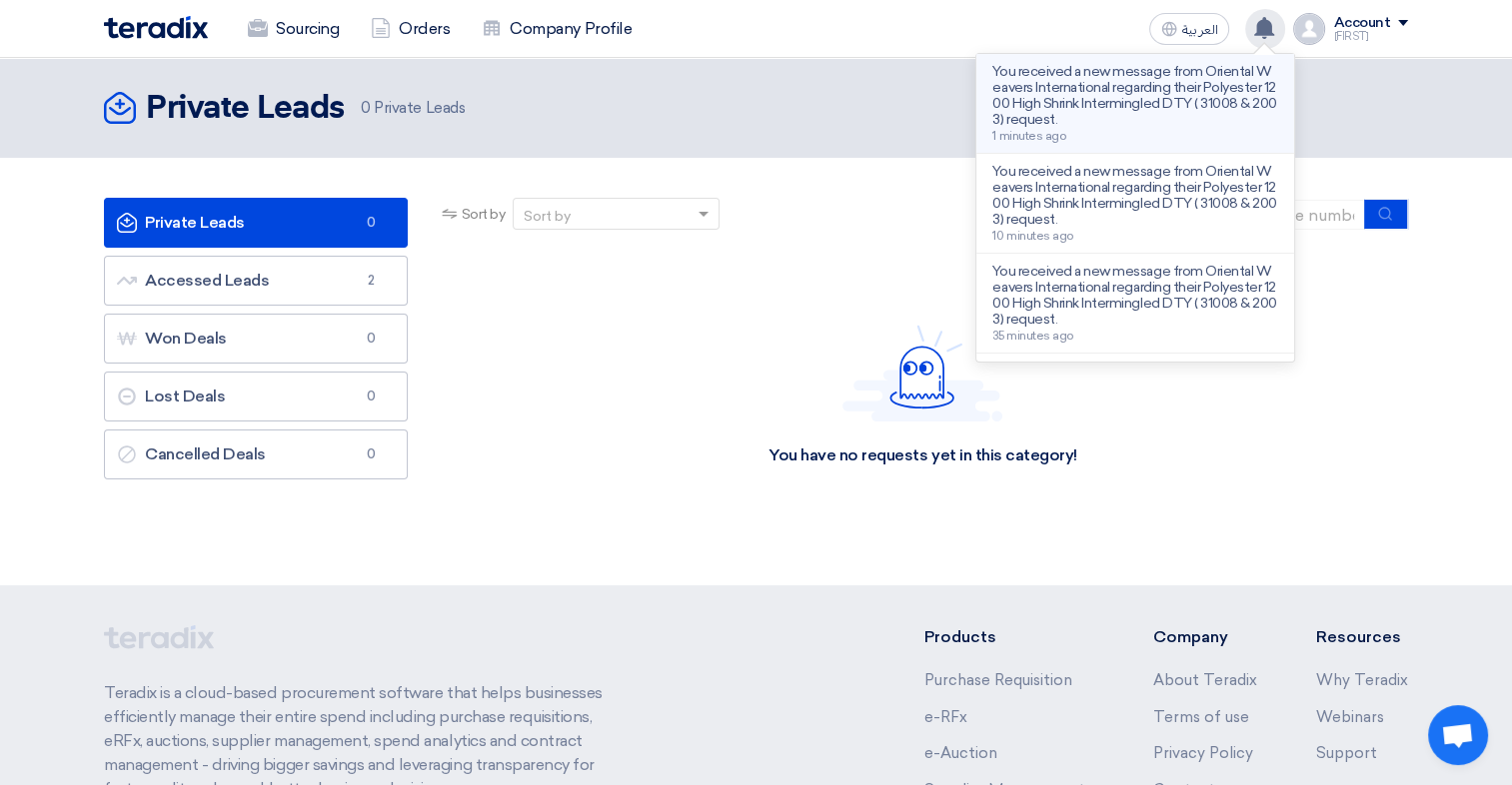 click on "You received a new message from Oriental Weavers International regarding their Polyester 1200 High Shrink Intermingled DTY ( 31008 & 2003) request." 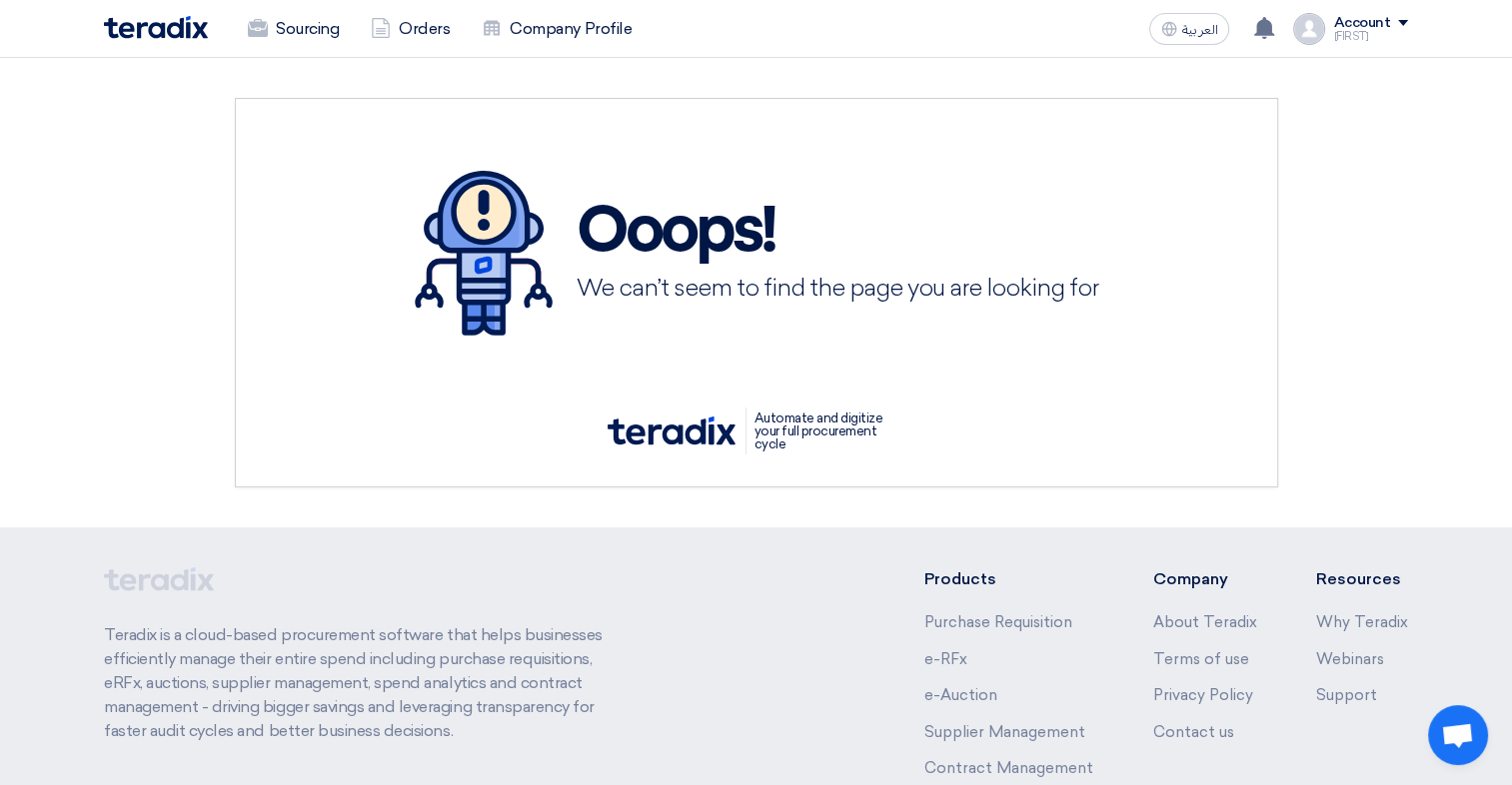click on "Sourcing
Orders
Company Profile" 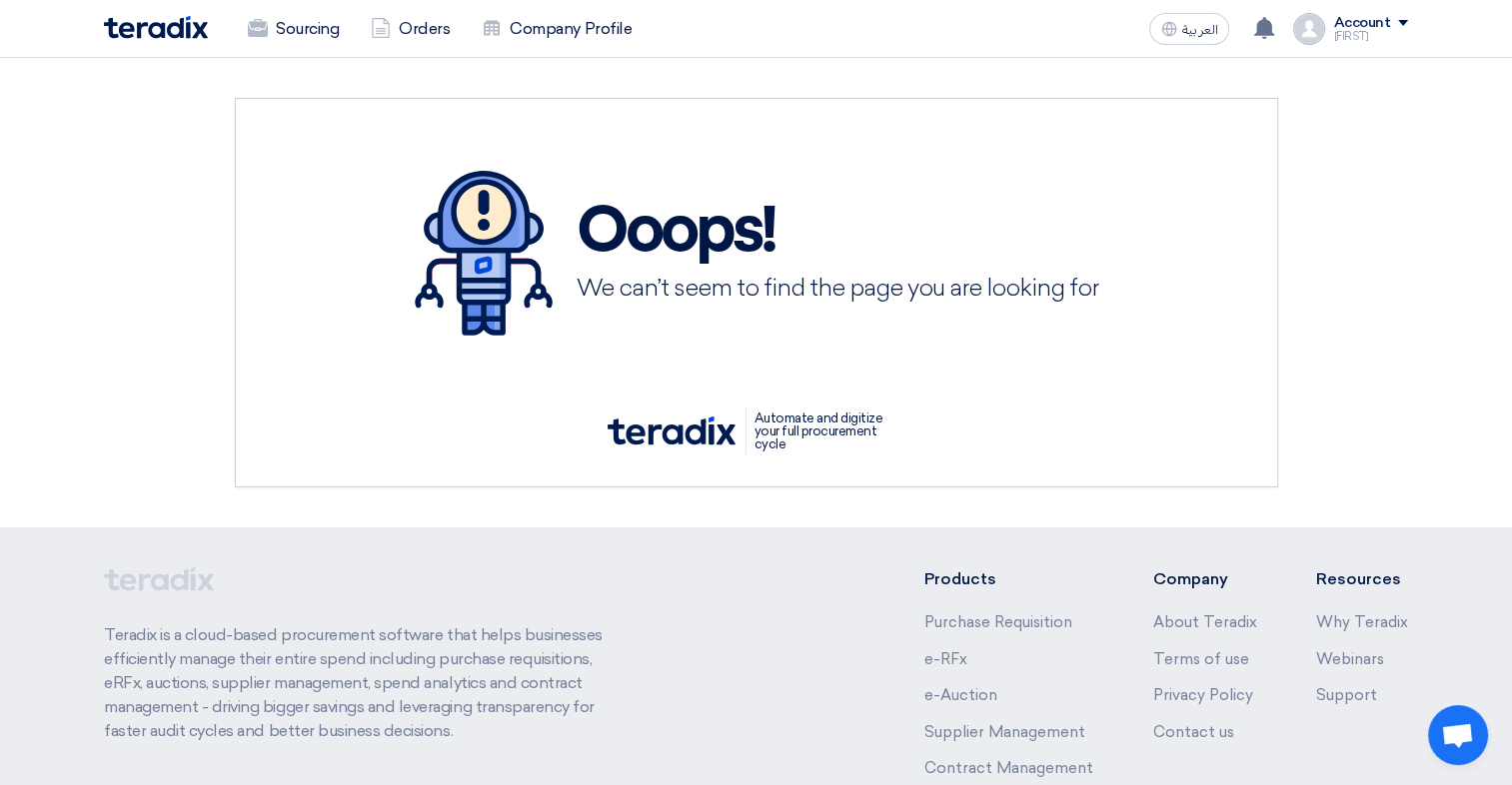 click 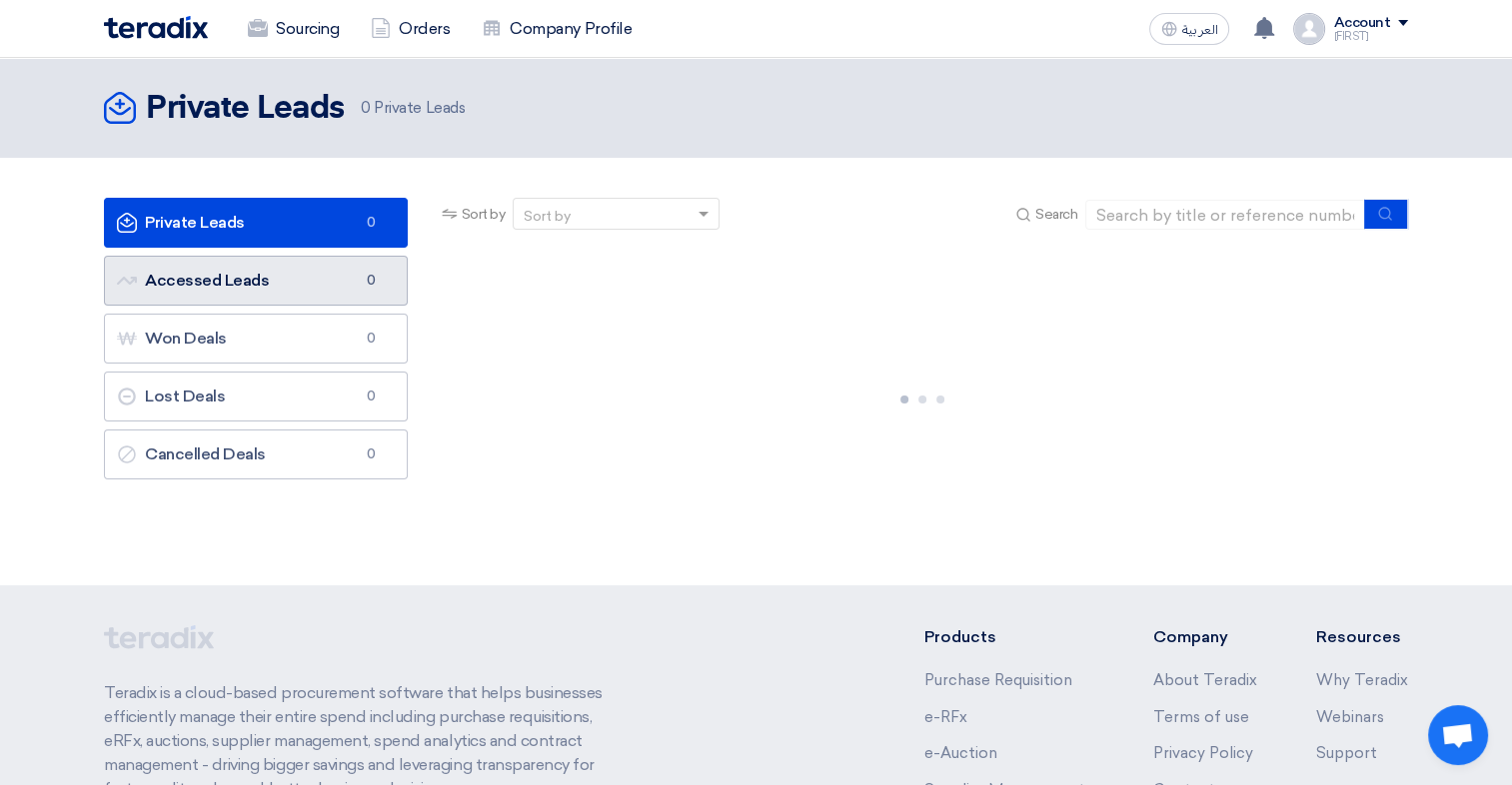 click on "Accessed Leads
Accessed Leads
0" 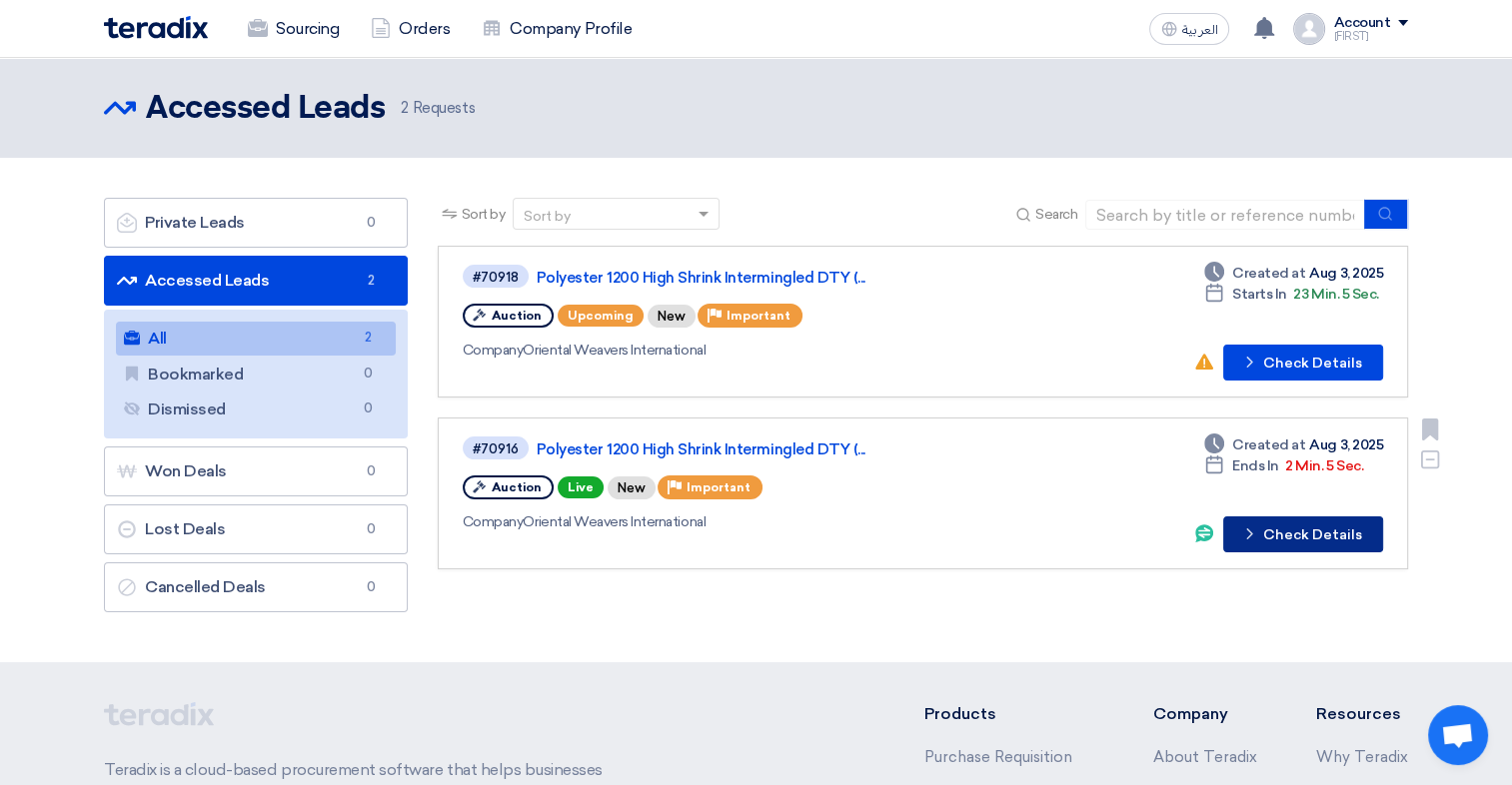 click on "Check details
Check Details" 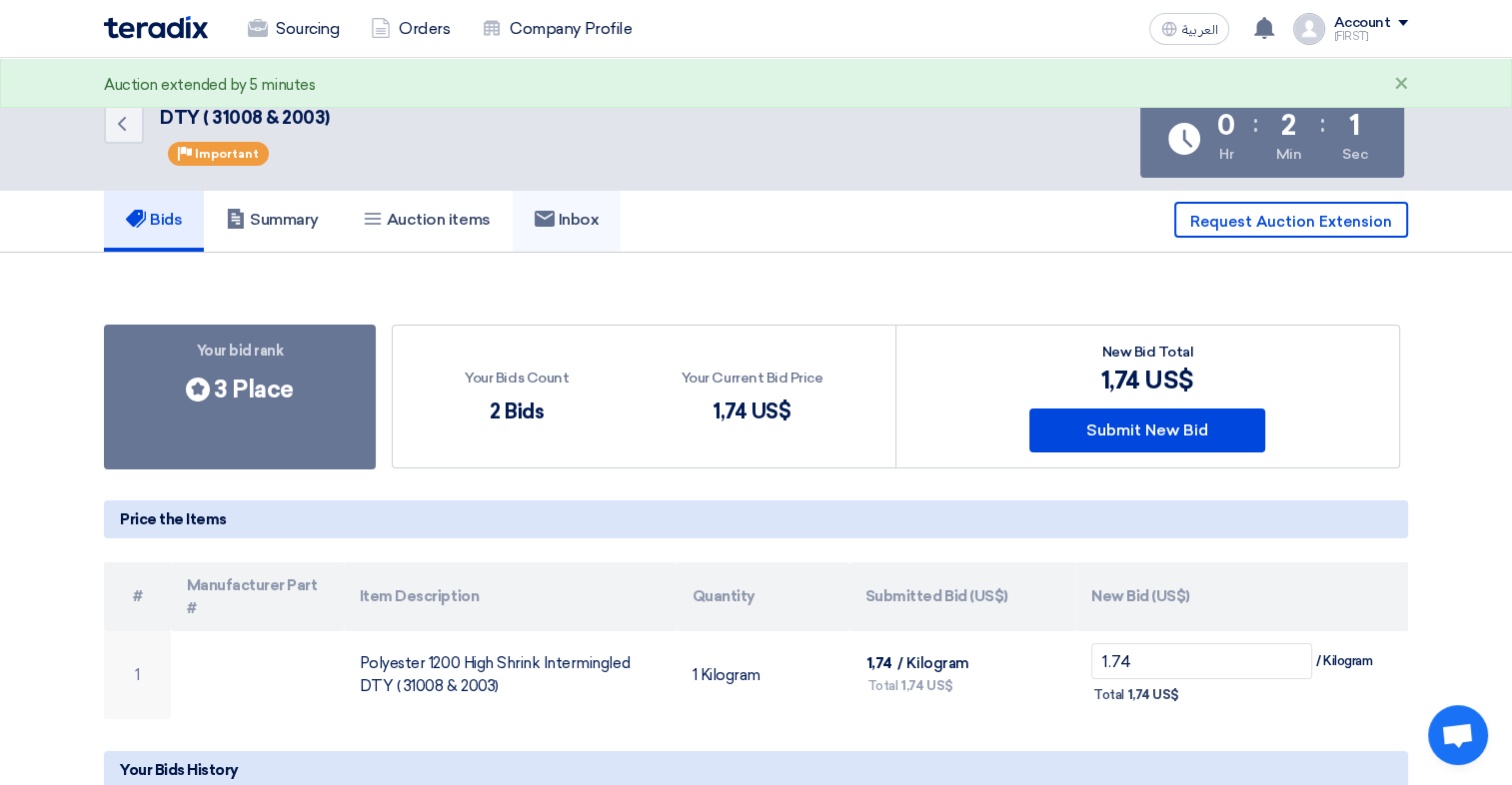 click on "Inbox" 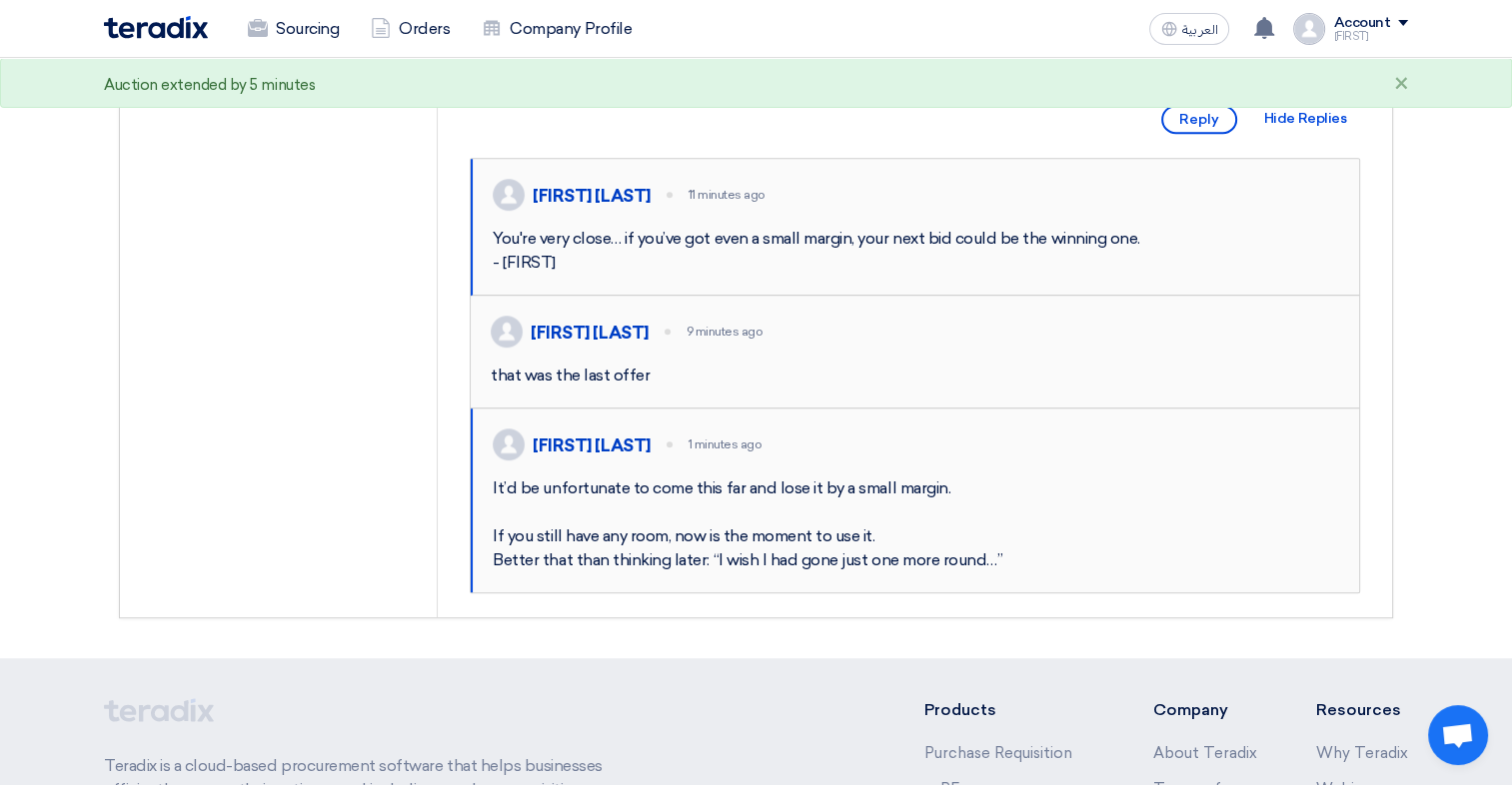 scroll, scrollTop: 1398, scrollLeft: 0, axis: vertical 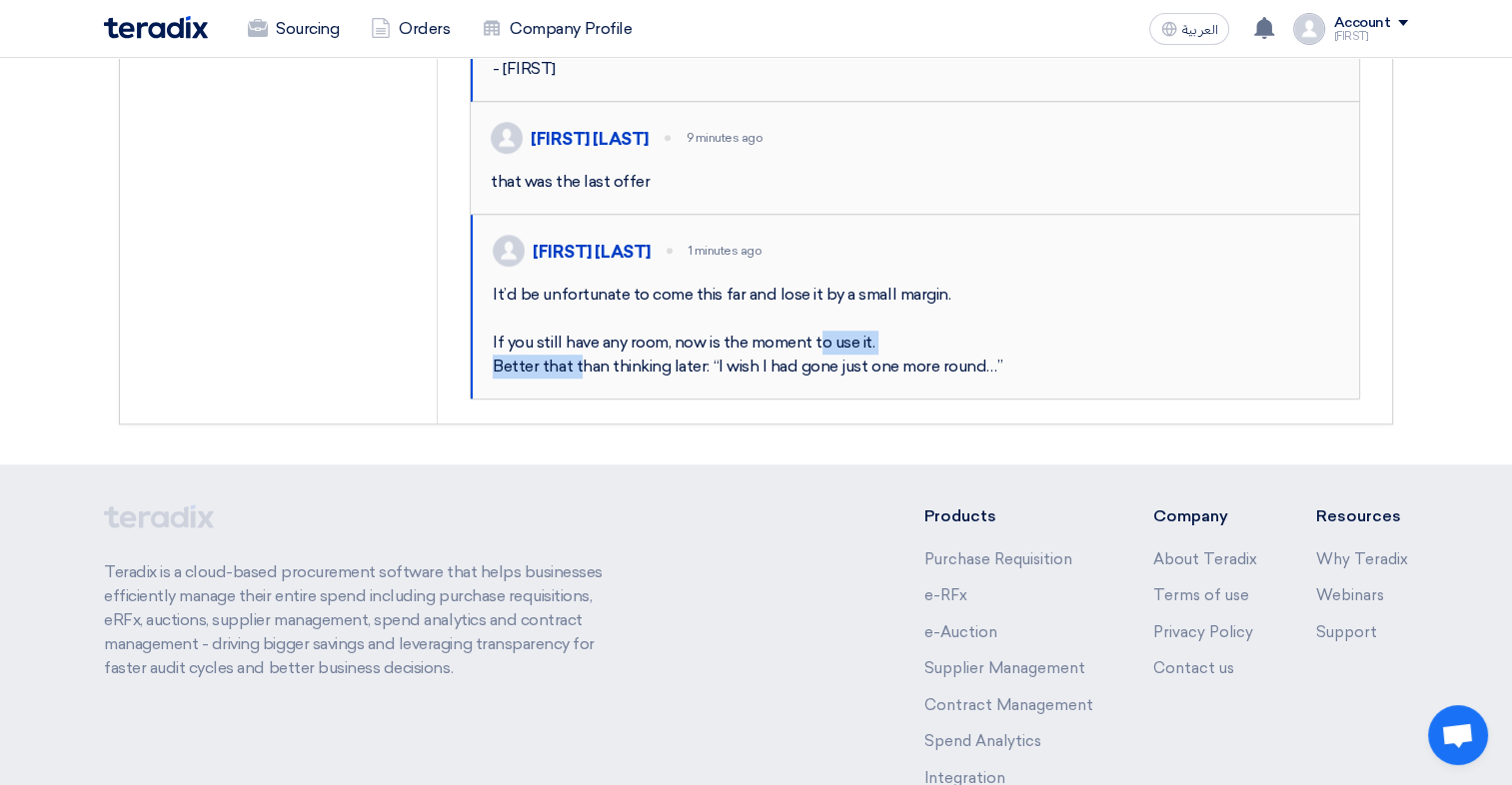 drag, startPoint x: 704, startPoint y: 433, endPoint x: 858, endPoint y: 433, distance: 154 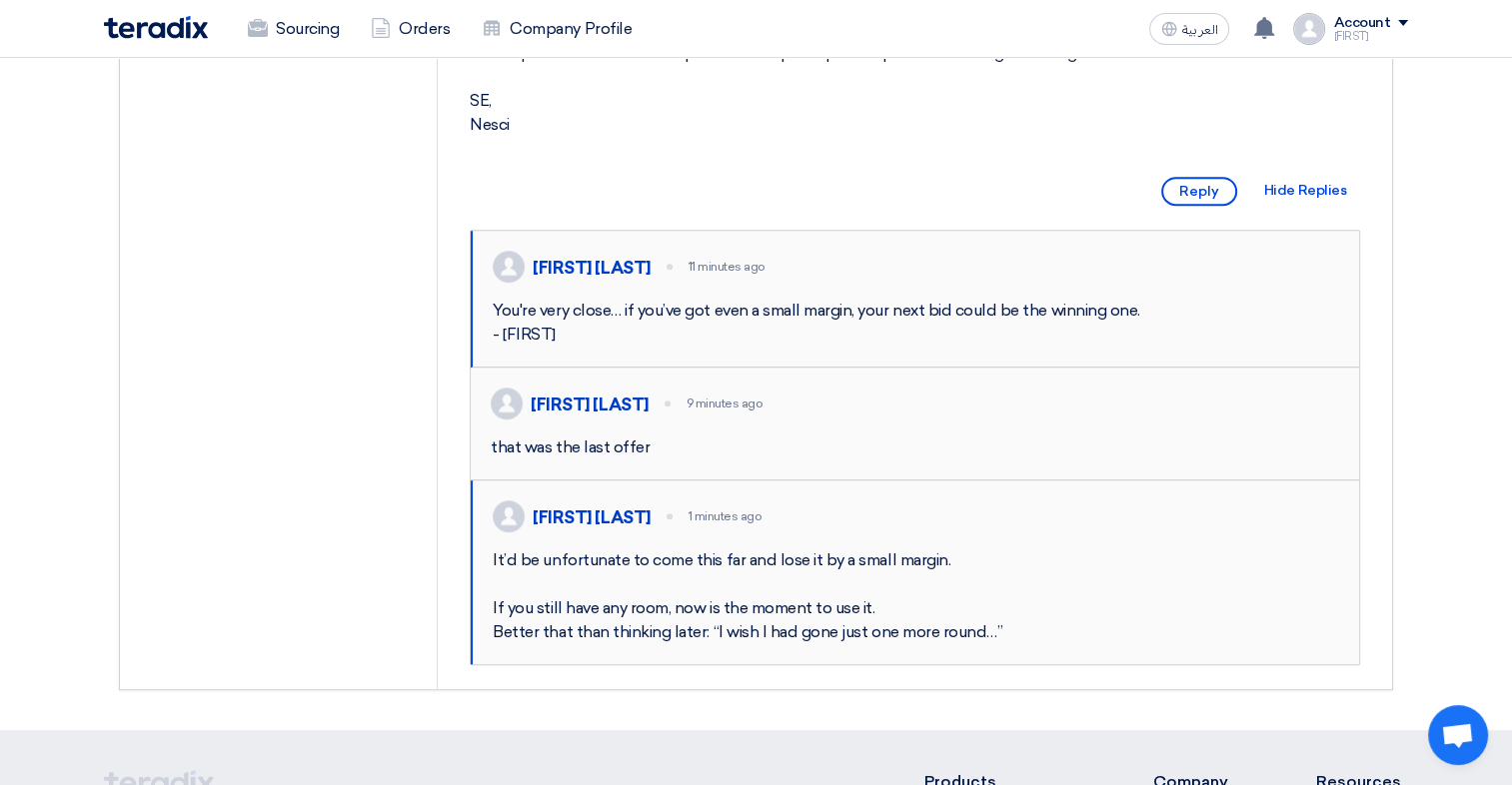 scroll, scrollTop: 1099, scrollLeft: 0, axis: vertical 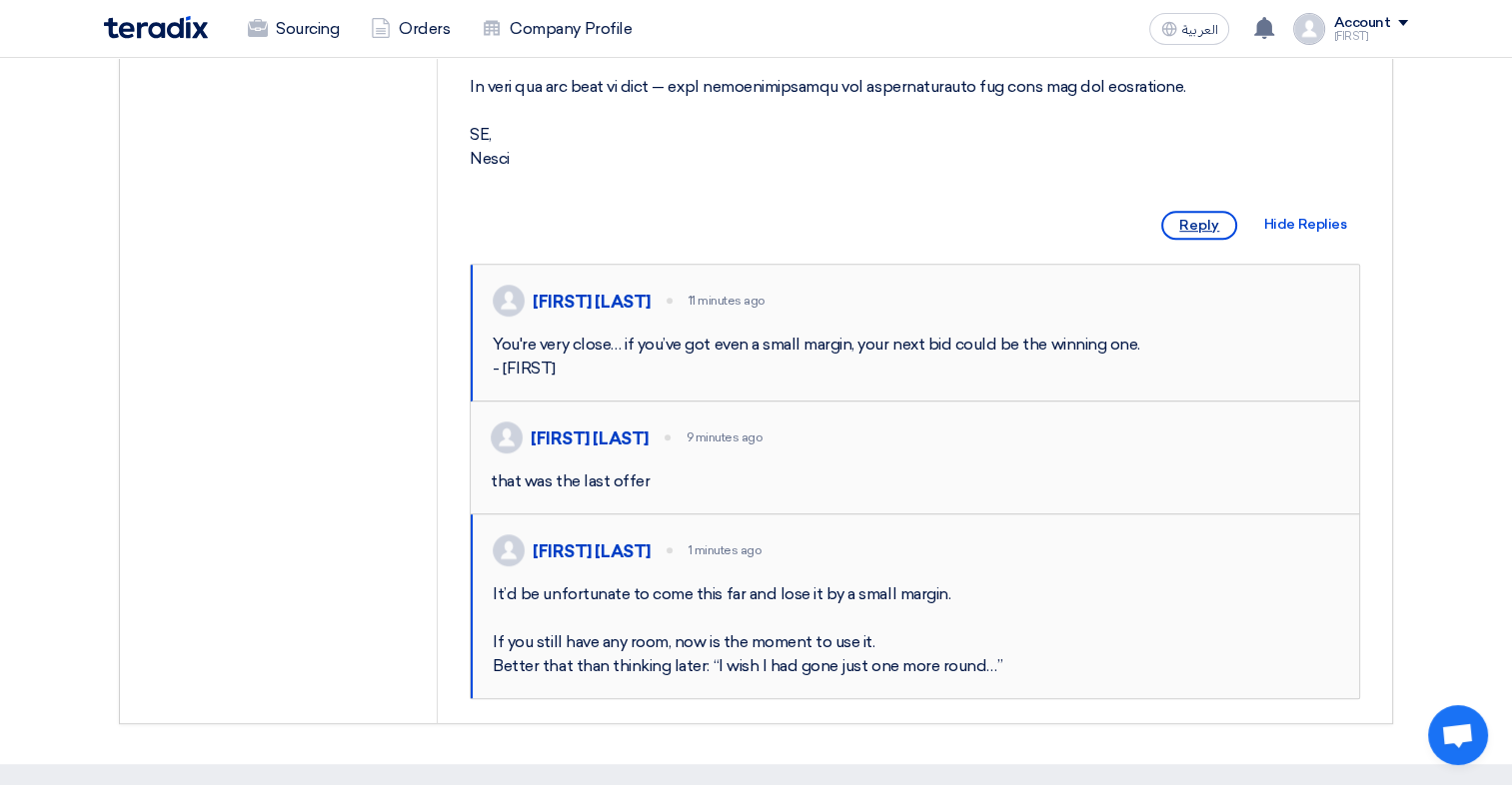 click on "Reply" at bounding box center (1199, 225) 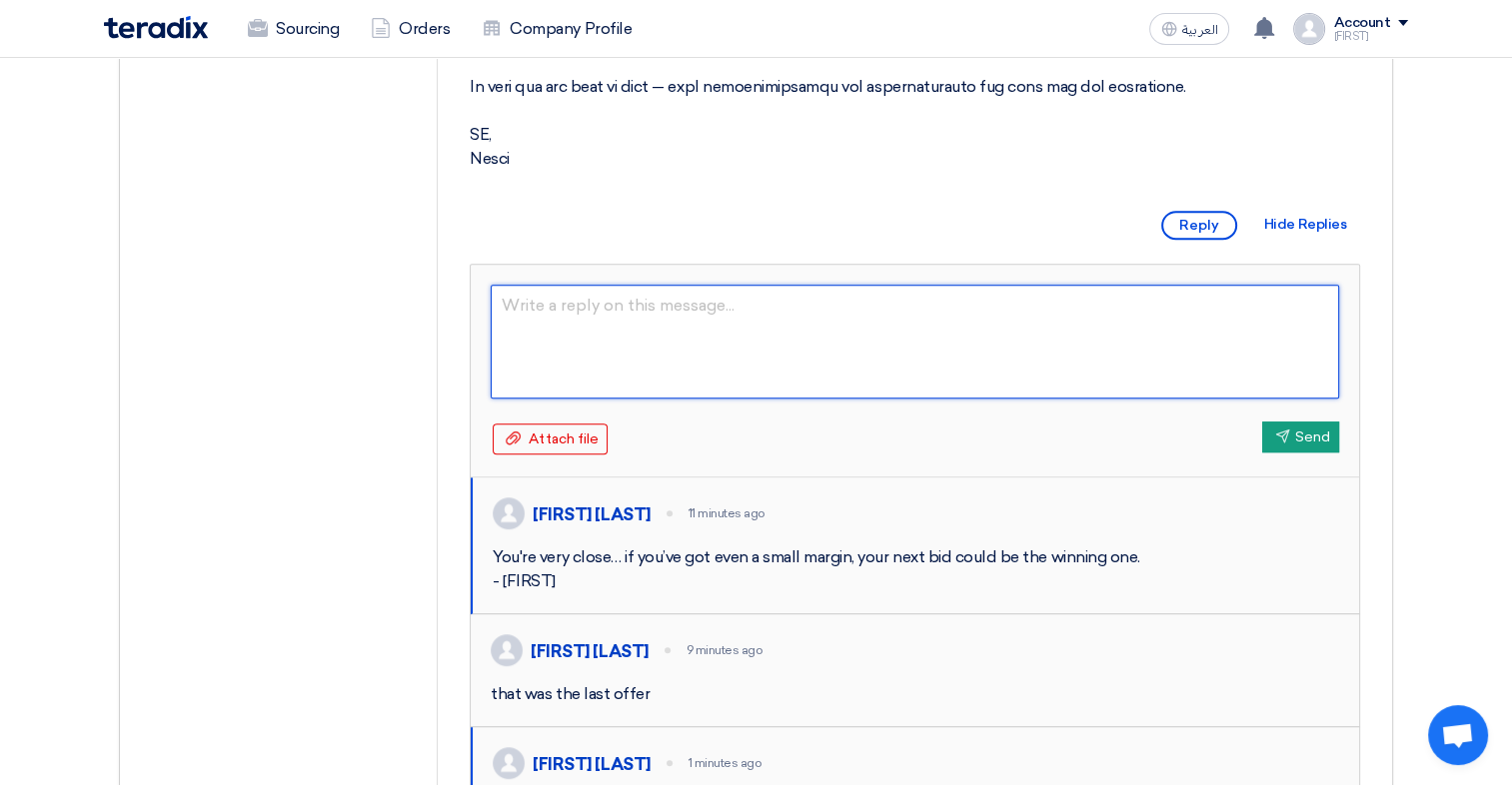 click at bounding box center [914, 342] 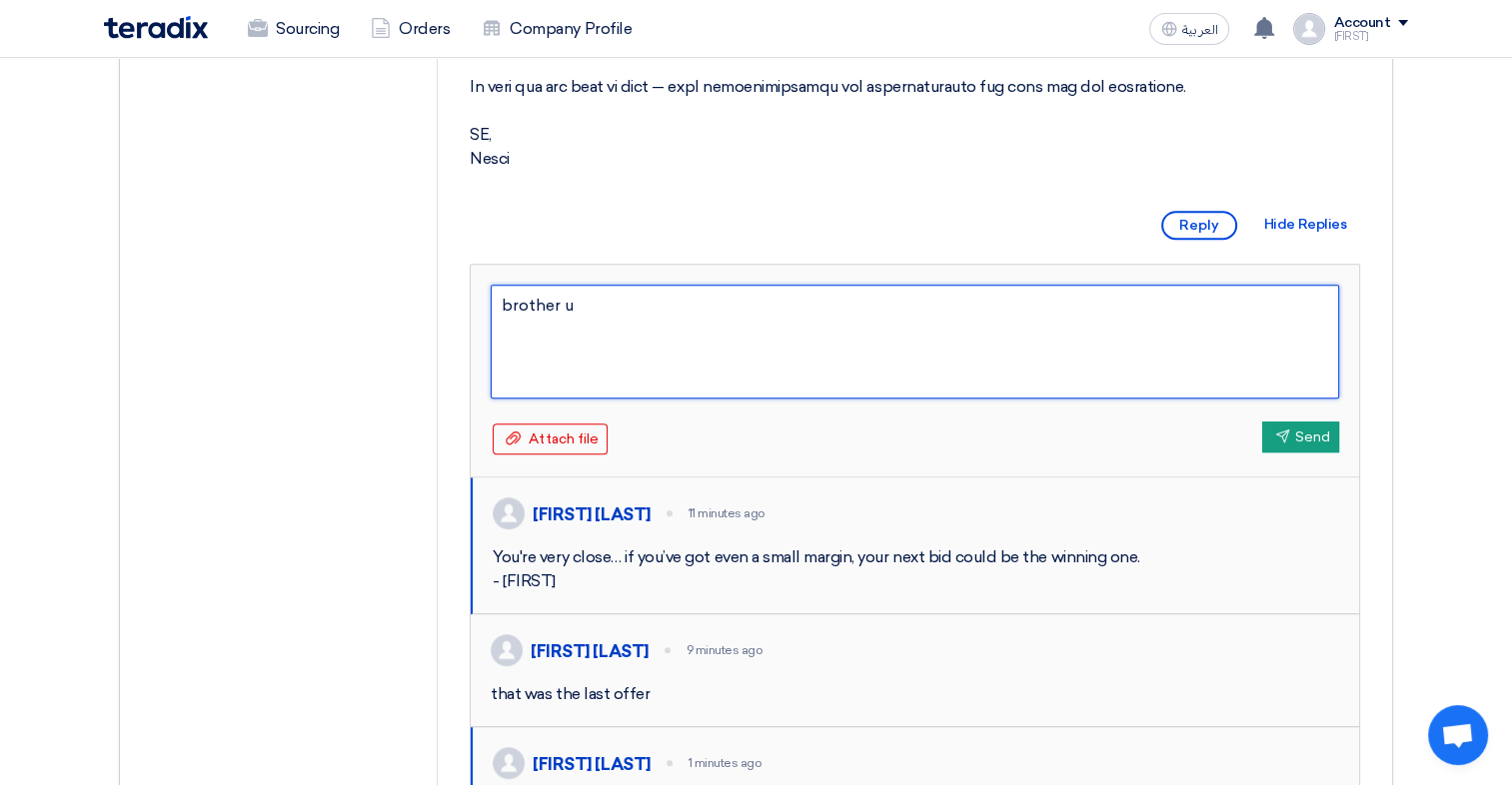 type on "brother un" 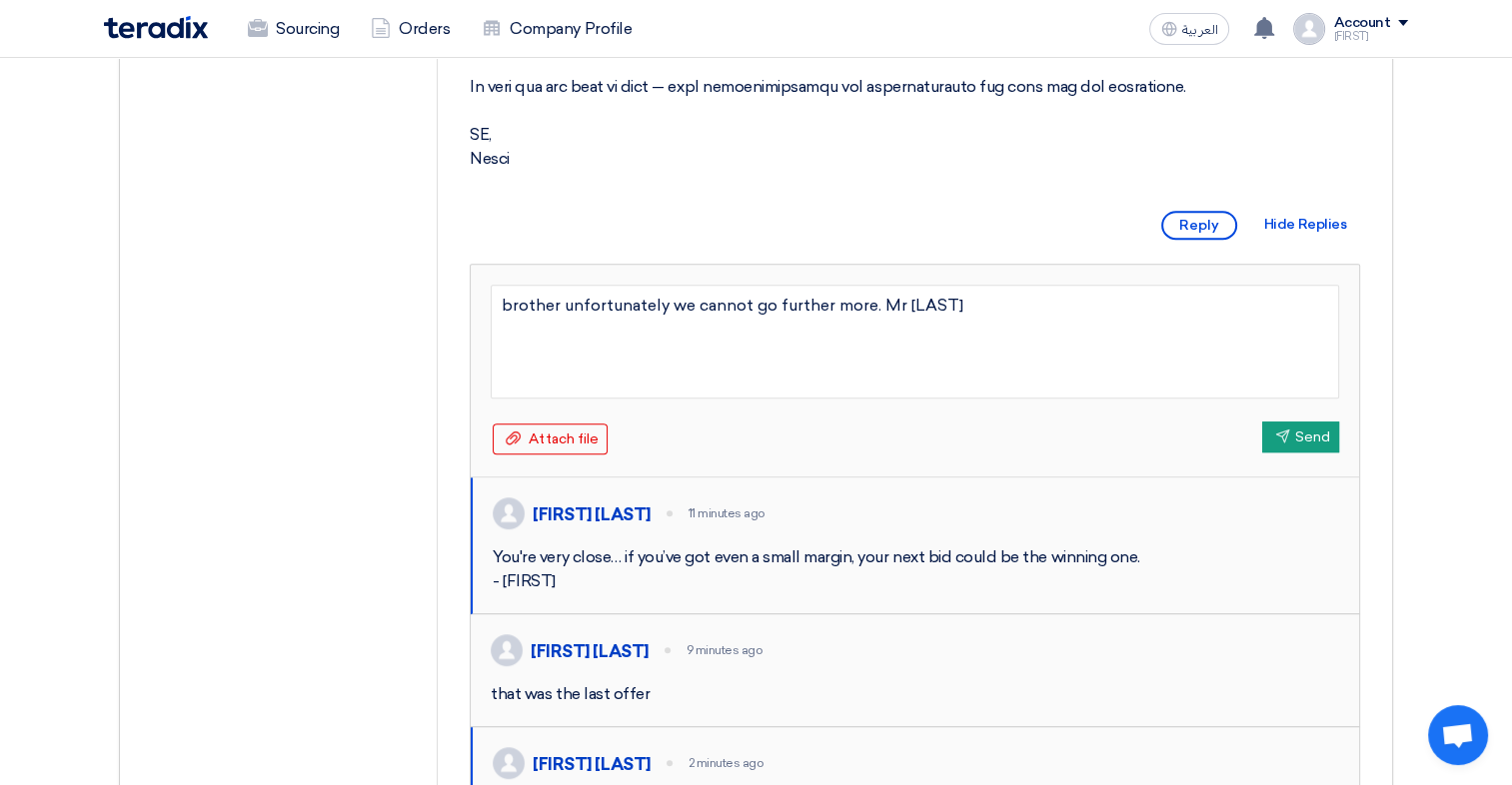 type on "brother unfortunately we cannot go further more. Mr Mehmet" 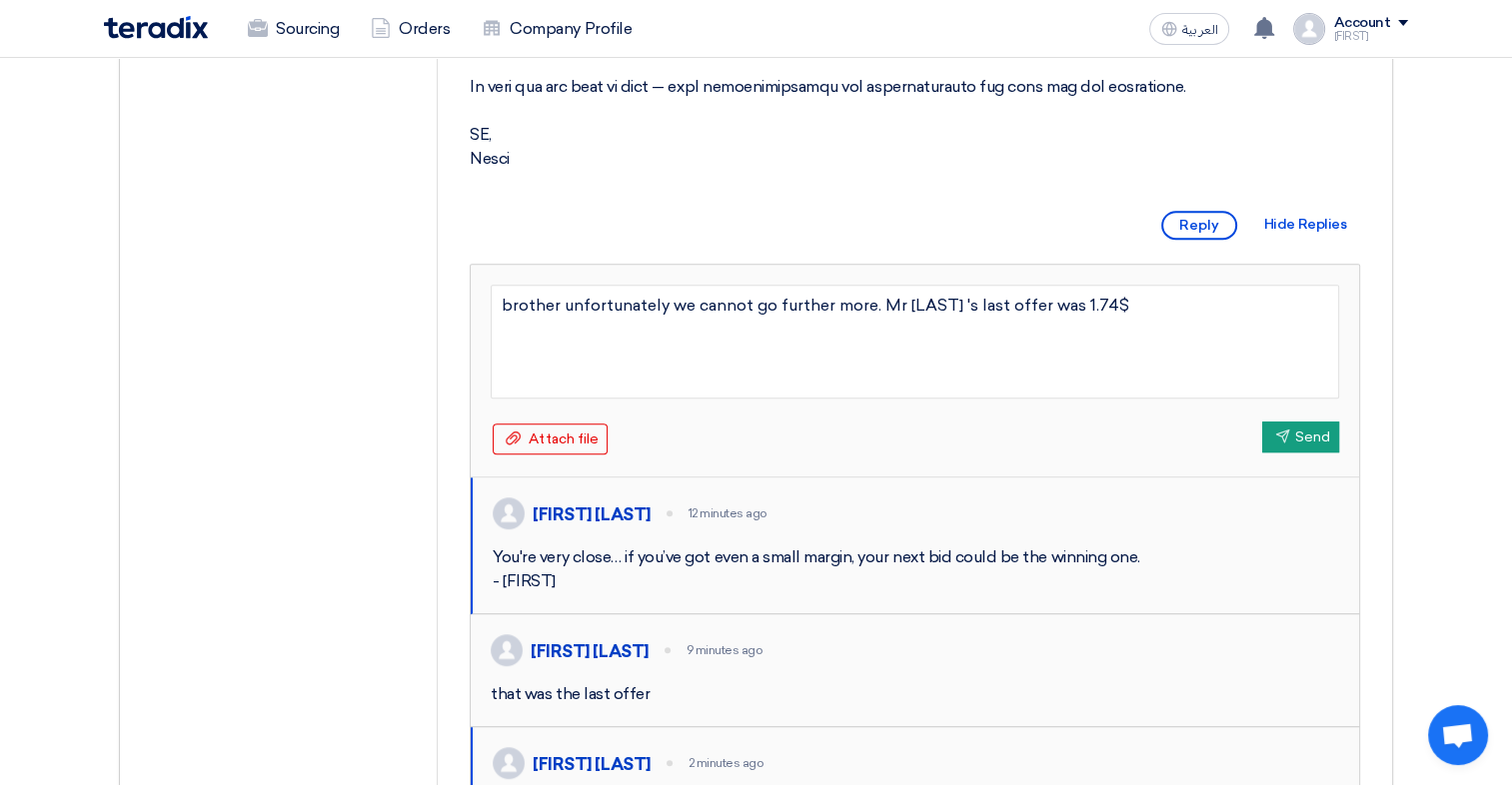 type on "brother unfortunately we cannot go further more. Mr Mehmet's last offer was 1.74$" 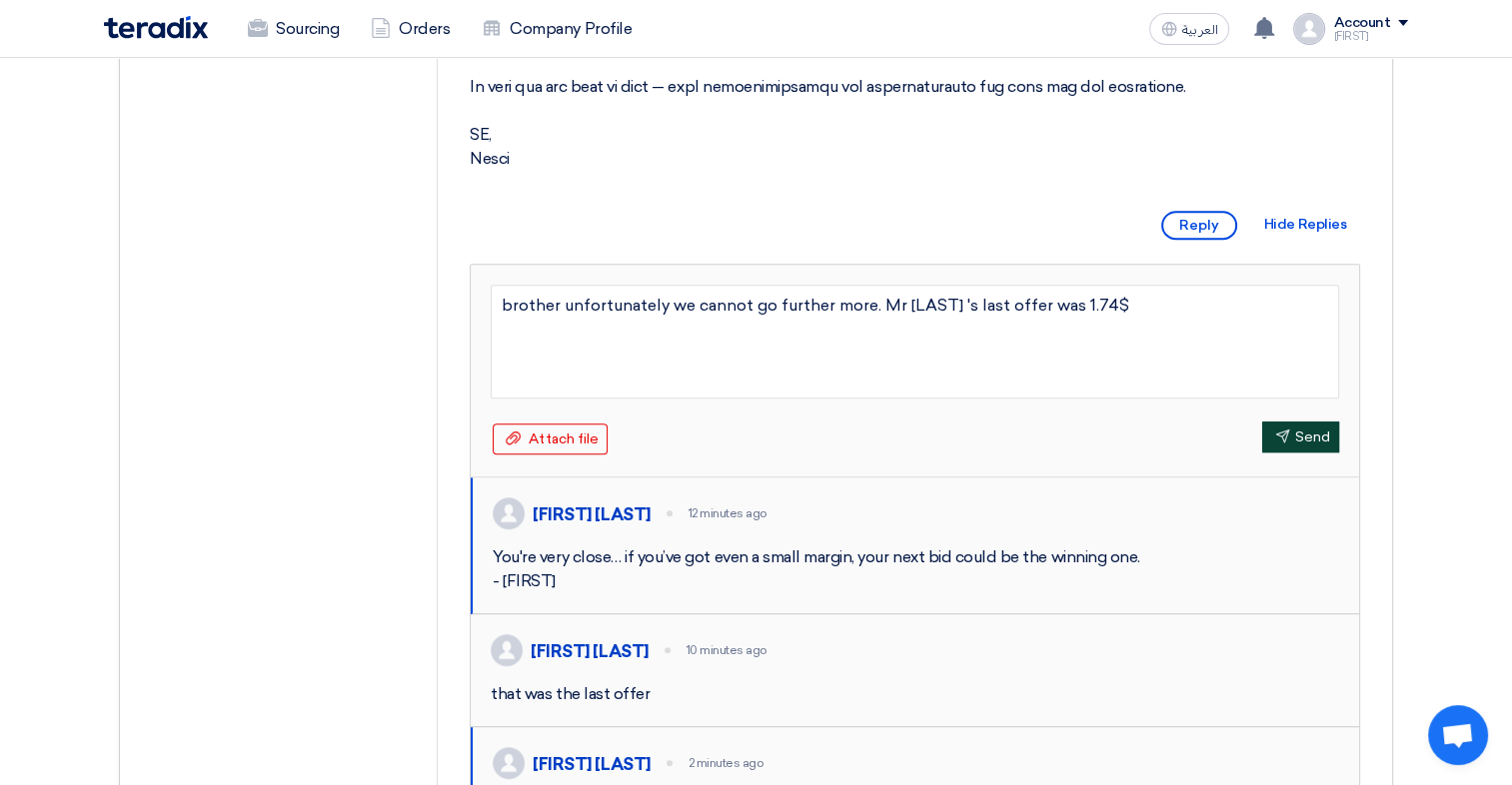 click on "Send
Send" at bounding box center (1300, 436) 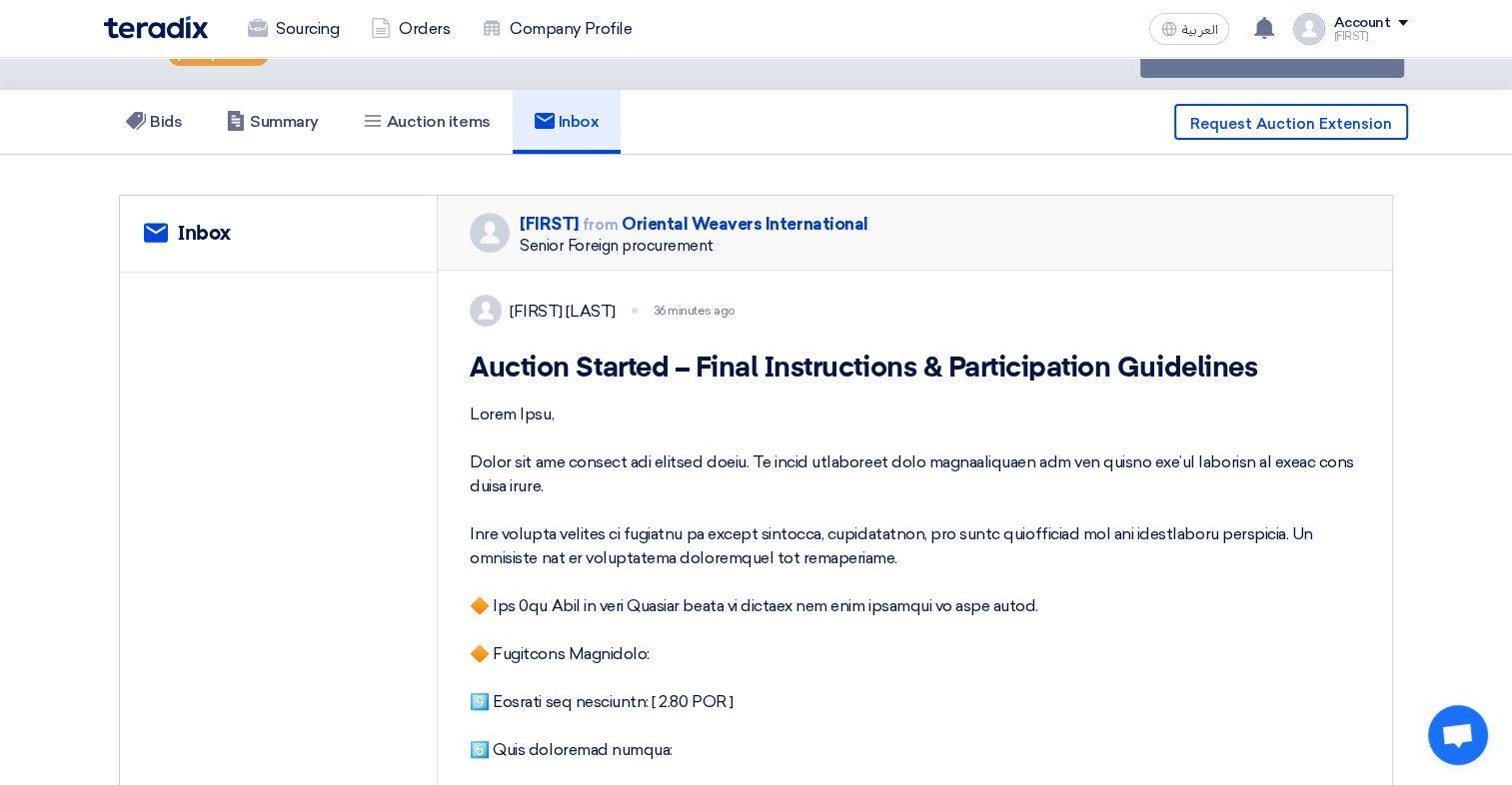 scroll, scrollTop: 0, scrollLeft: 0, axis: both 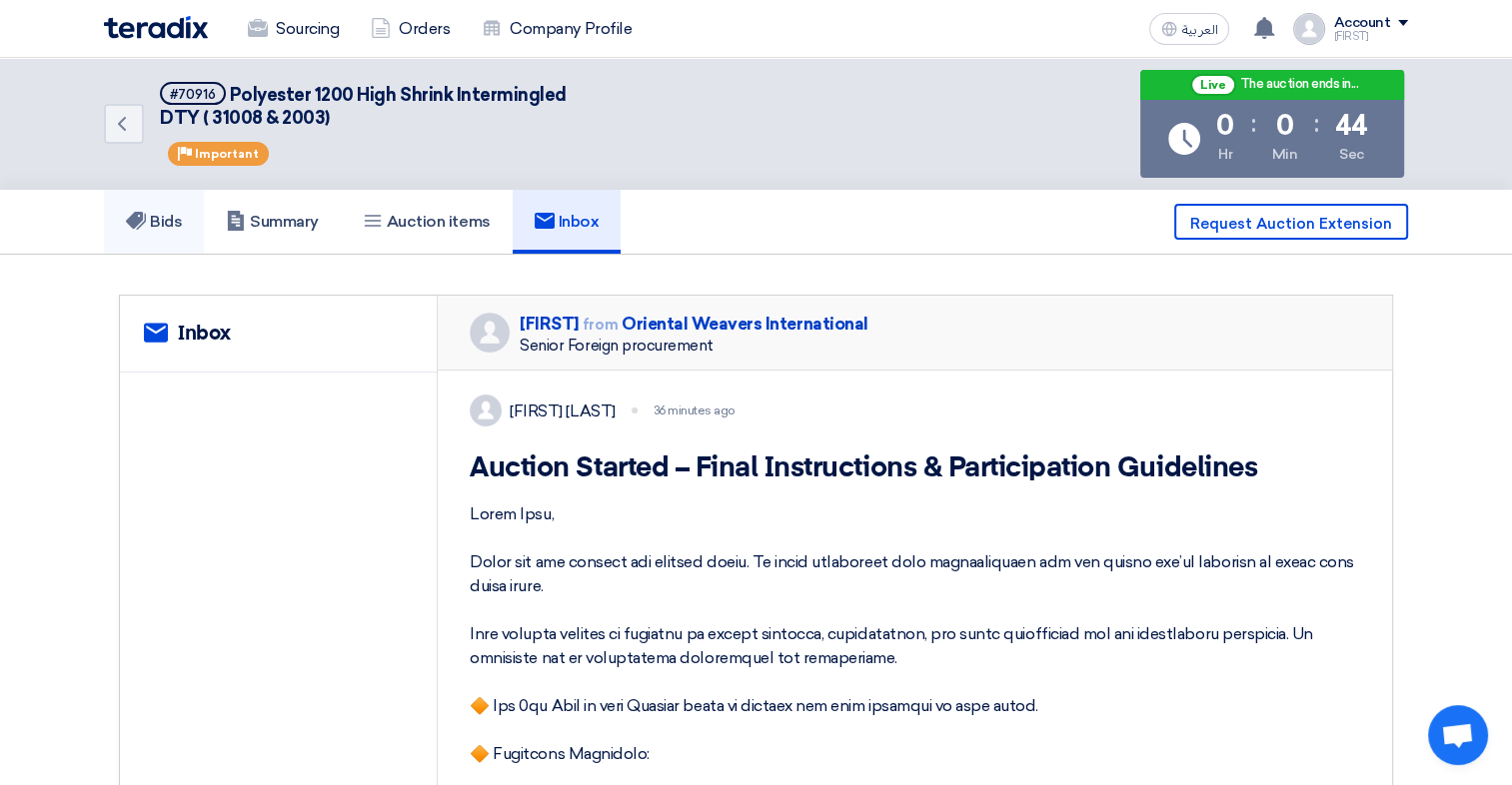 click on "Bids" 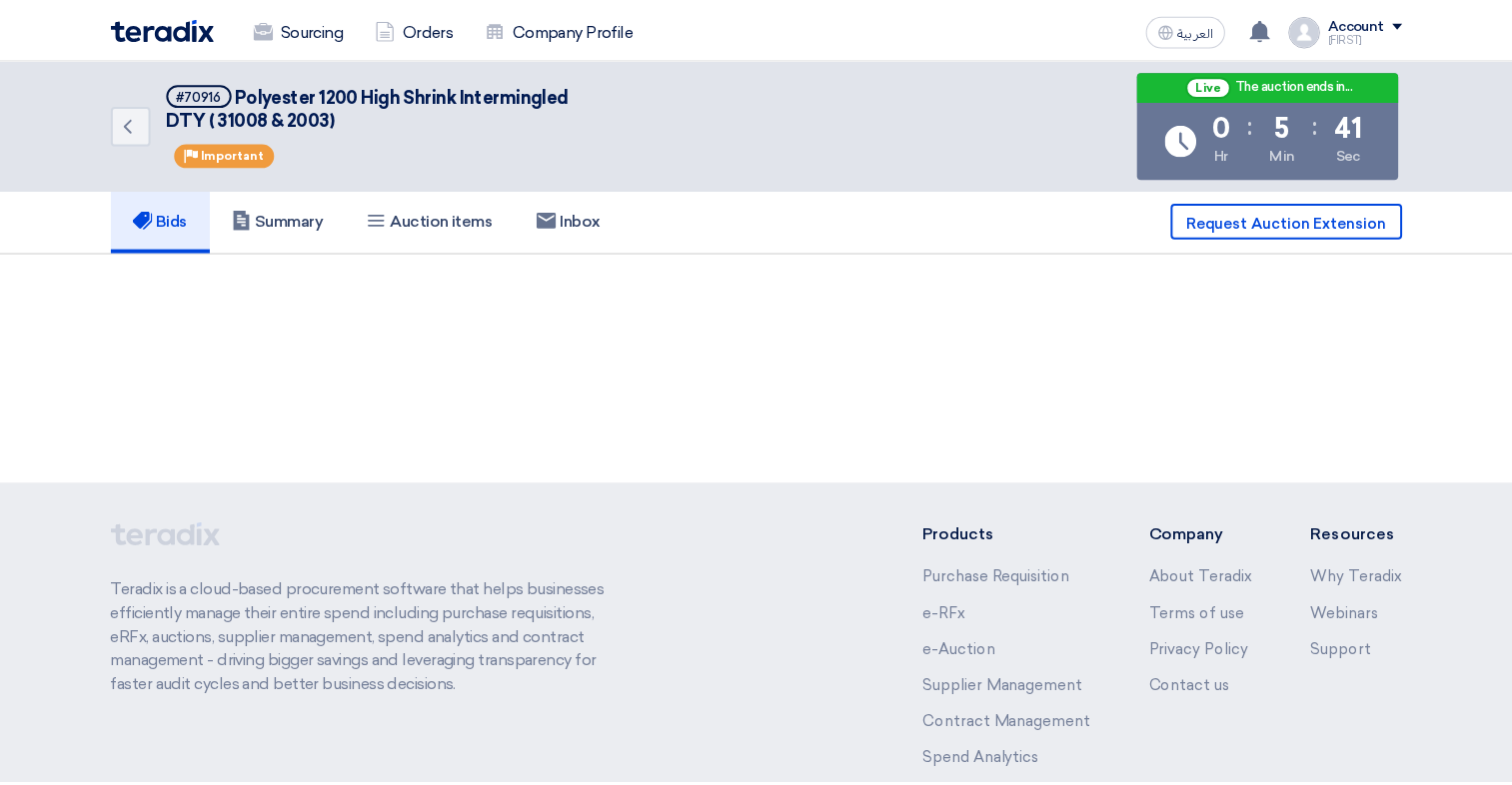 scroll, scrollTop: 0, scrollLeft: 0, axis: both 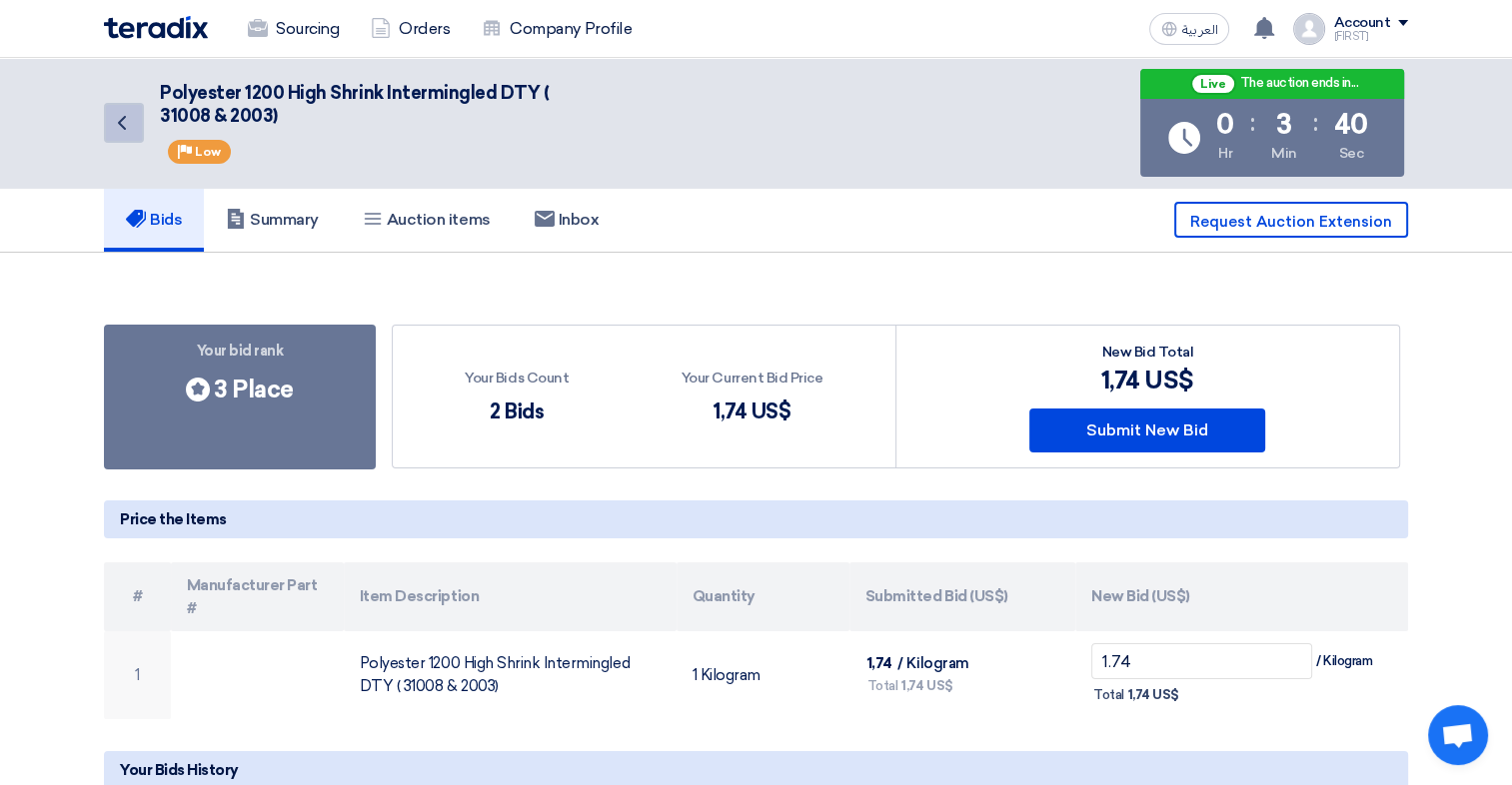 click on "Back" 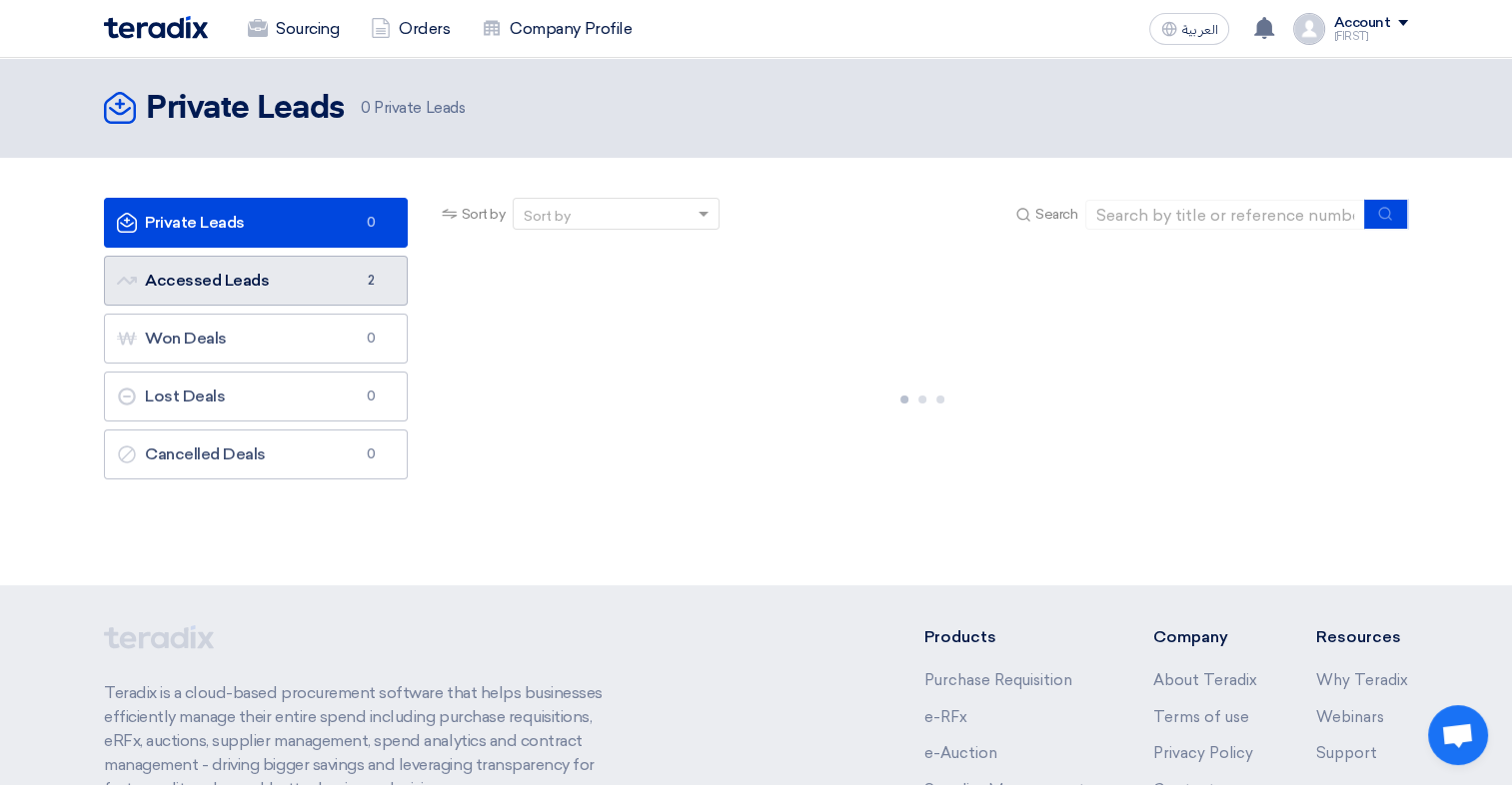 click on "Accessed Leads
Accessed Leads
2" 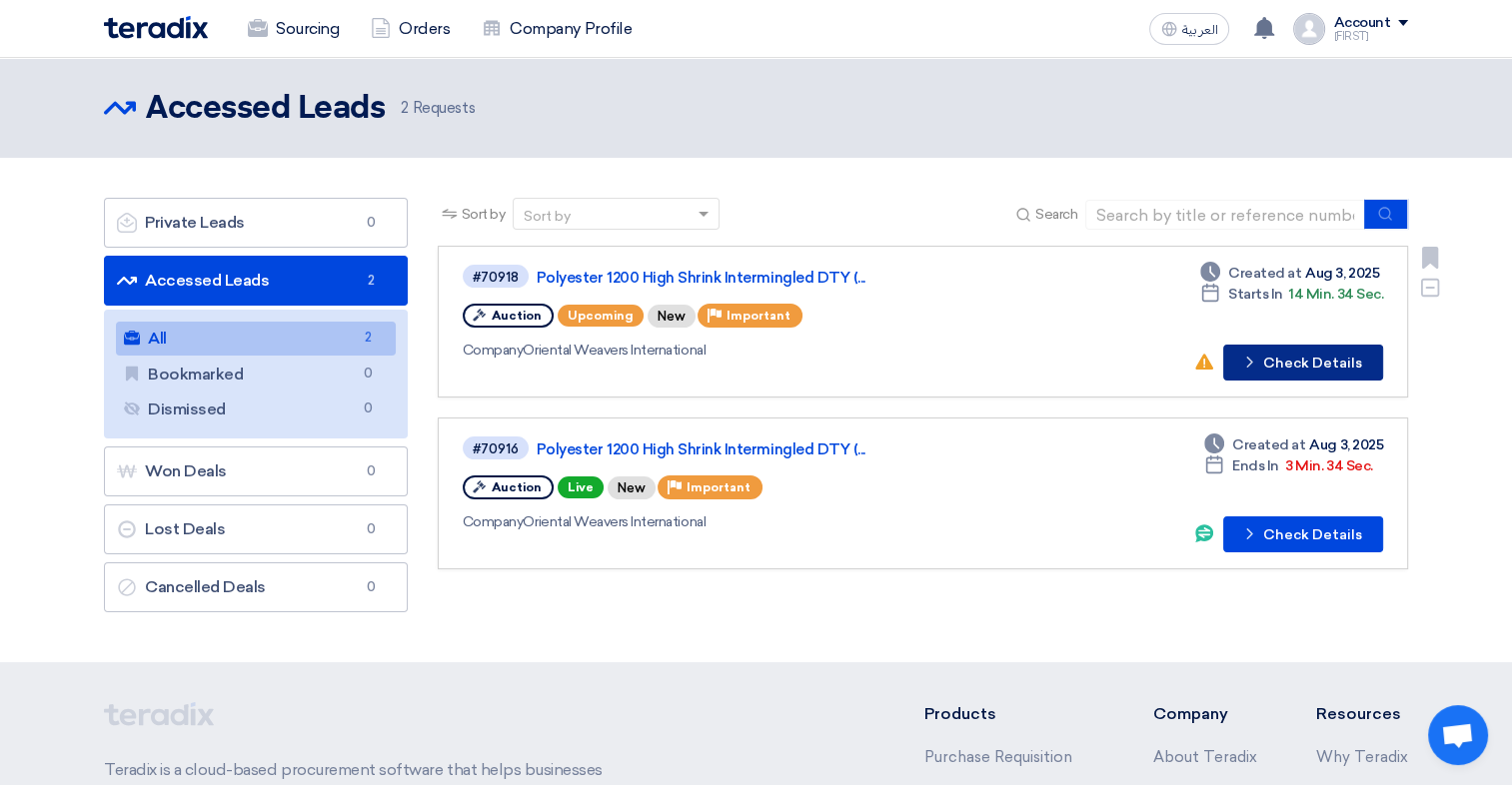 click on "Check details
Check Details" 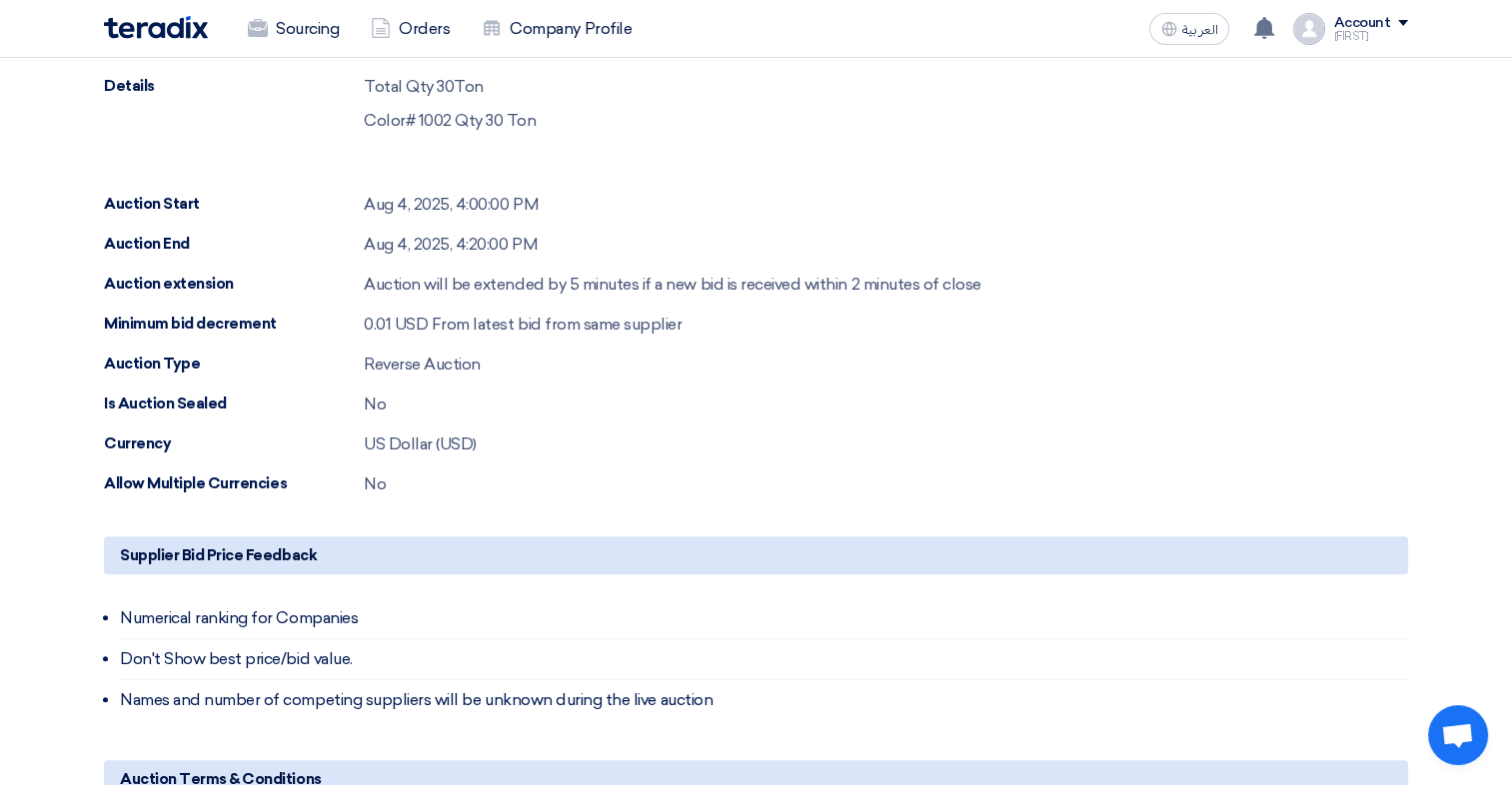 scroll, scrollTop: 0, scrollLeft: 0, axis: both 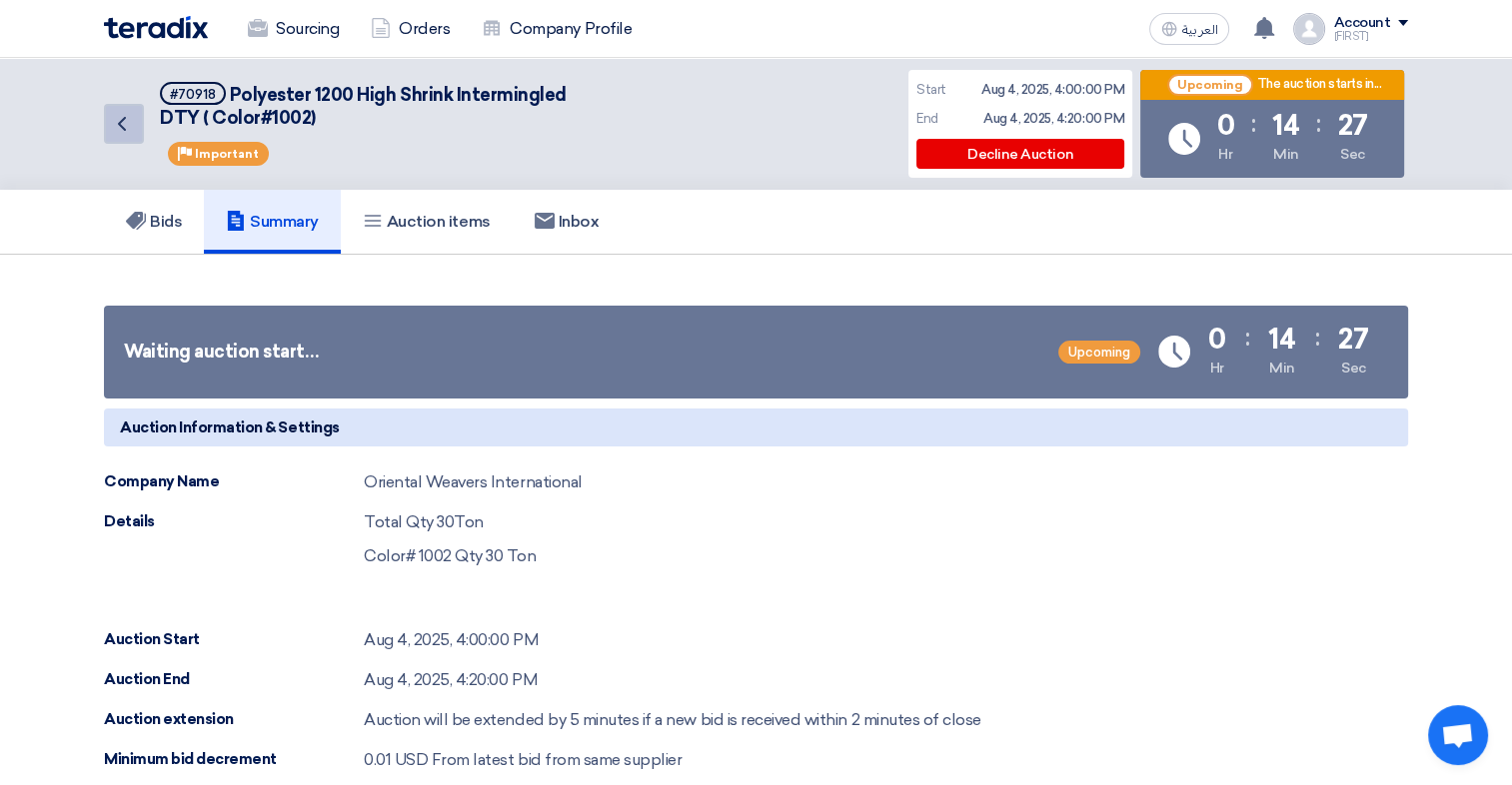 click on "Back" 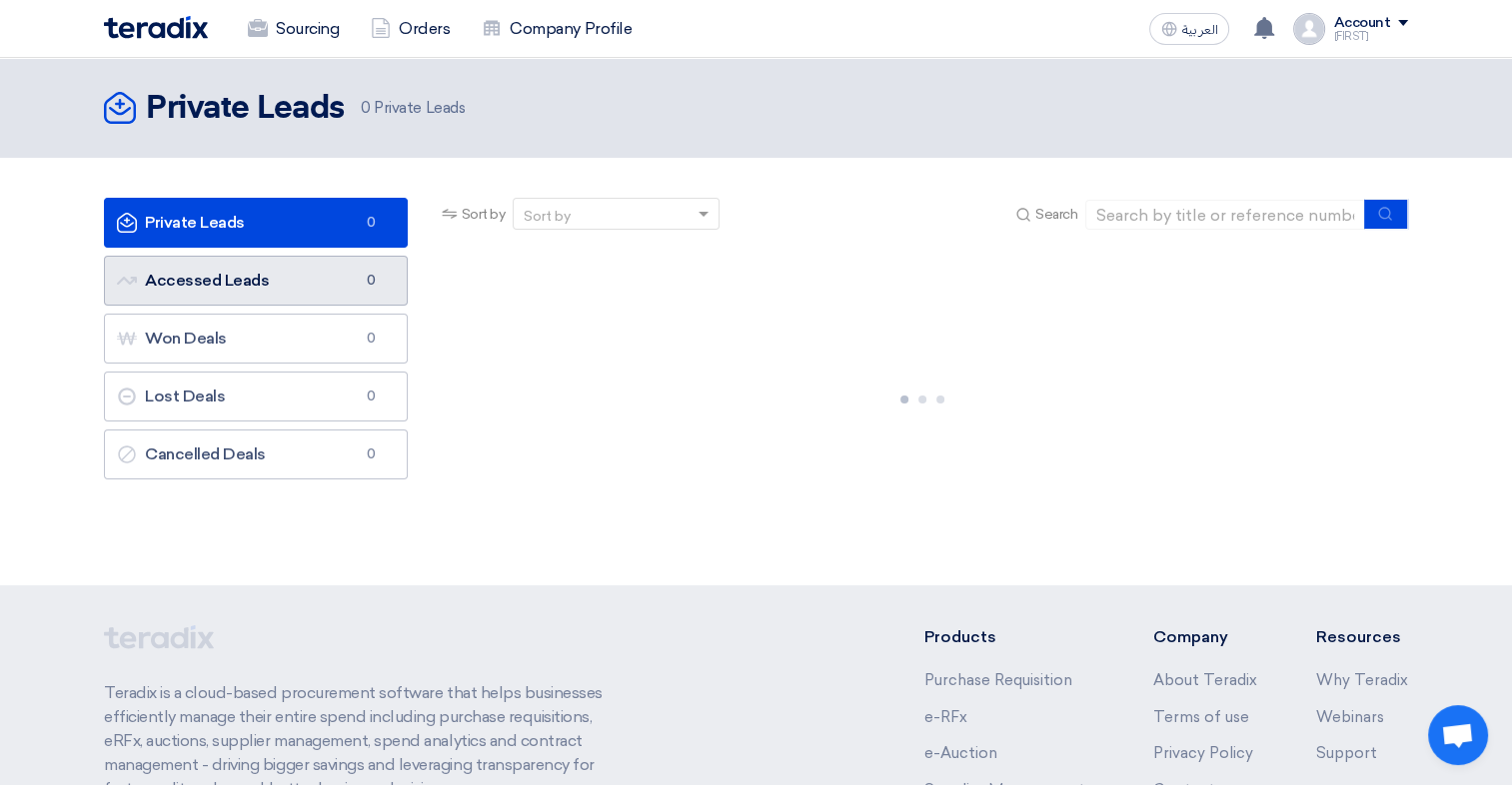 click on "Accessed Leads
Accessed Leads
0" 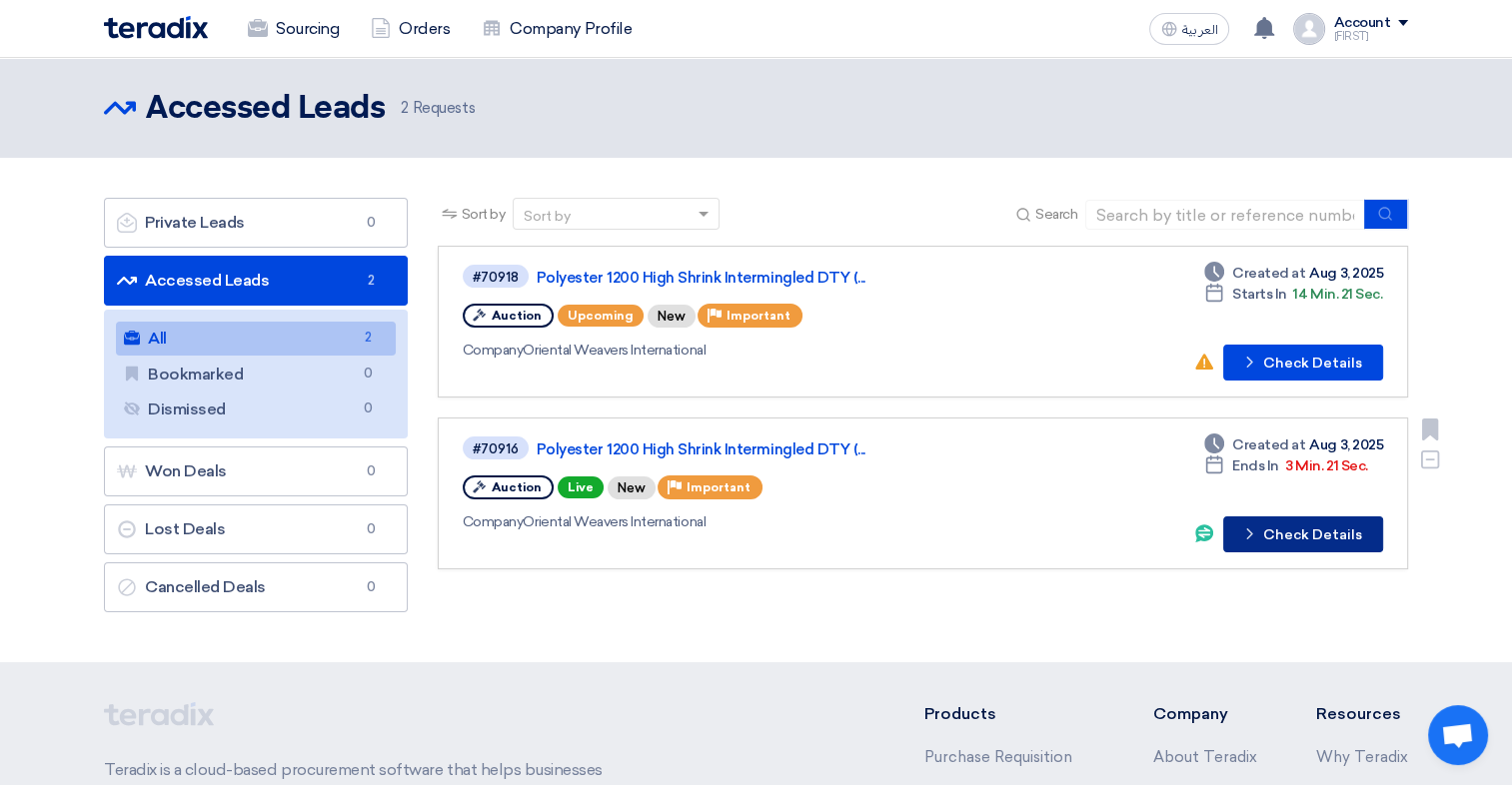 click on "Check details
Check Details" 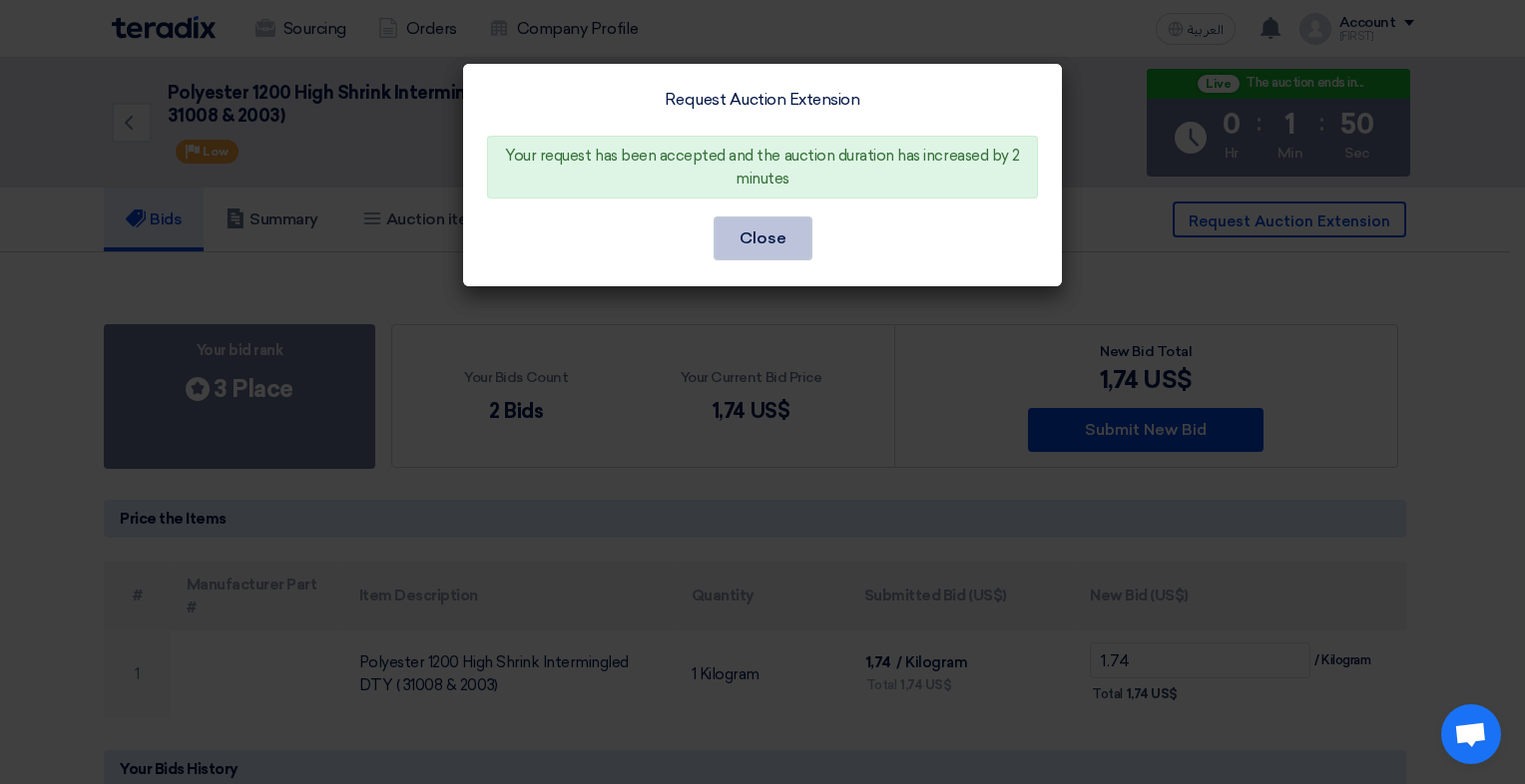 click on "Close" 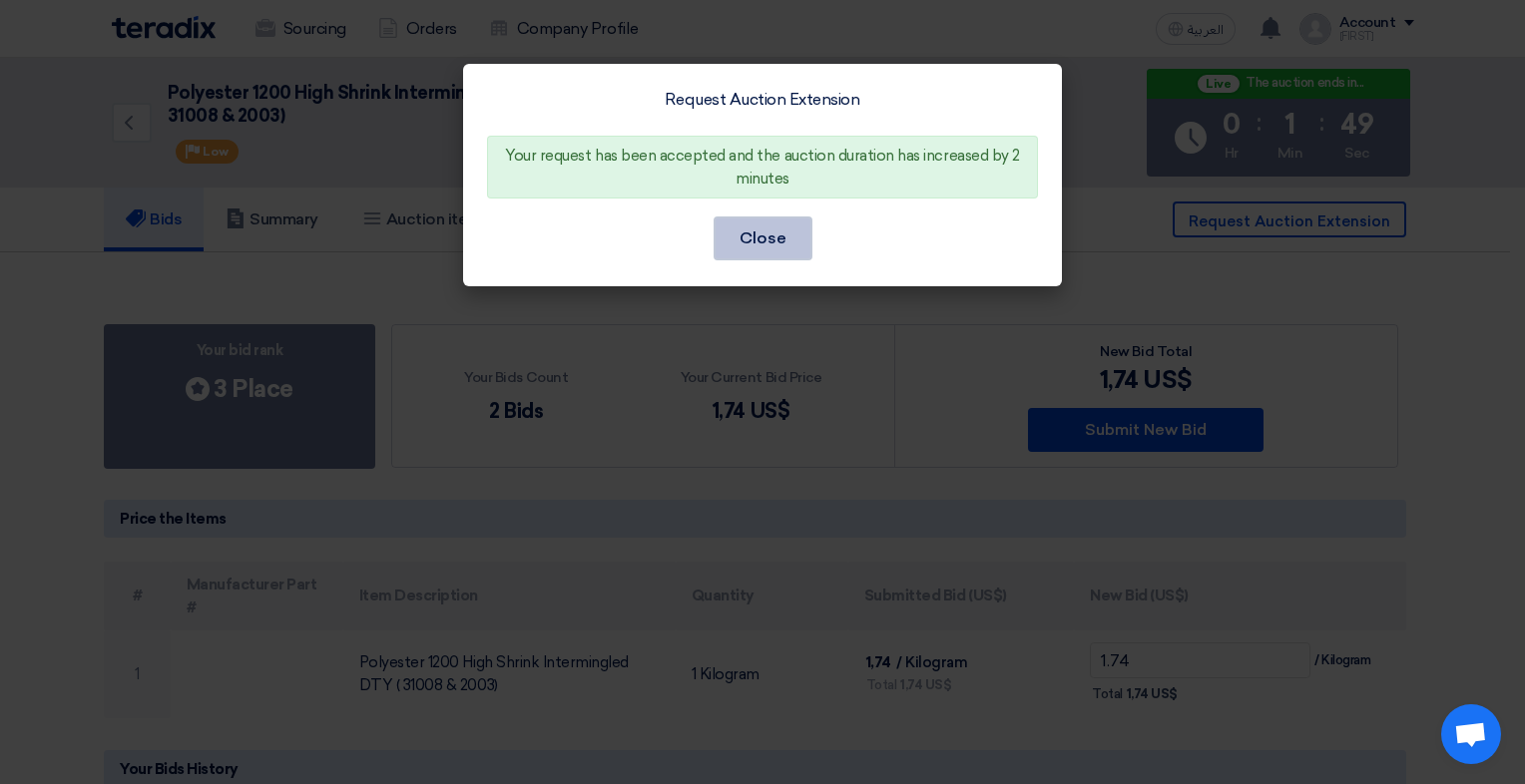 click on "Close" 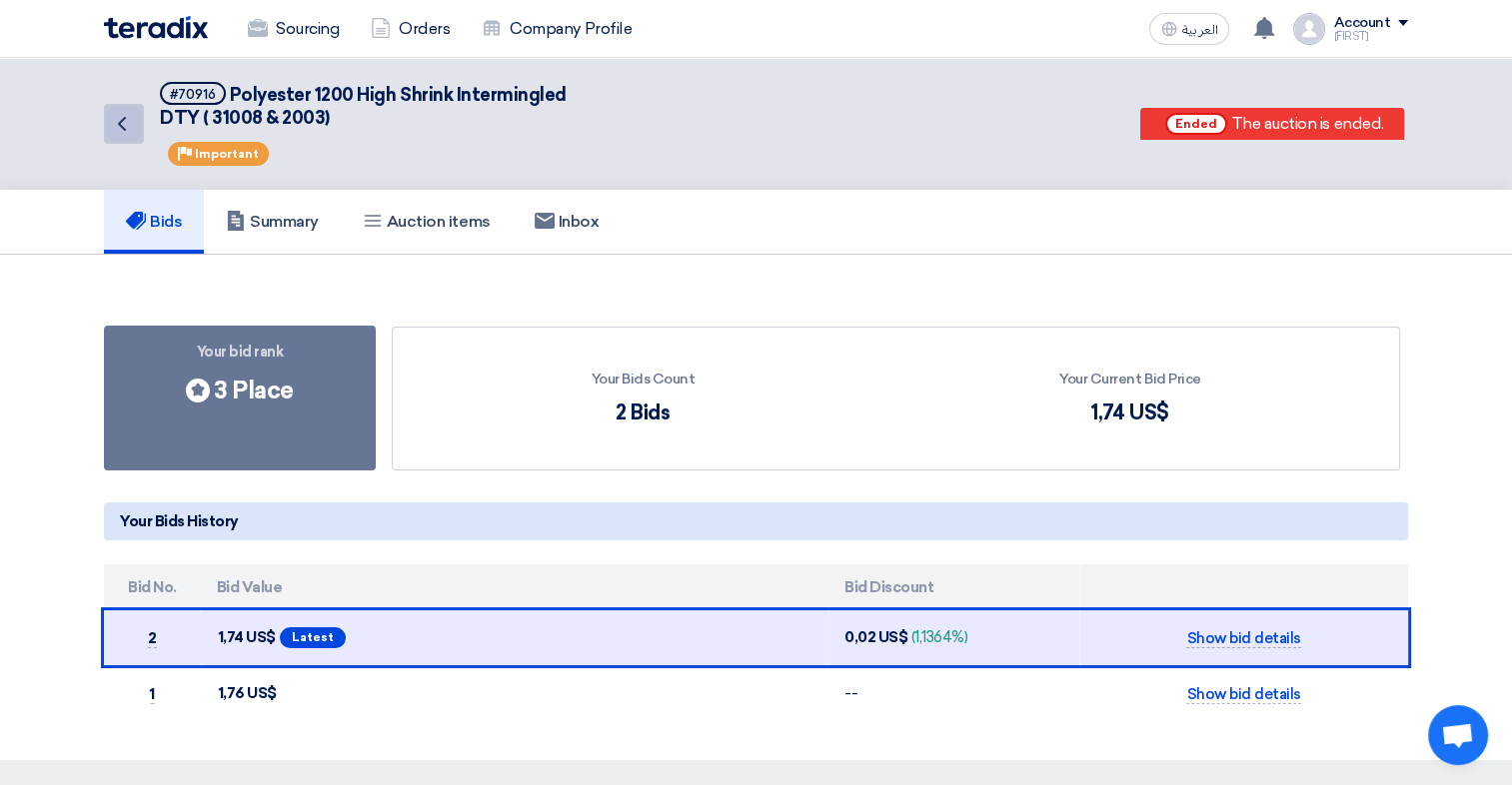 click on "Back" 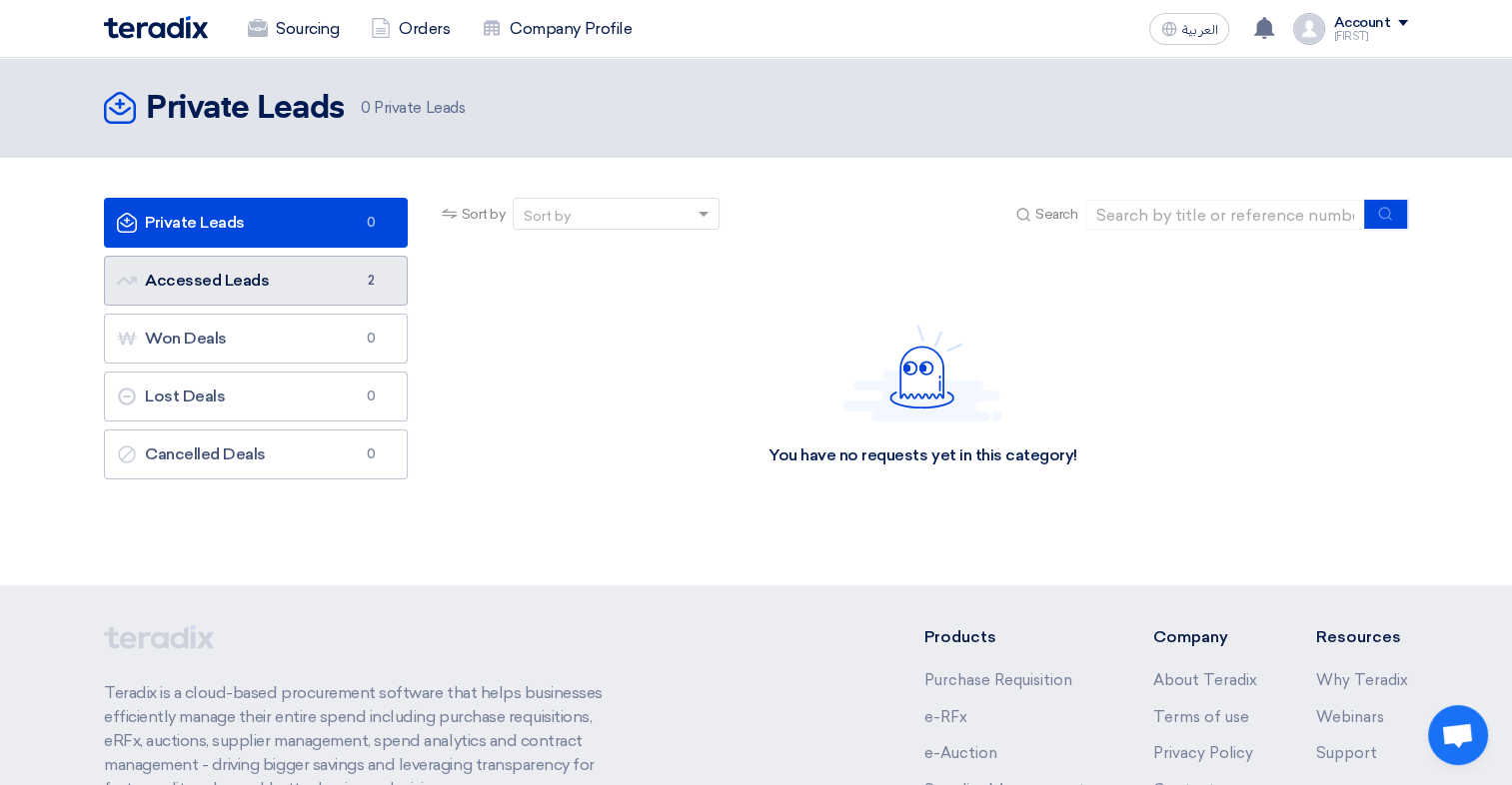 click on "Accessed Leads
Accessed Leads
2" 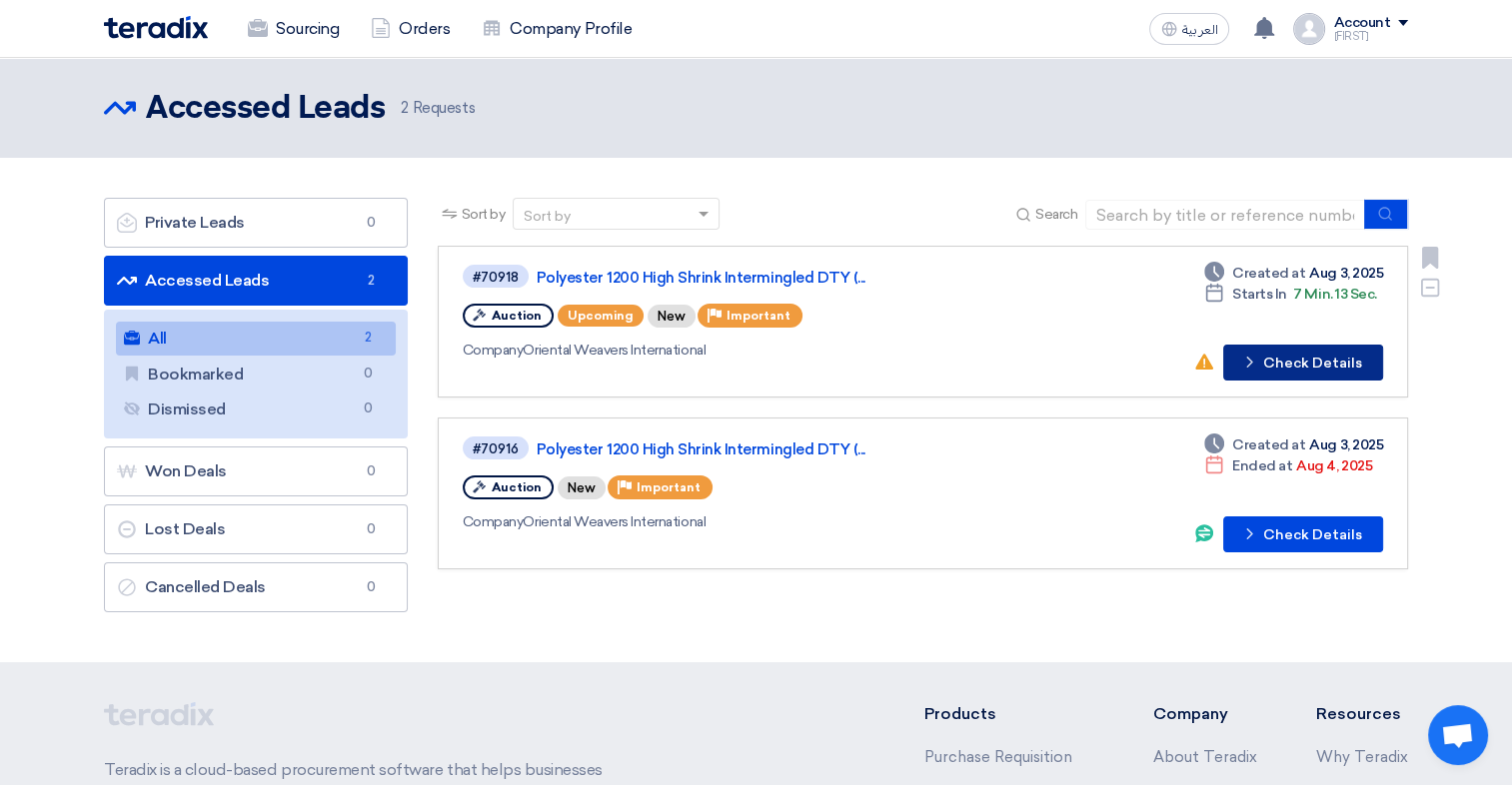 click on "Check details
Check Details" 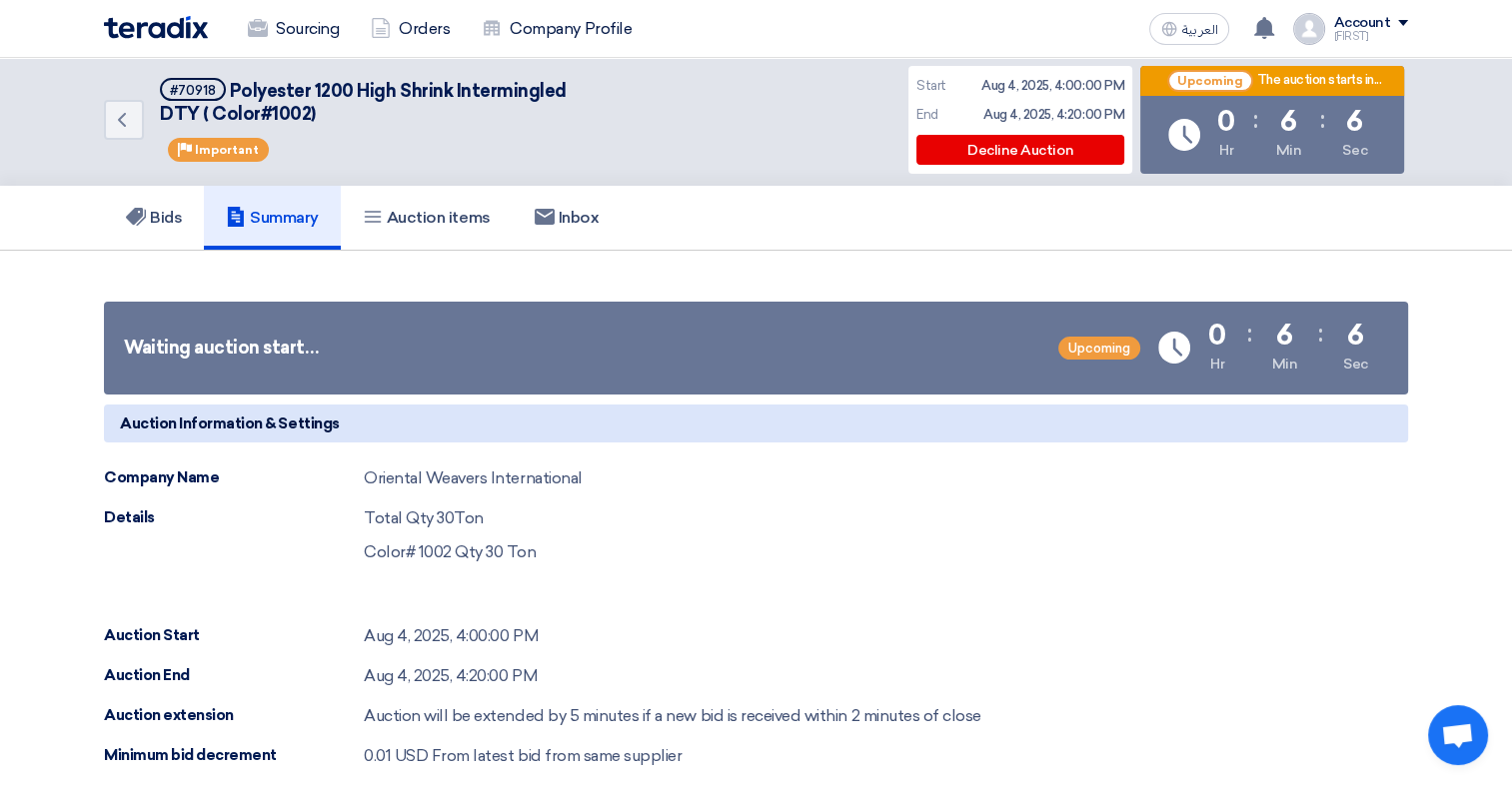 scroll, scrollTop: 0, scrollLeft: 0, axis: both 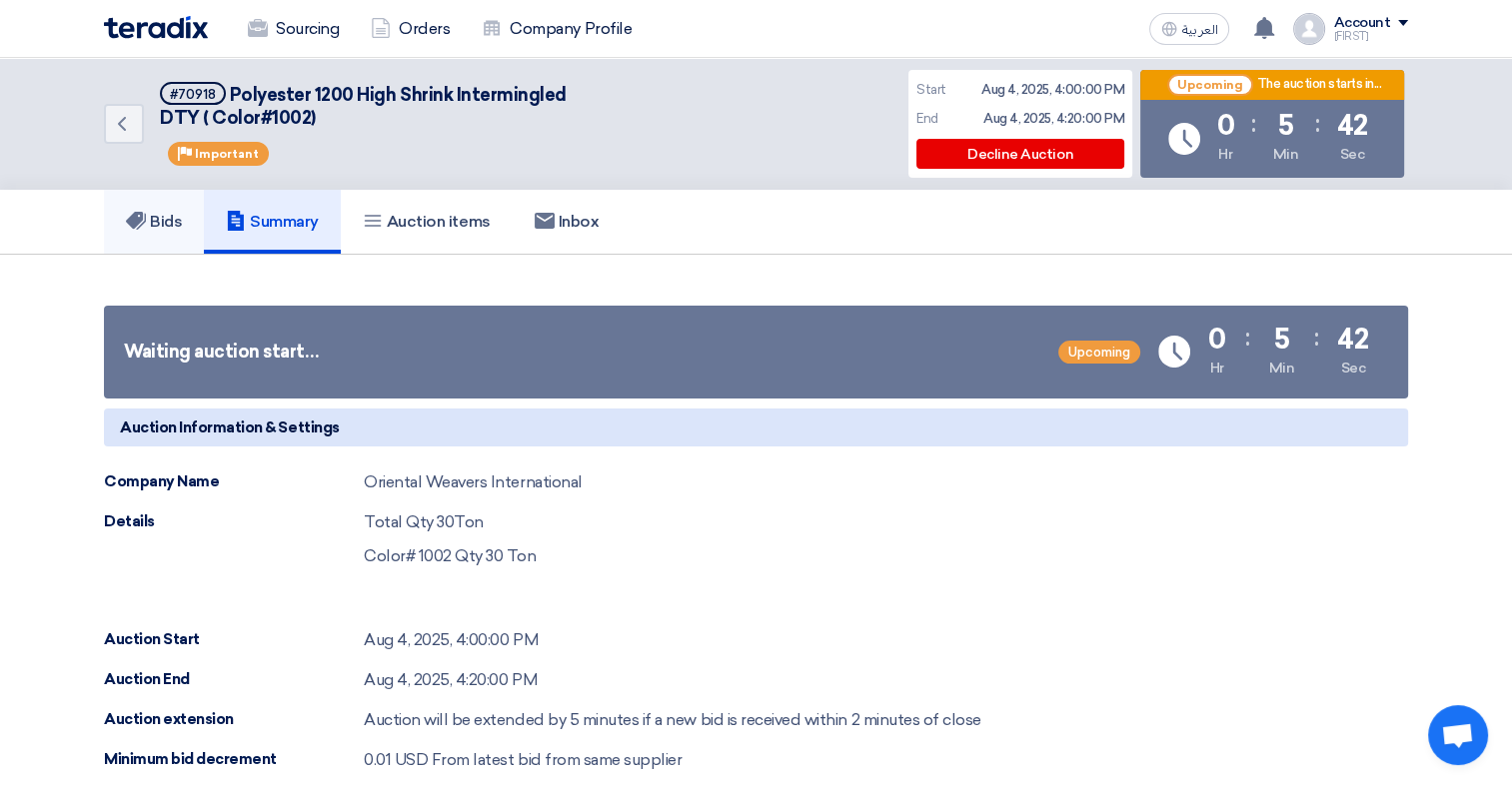 click on "Bids" 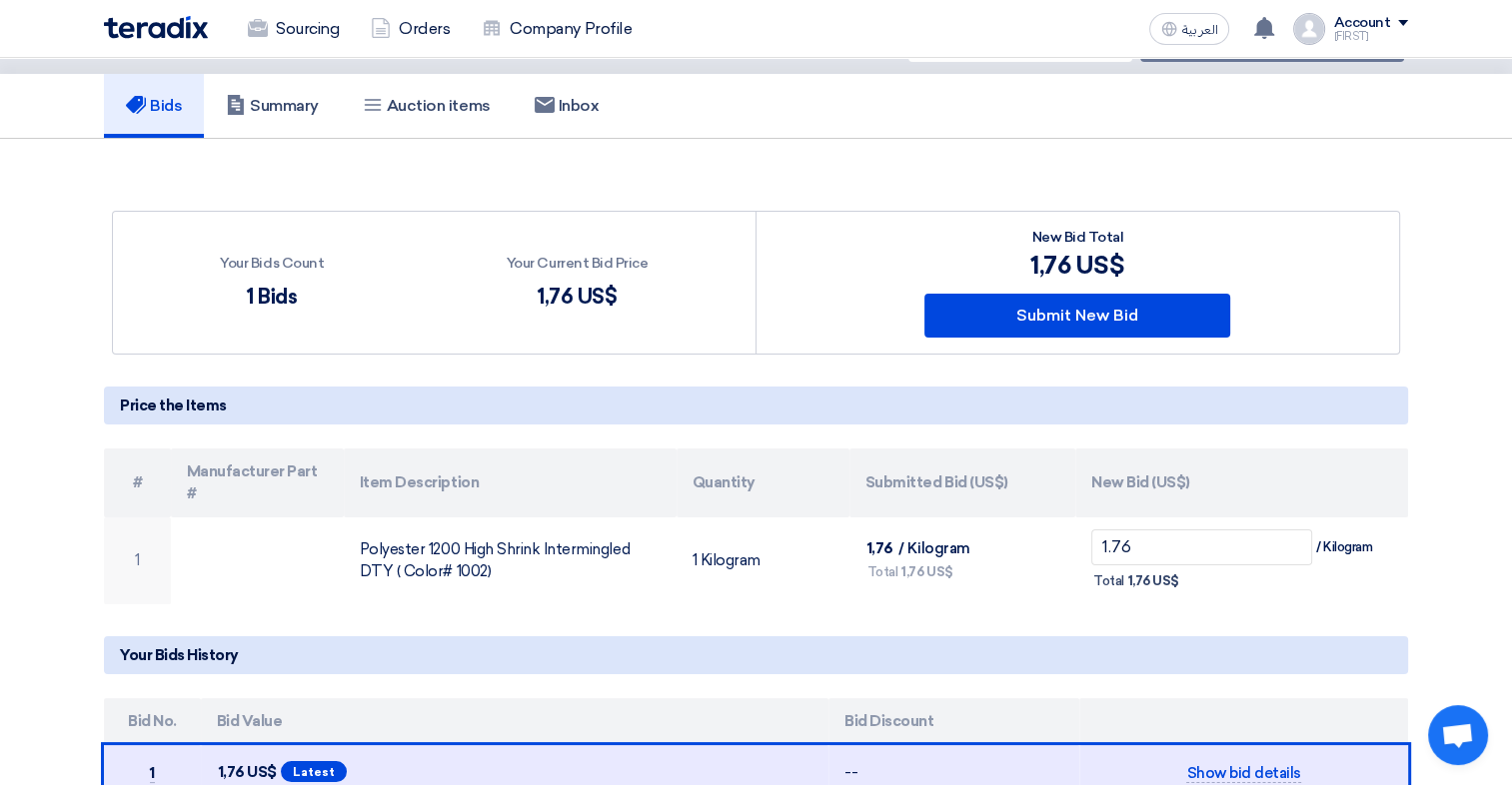 scroll, scrollTop: 0, scrollLeft: 0, axis: both 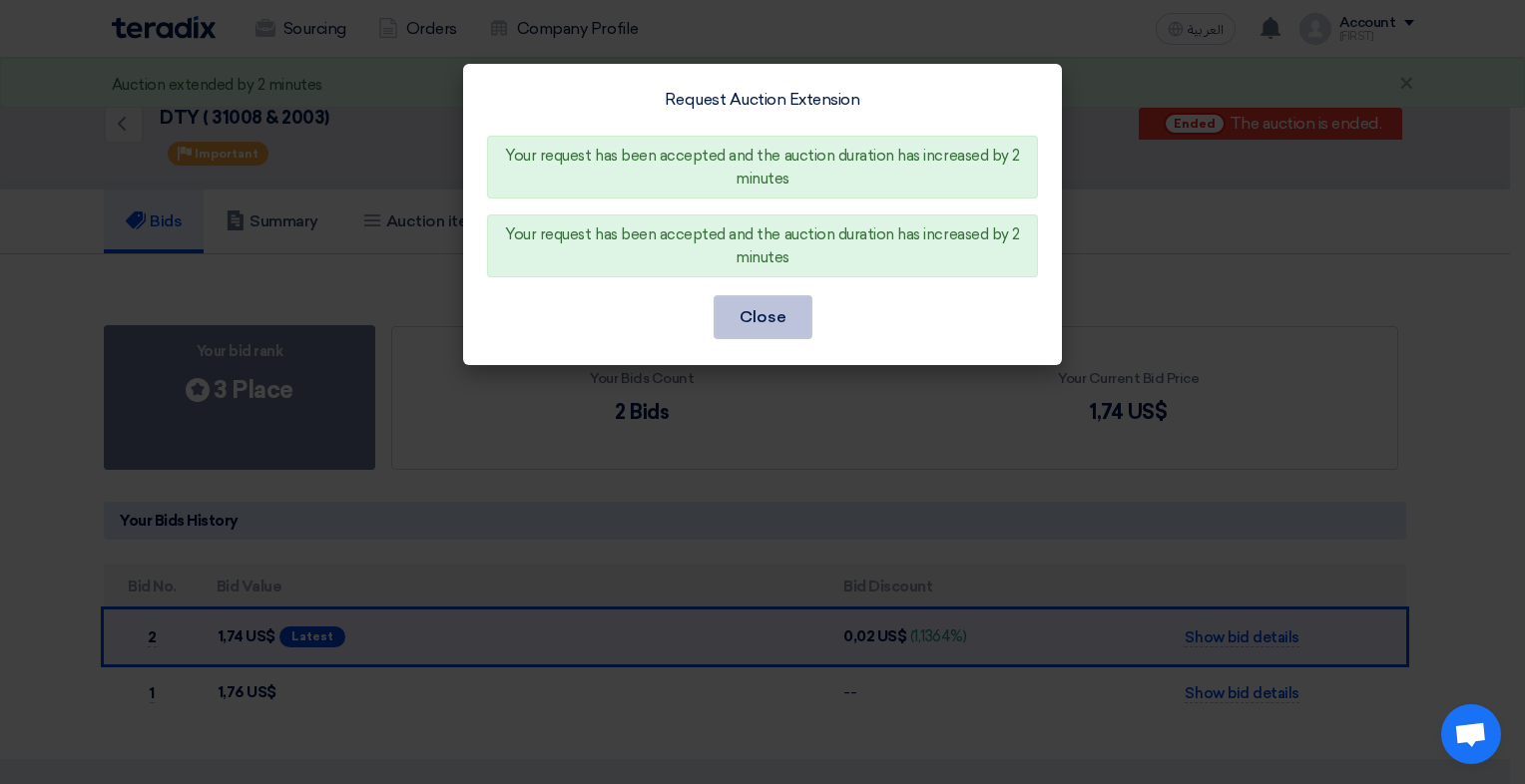 click on "Close" 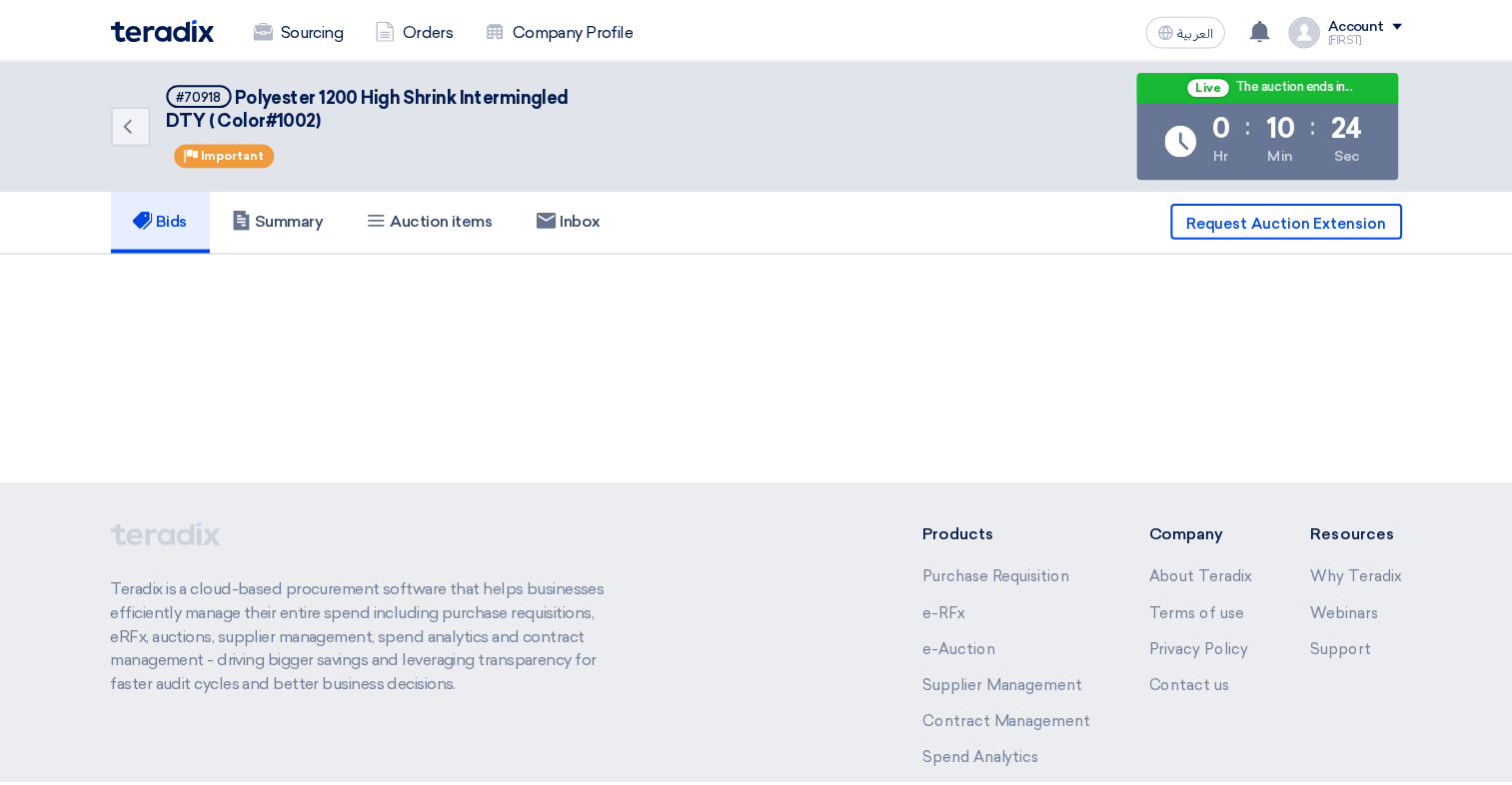 scroll, scrollTop: 0, scrollLeft: 0, axis: both 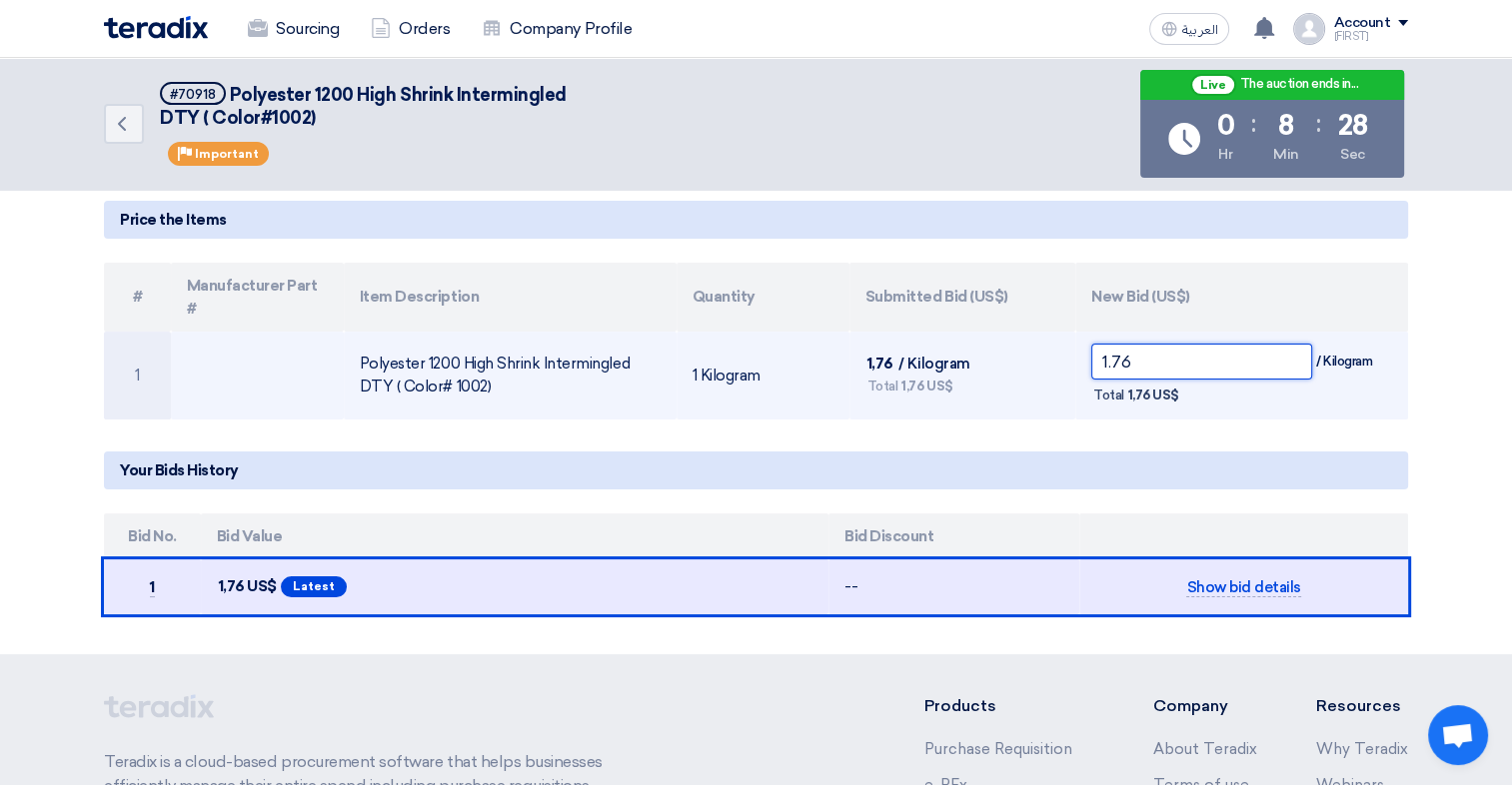click on "1.76" 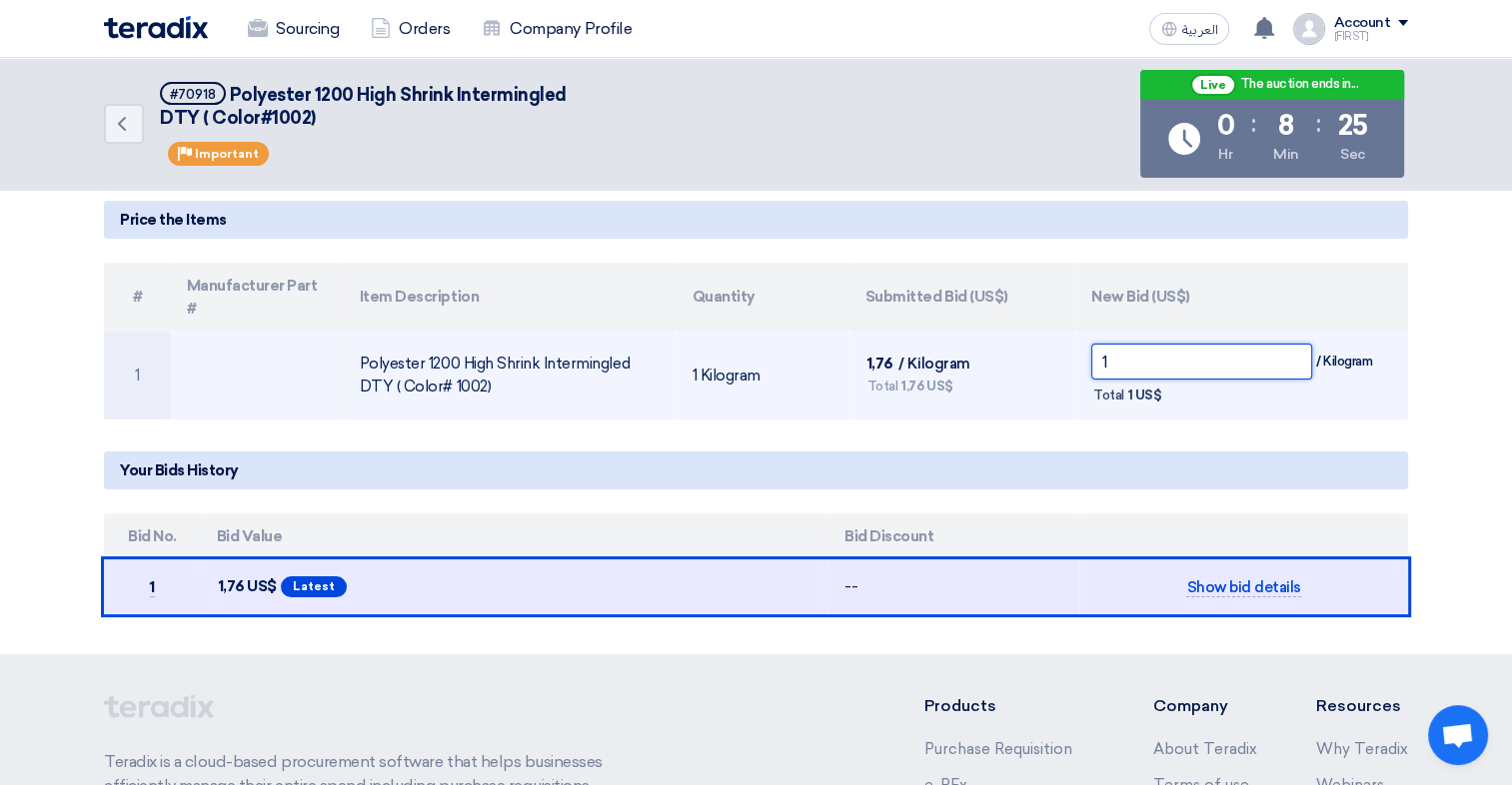 type on "1." 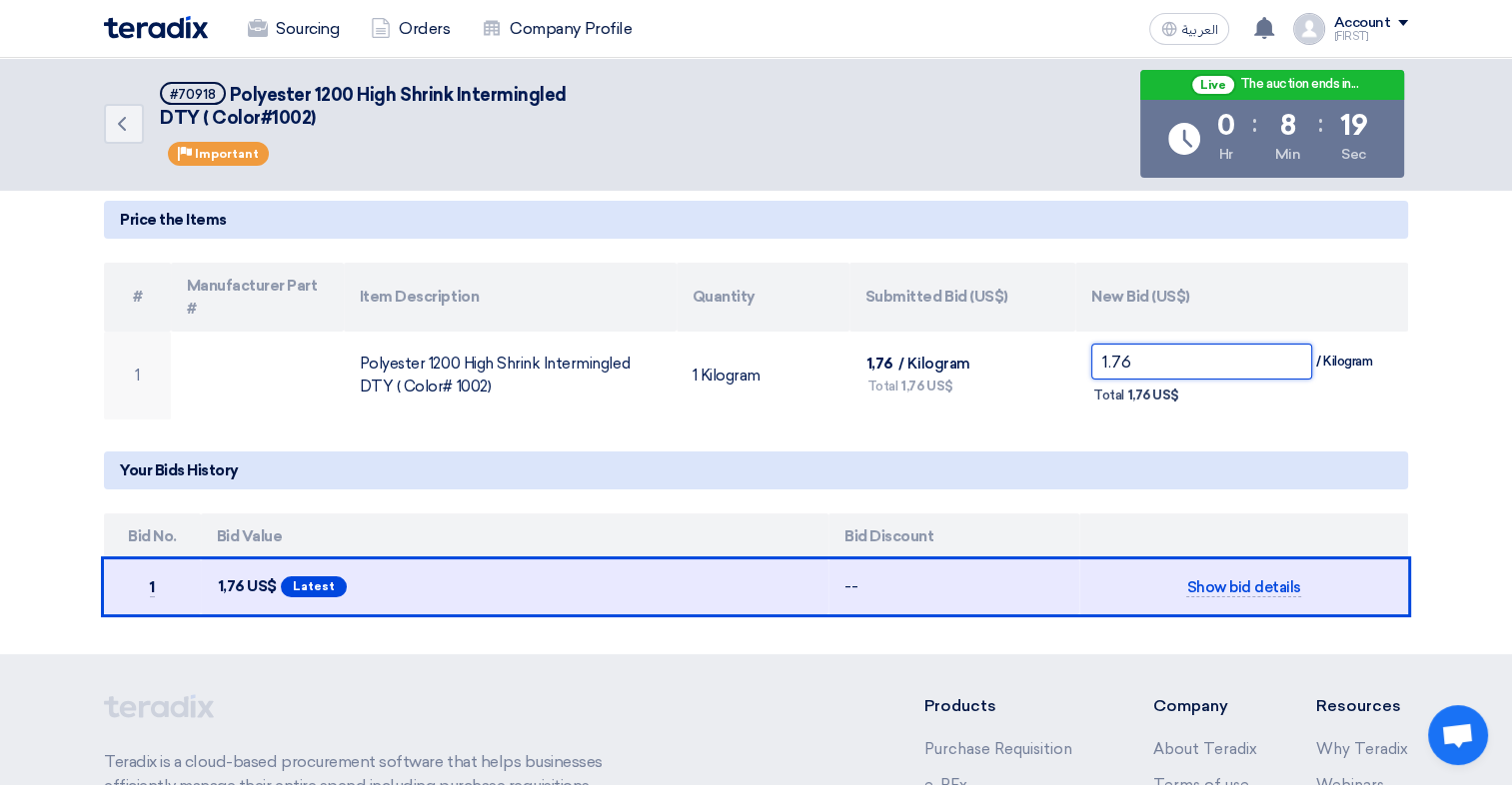 click on "1.76" 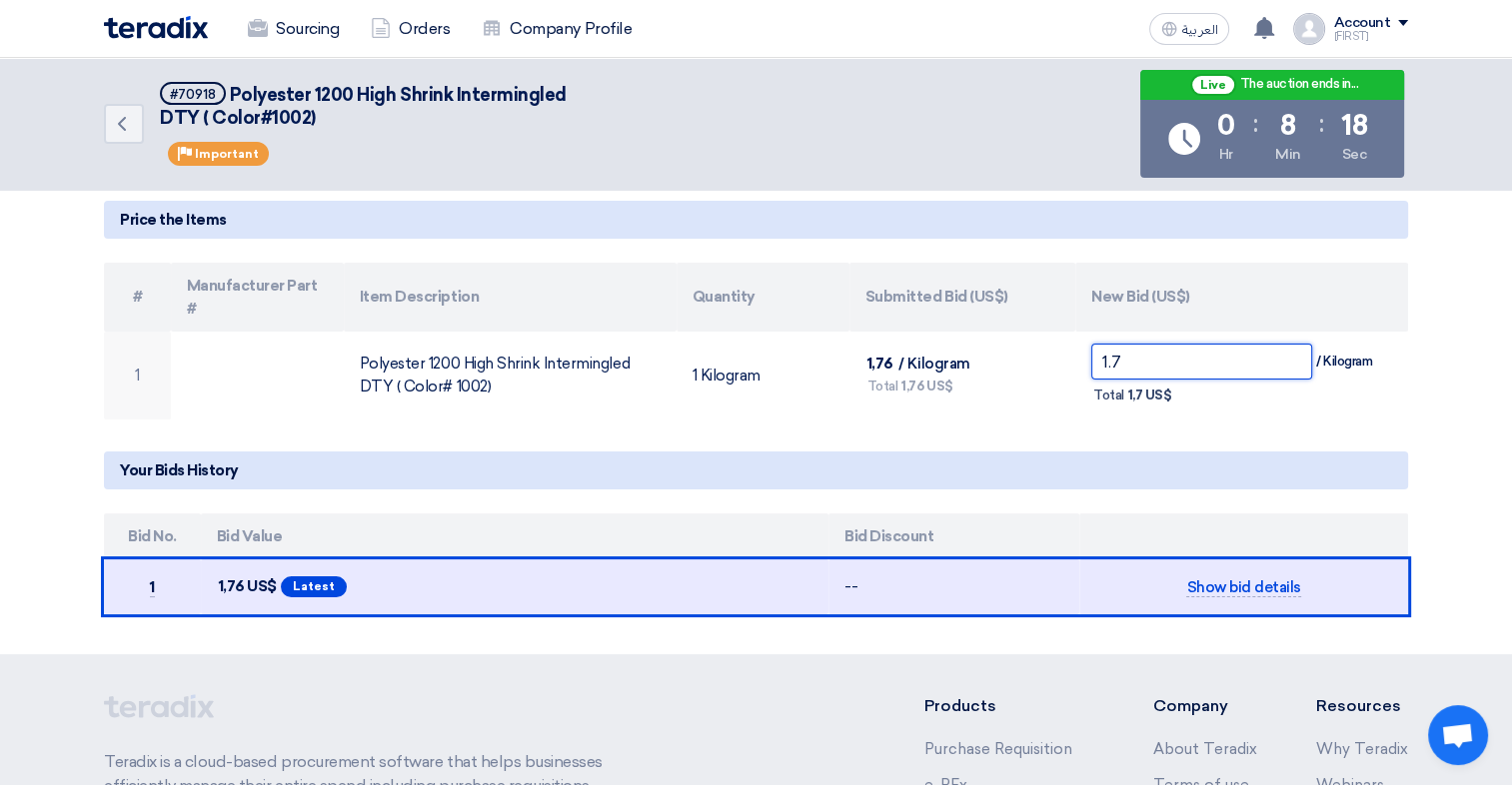 type on "1.74" 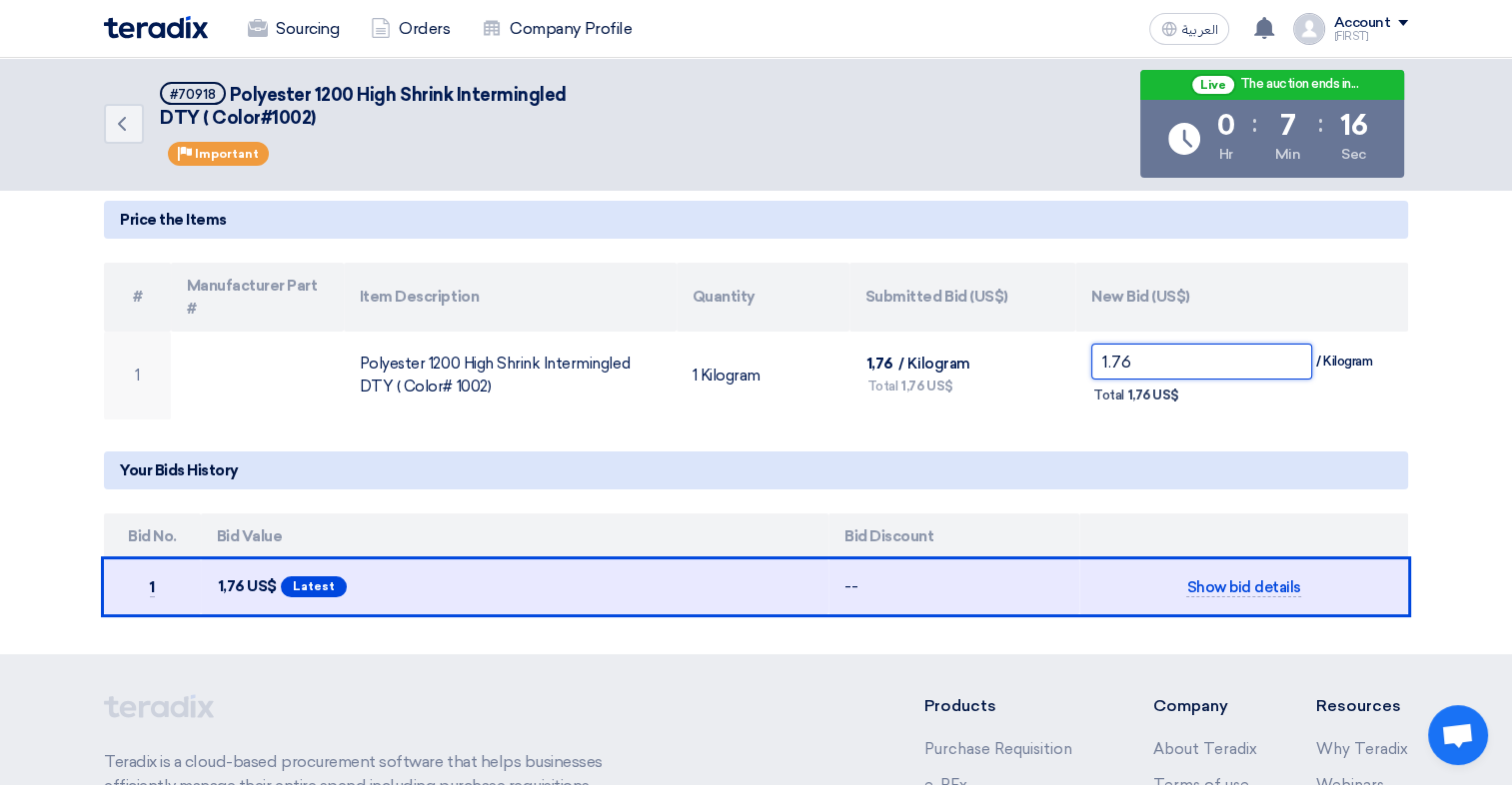 click on "1.76" 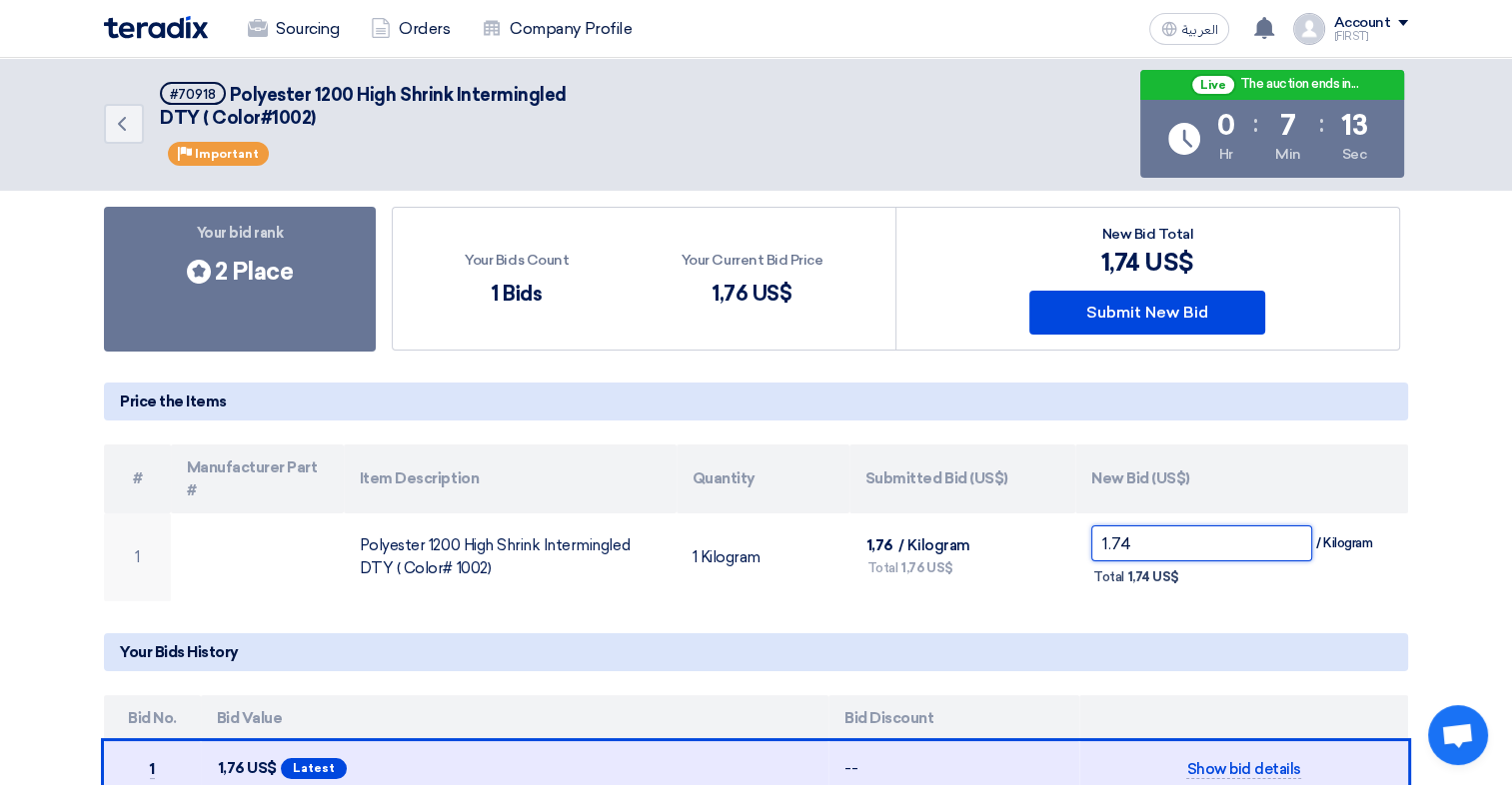 scroll, scrollTop: 100, scrollLeft: 0, axis: vertical 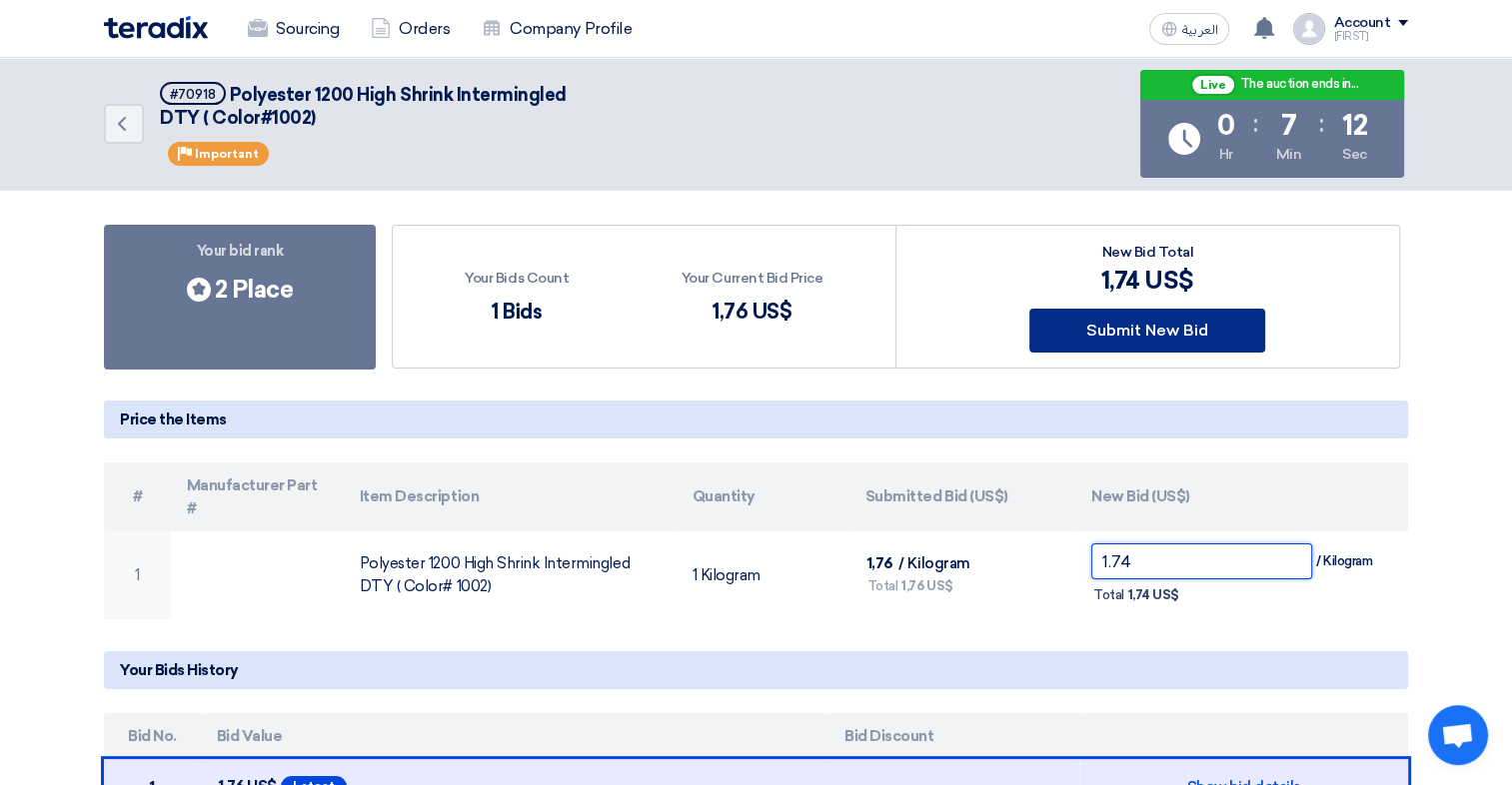 type on "1.74" 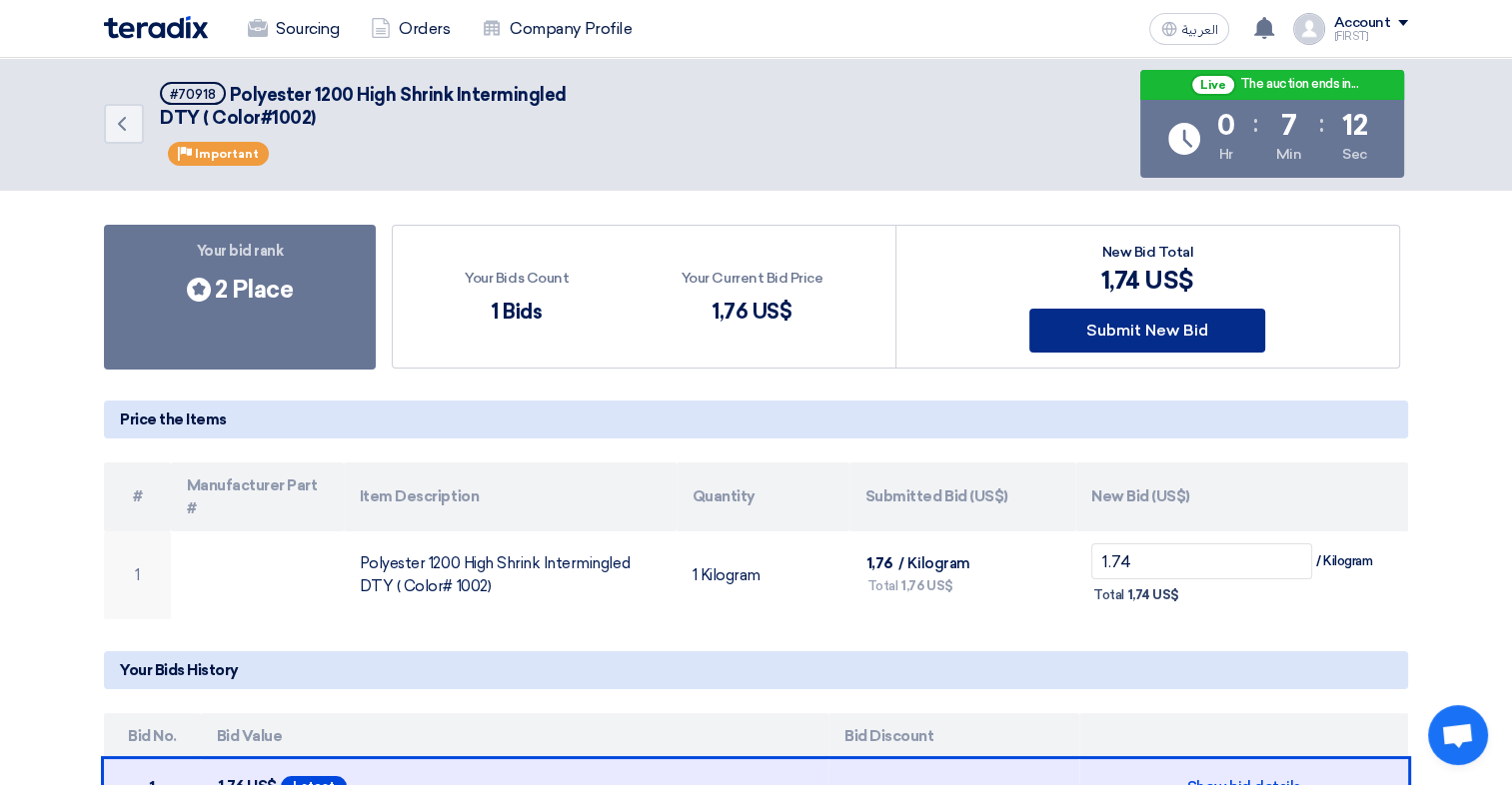 click on "Submit New Bid" 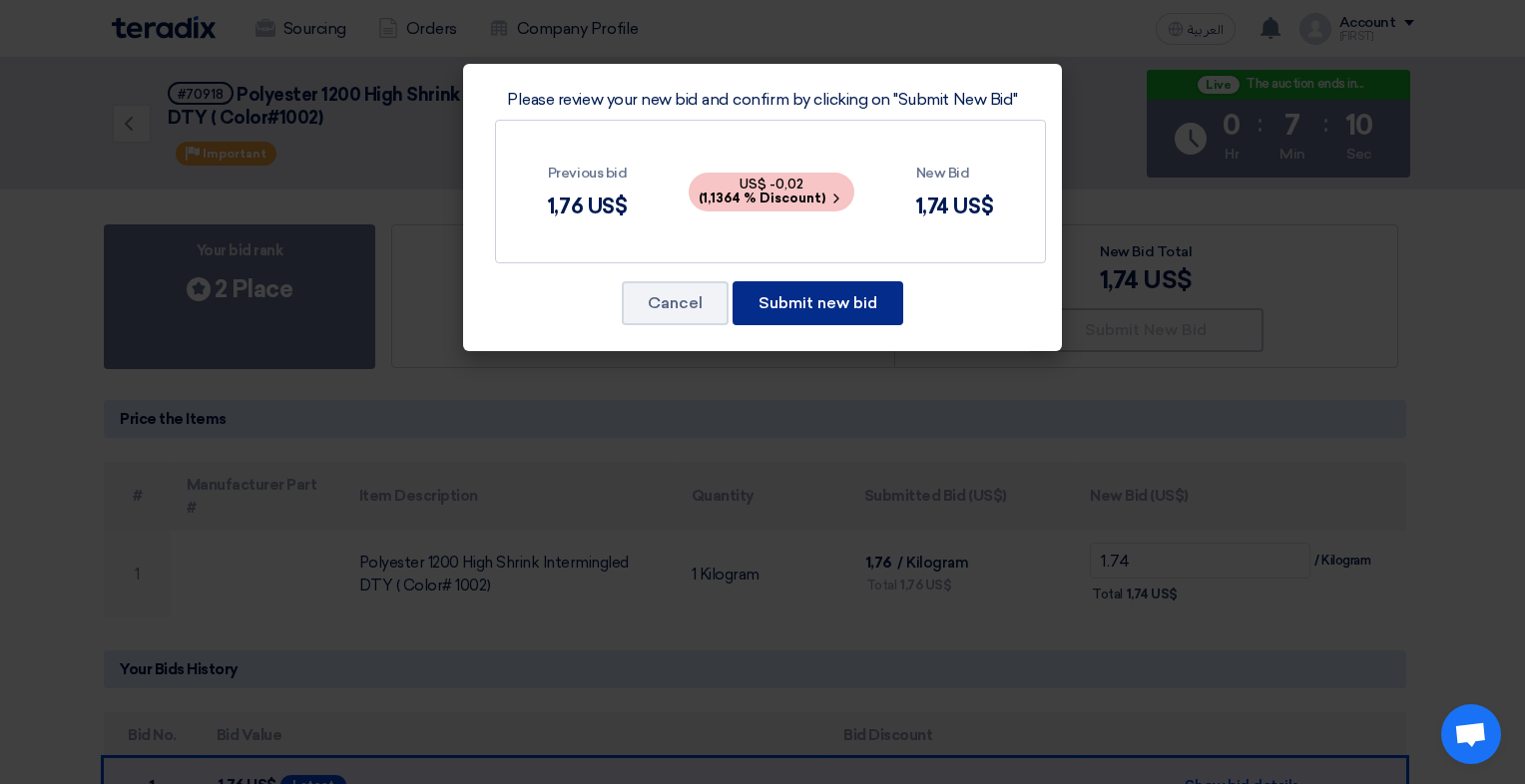 click on "Submit new bid" 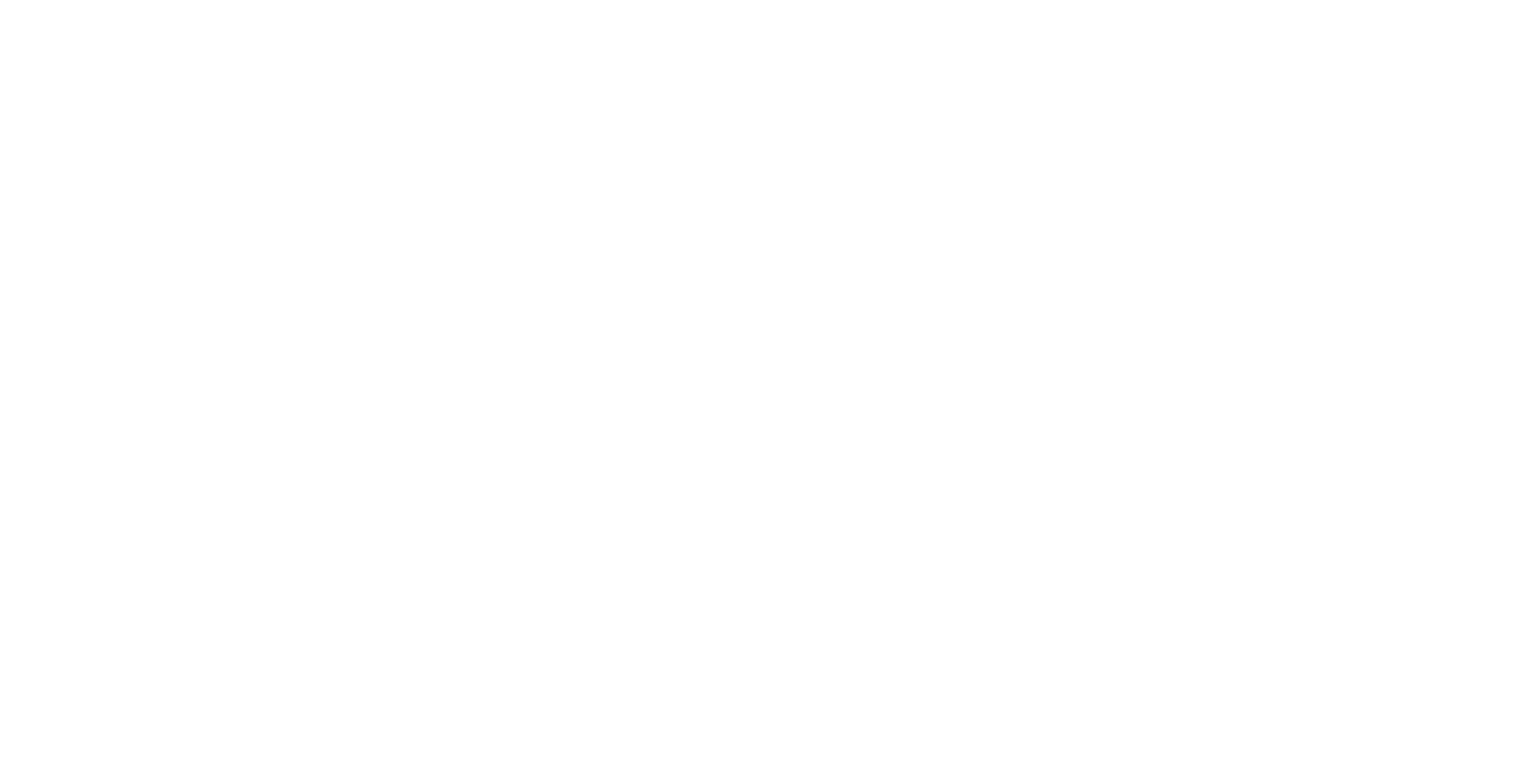 scroll, scrollTop: 0, scrollLeft: 0, axis: both 